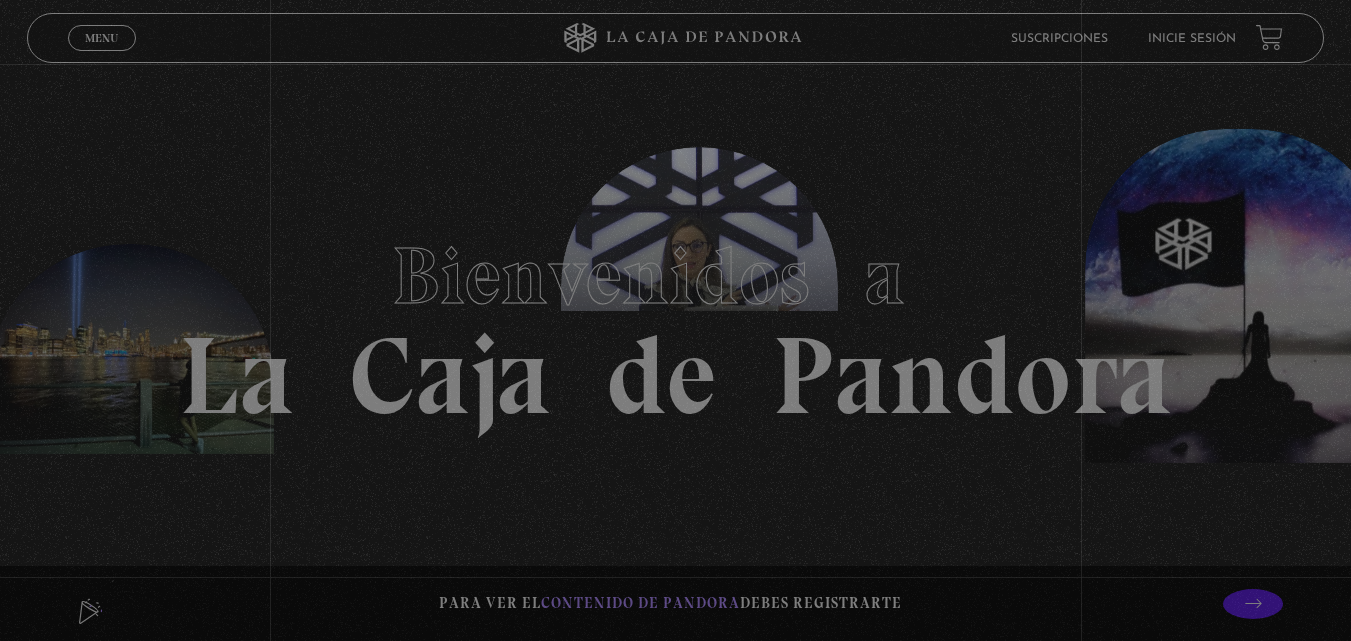 scroll, scrollTop: 0, scrollLeft: 0, axis: both 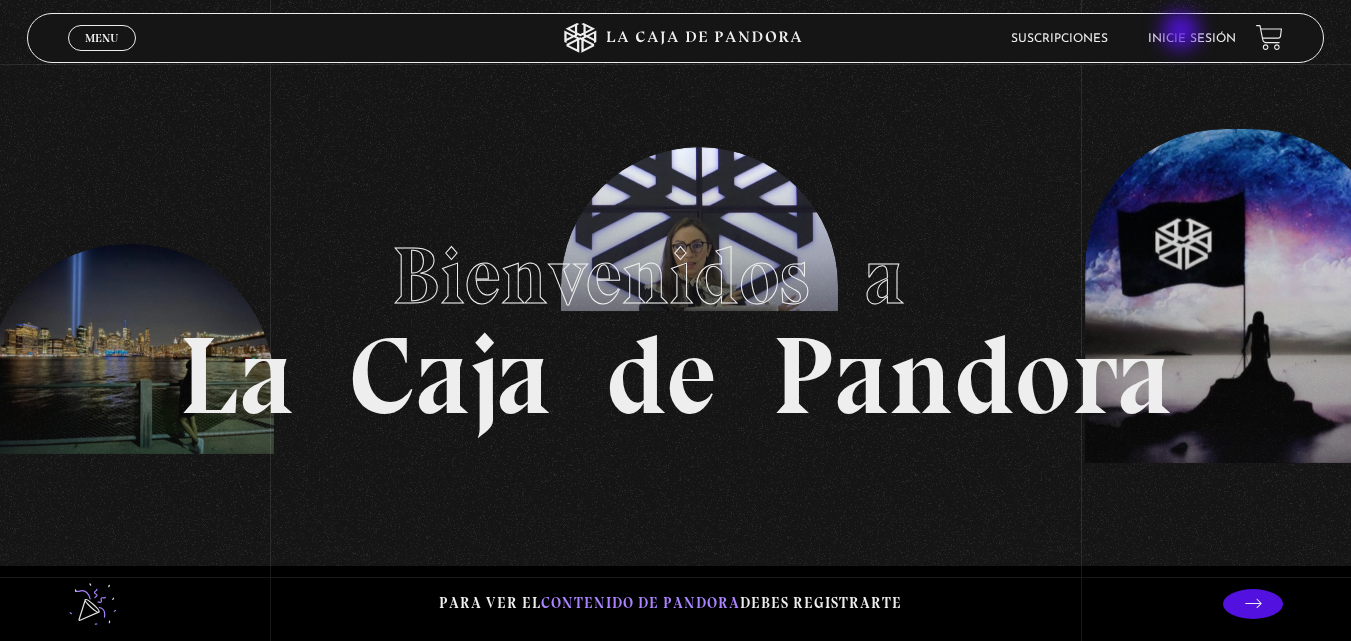 click on "Inicie sesión" at bounding box center [1192, 39] 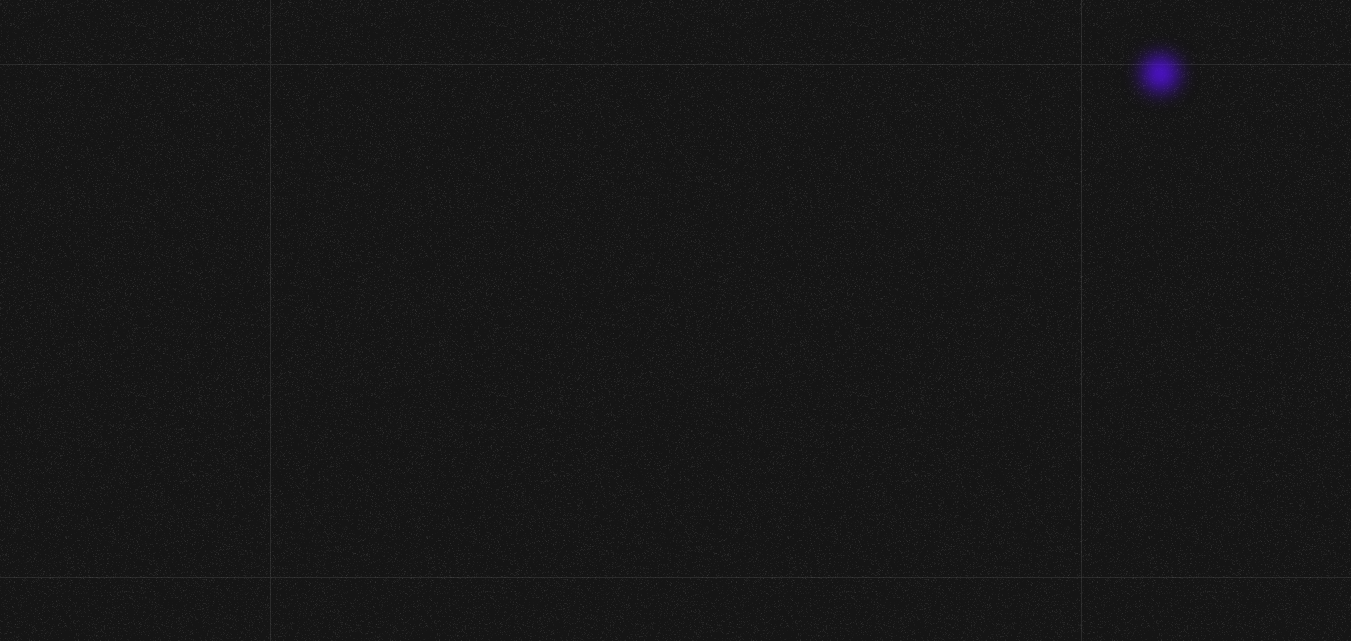 scroll, scrollTop: 0, scrollLeft: 0, axis: both 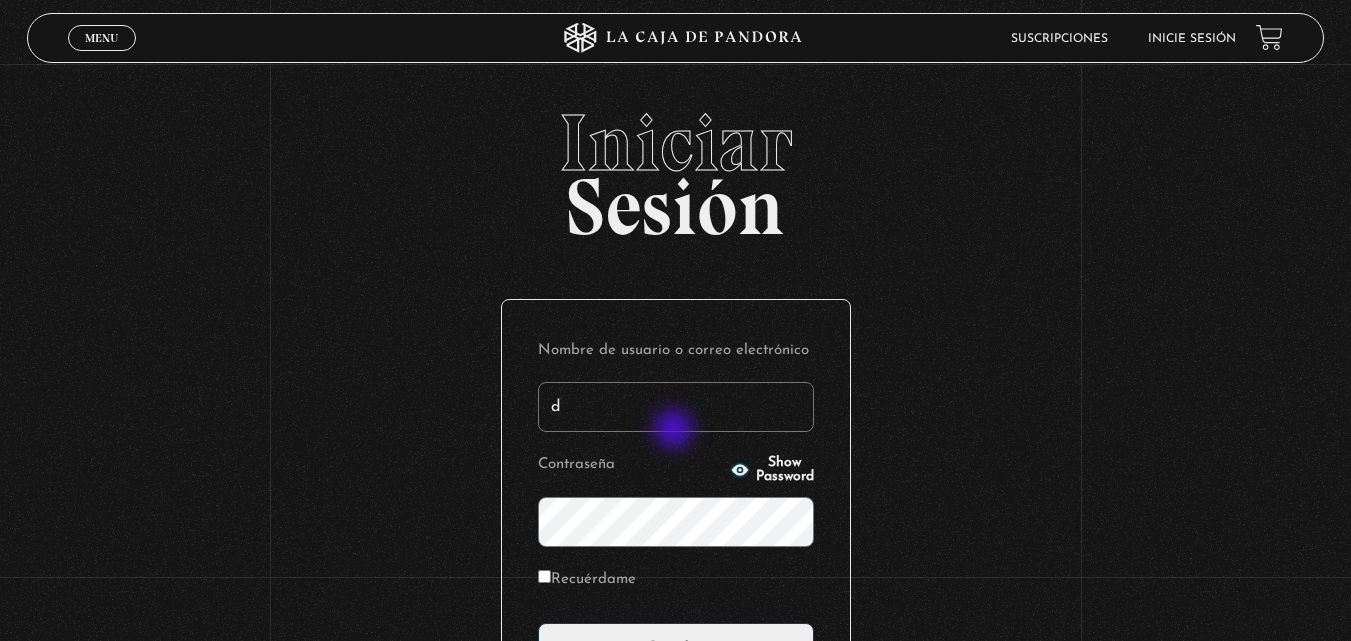 type on "[EMAIL]" 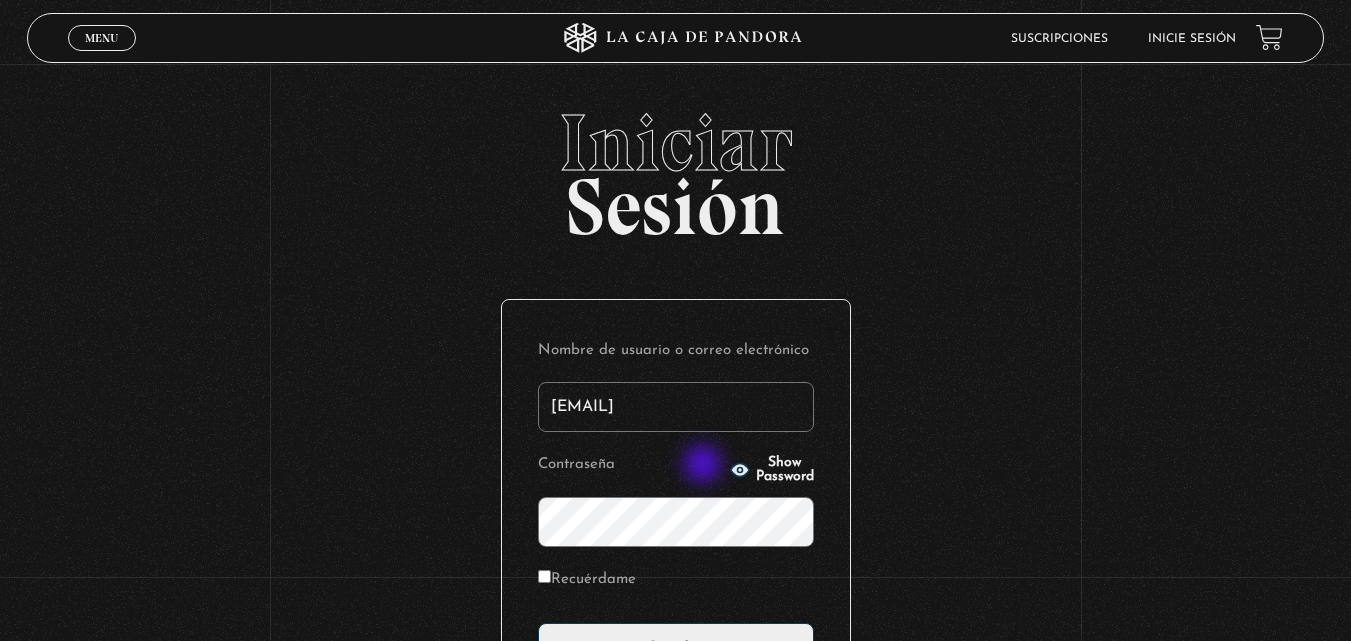 click 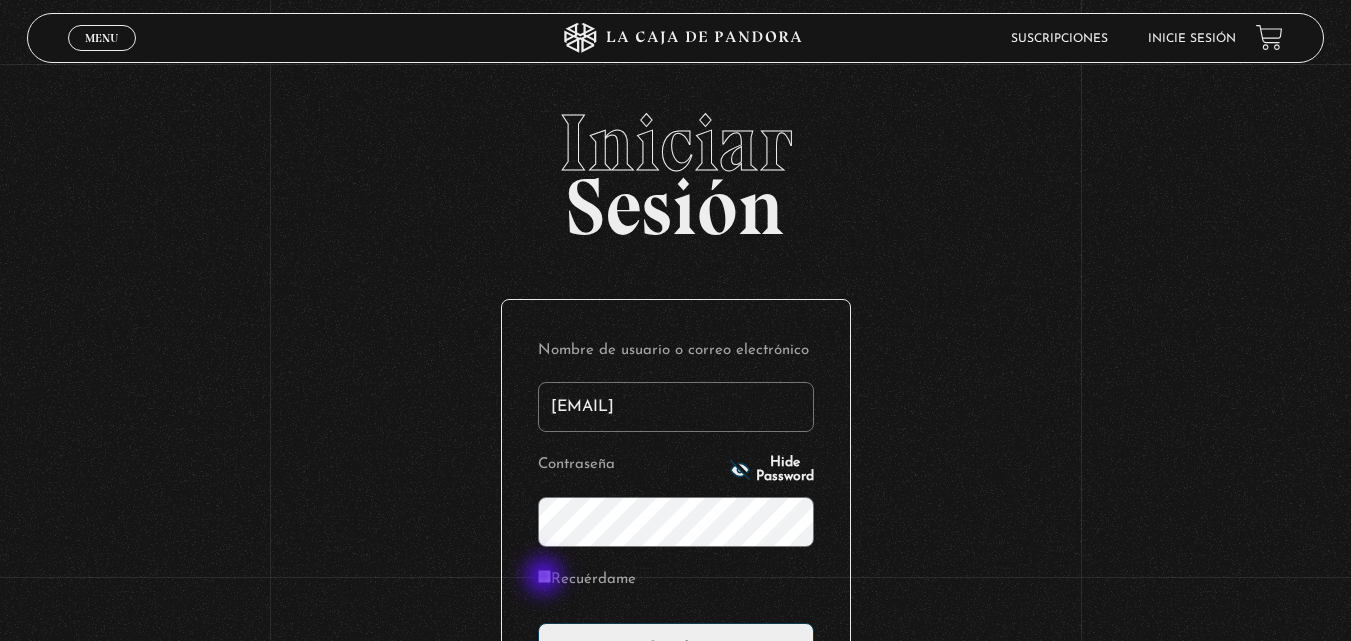 click on "Recuérdame" at bounding box center (544, 576) 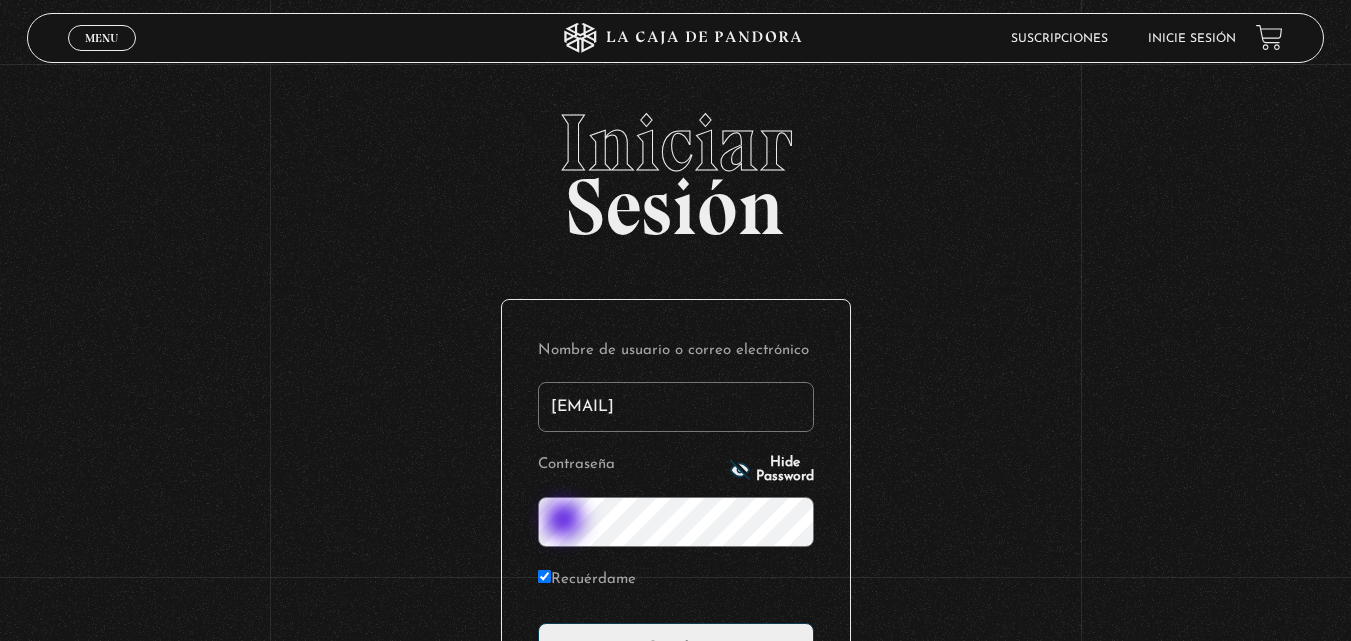 click on "Acceder" at bounding box center [676, 648] 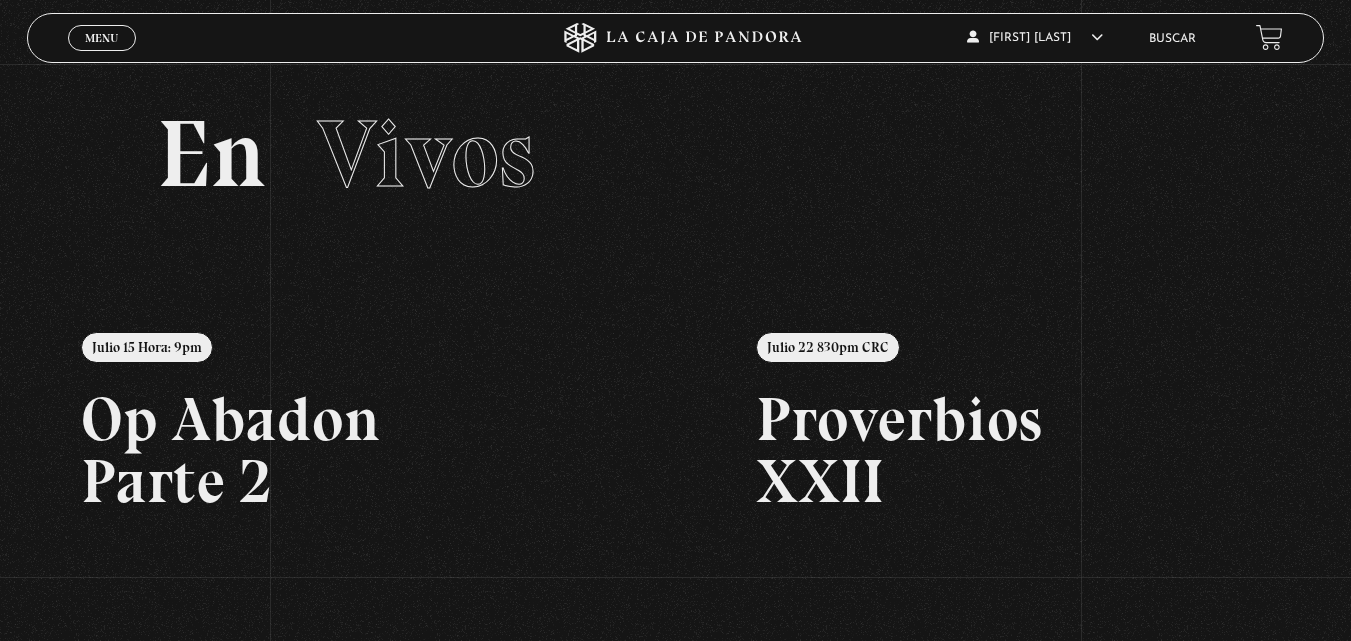scroll, scrollTop: 0, scrollLeft: 0, axis: both 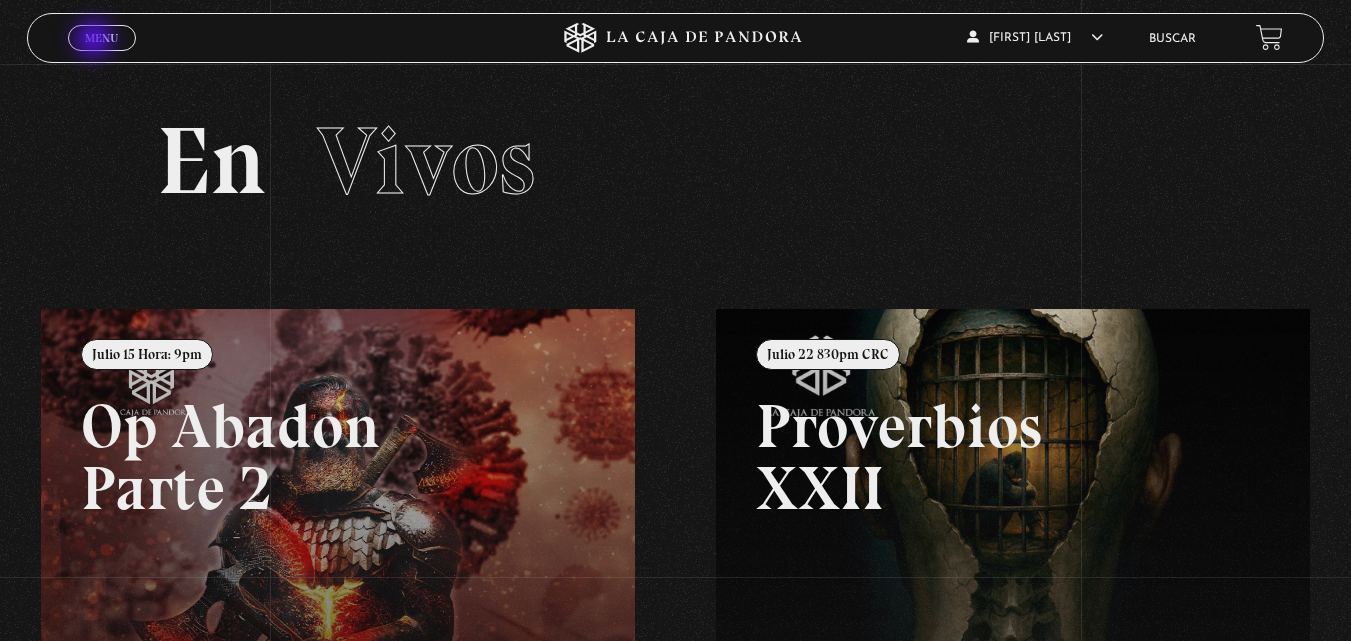 click on "Menu" at bounding box center [101, 38] 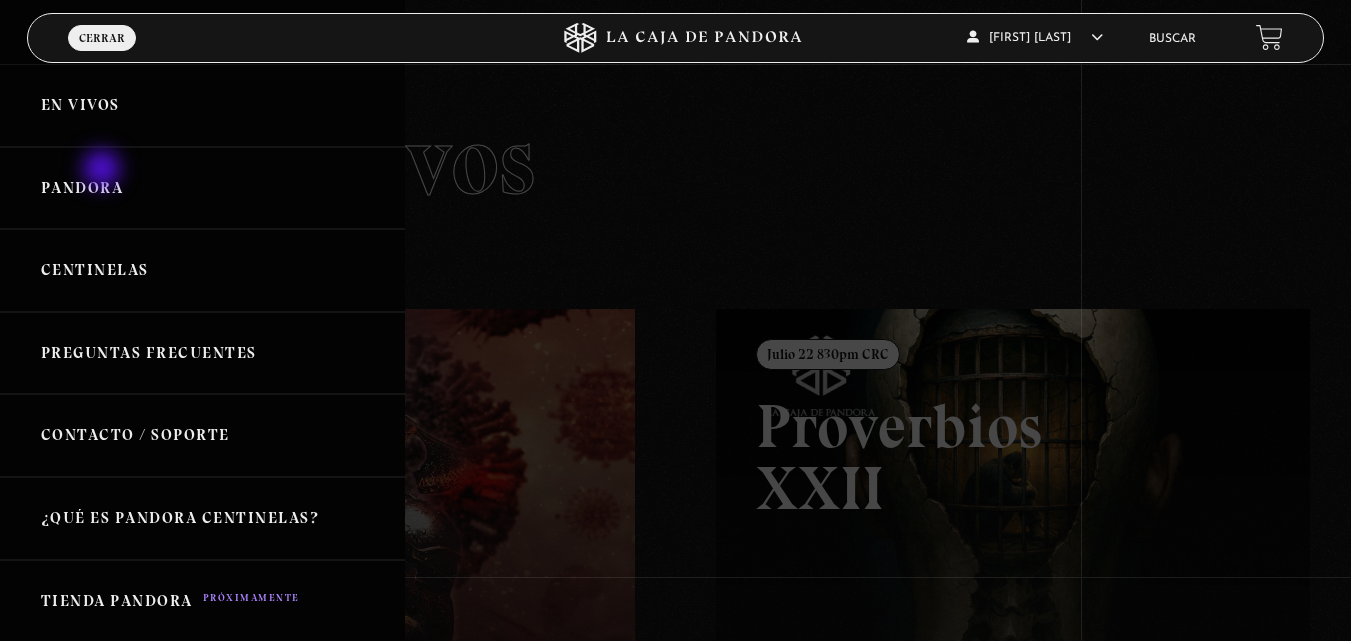 click on "Pandora" at bounding box center [202, 188] 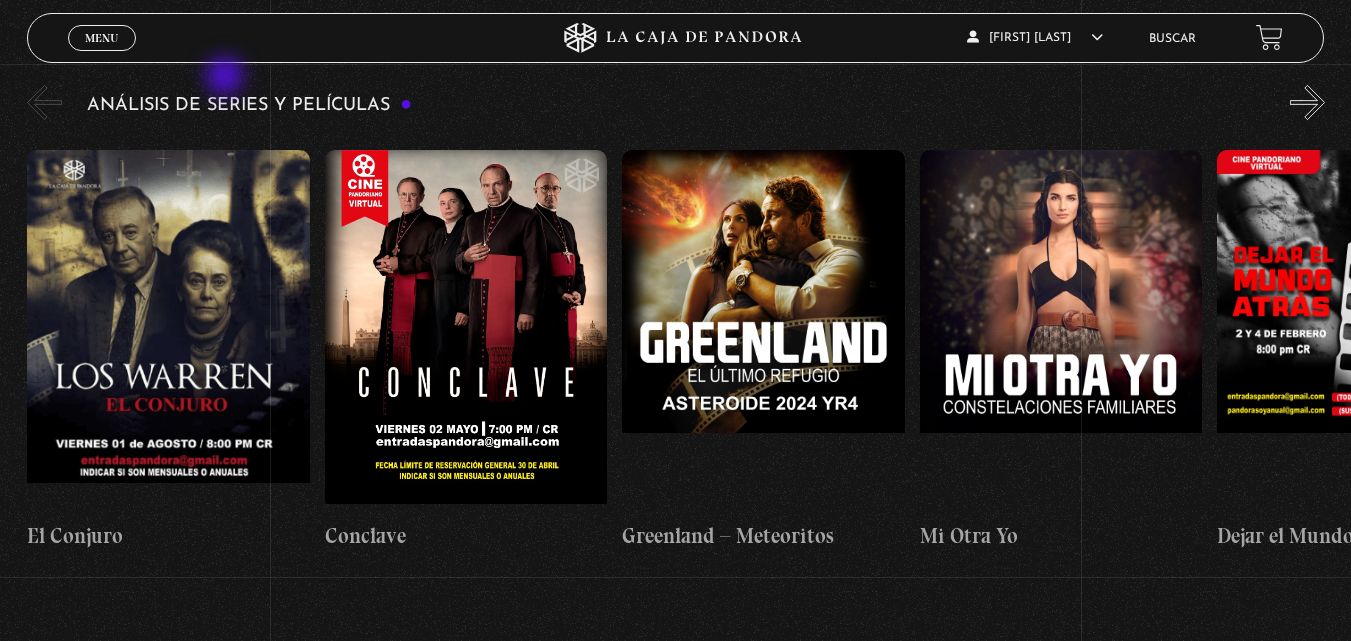 scroll, scrollTop: 3680, scrollLeft: 0, axis: vertical 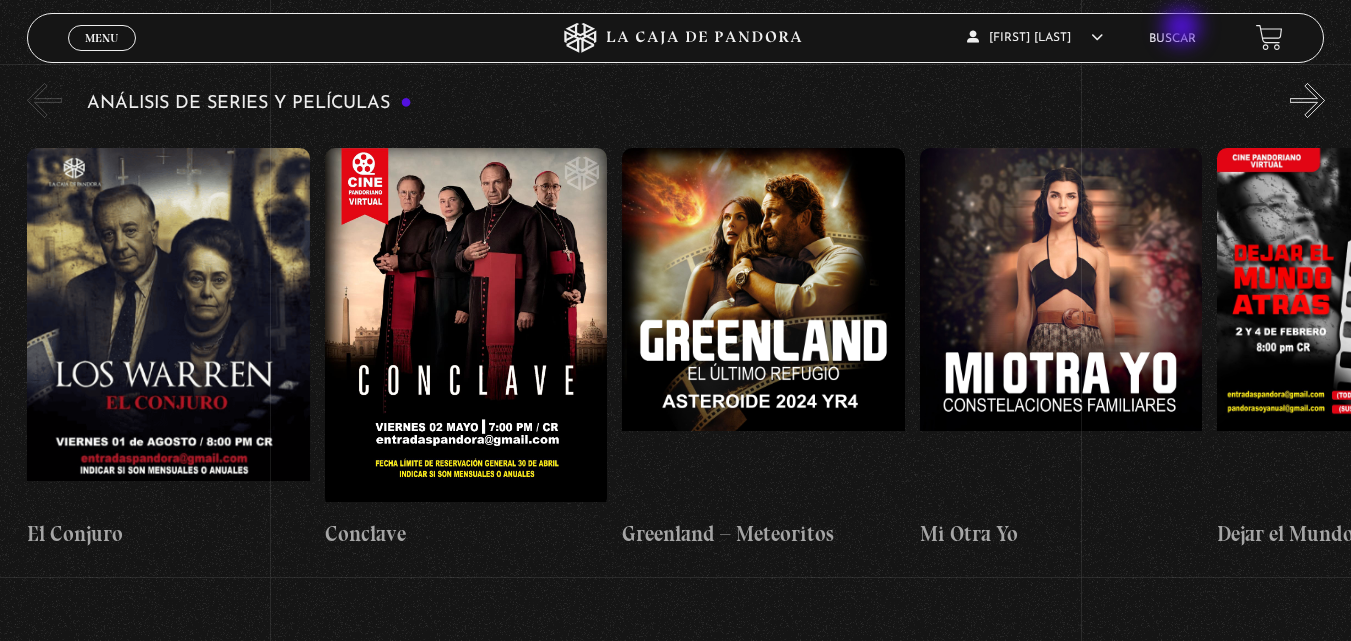 click on "Buscar" at bounding box center (1172, 38) 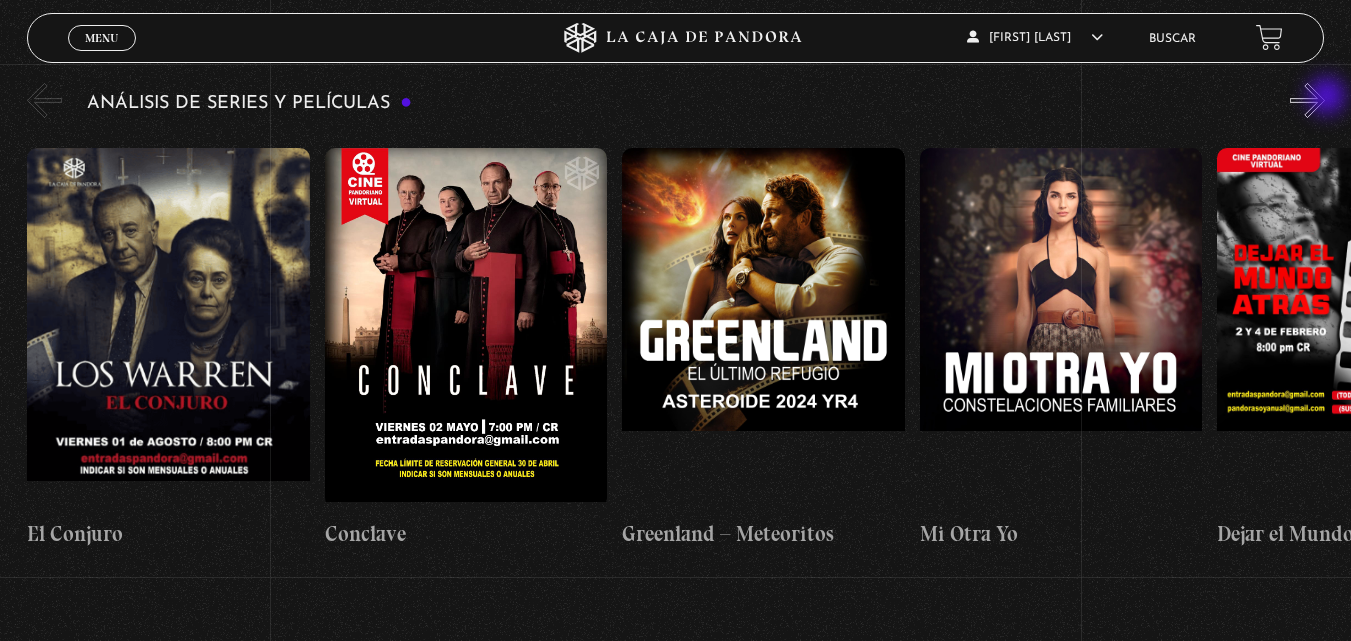 click on "»" at bounding box center [1307, 100] 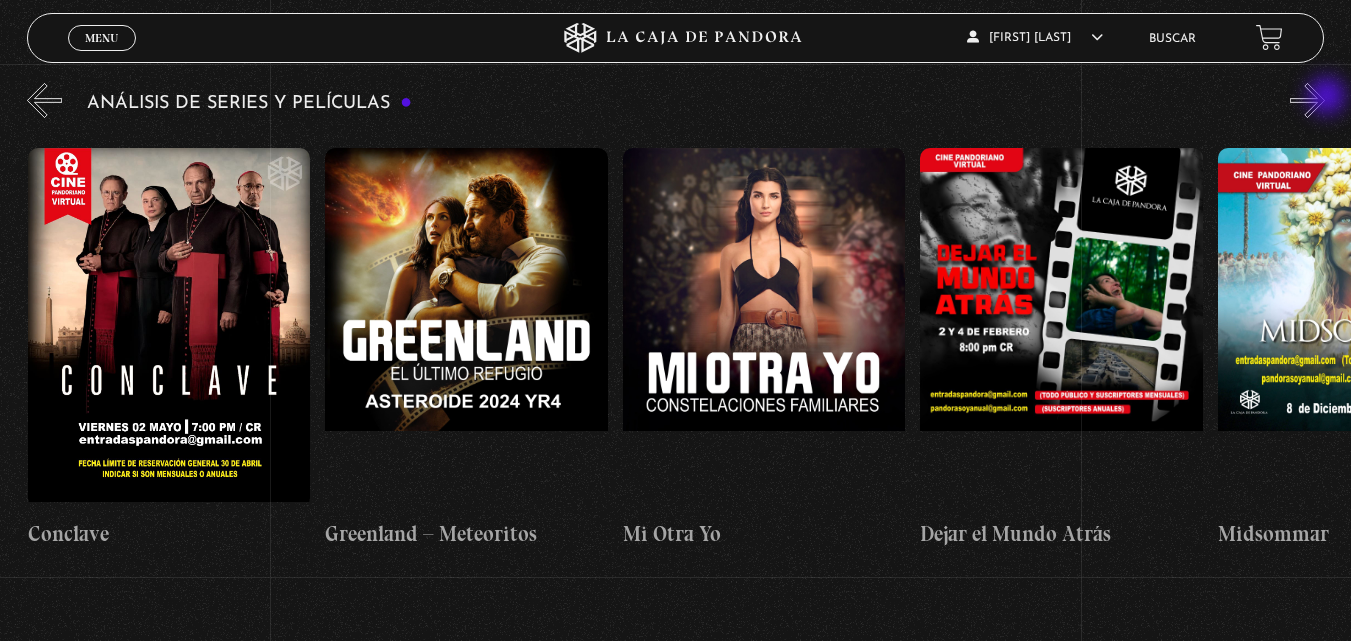 scroll, scrollTop: 0, scrollLeft: 298, axis: horizontal 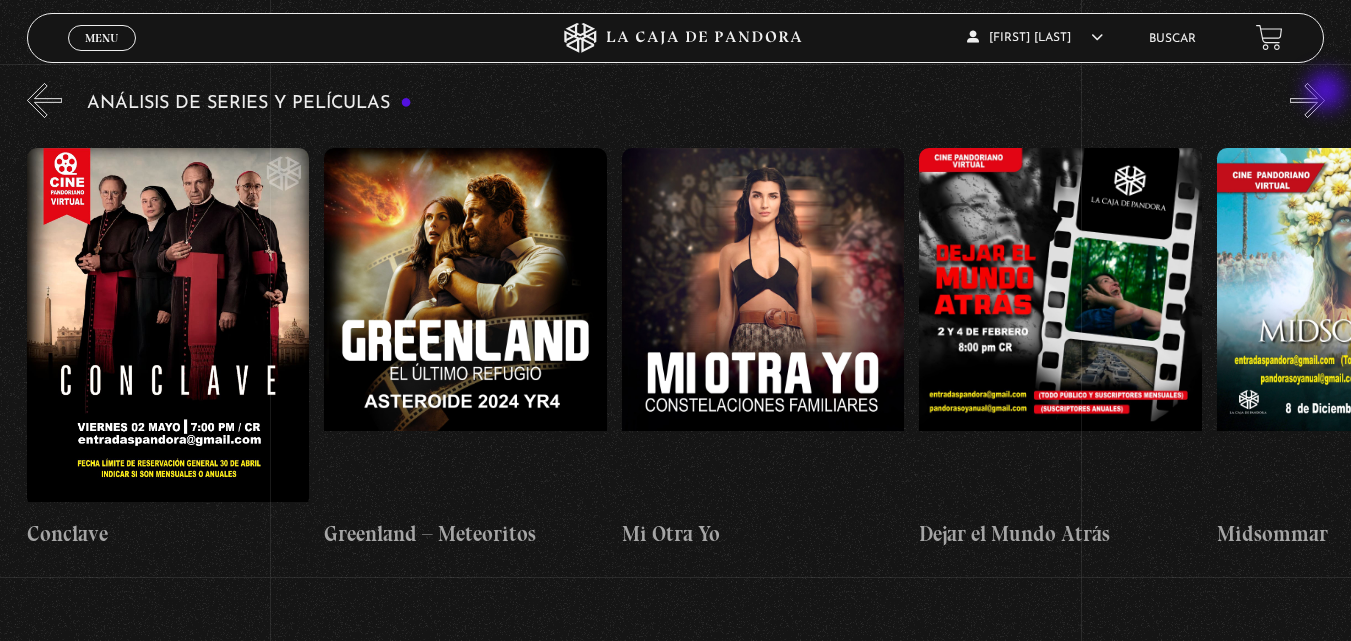 click on "»" at bounding box center (1307, 100) 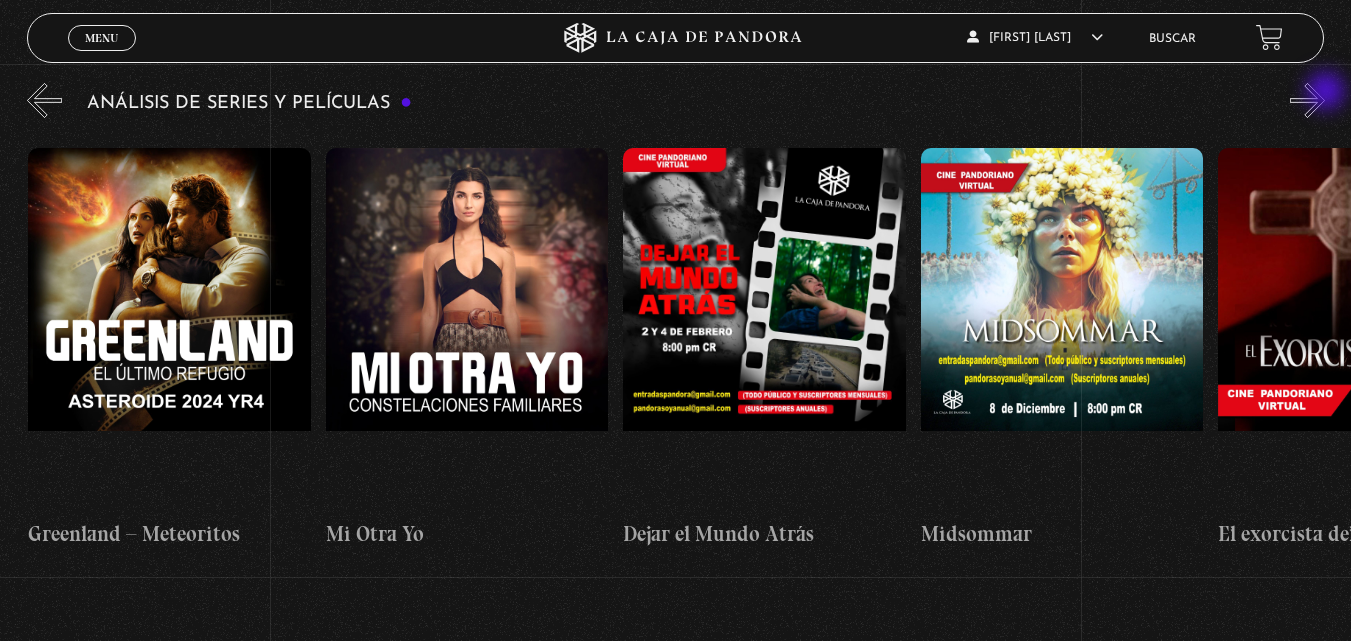 scroll, scrollTop: 0, scrollLeft: 595, axis: horizontal 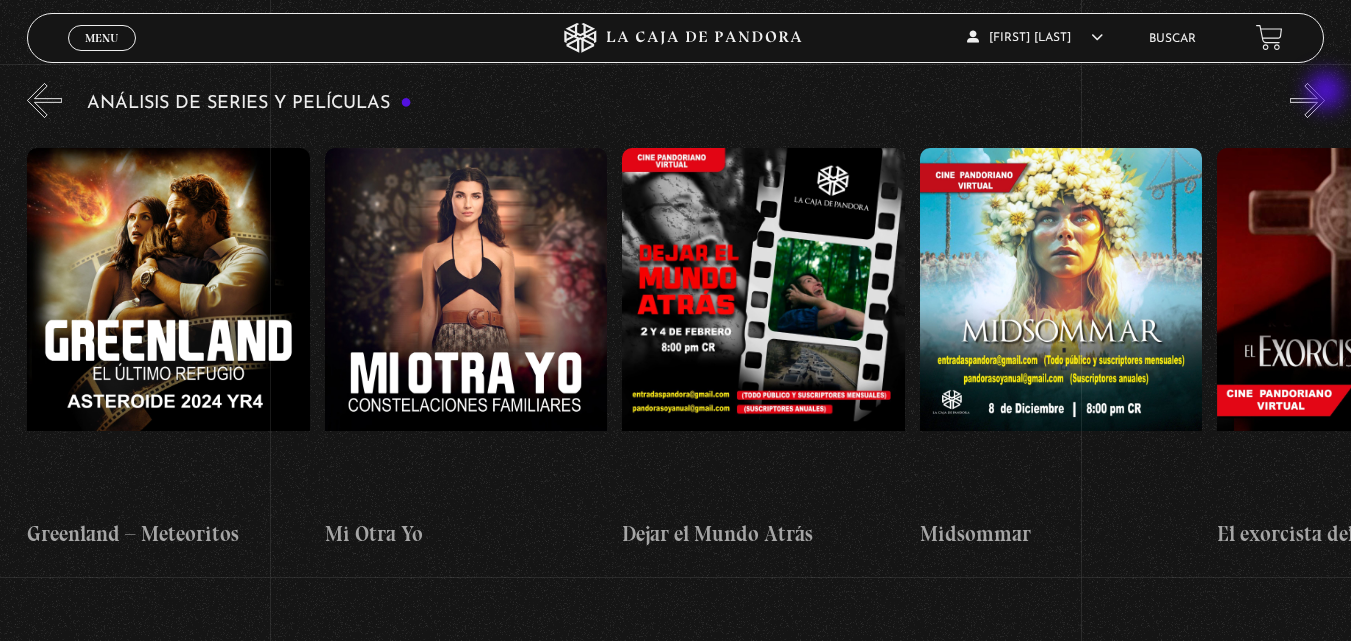 click on "»" at bounding box center [1307, 100] 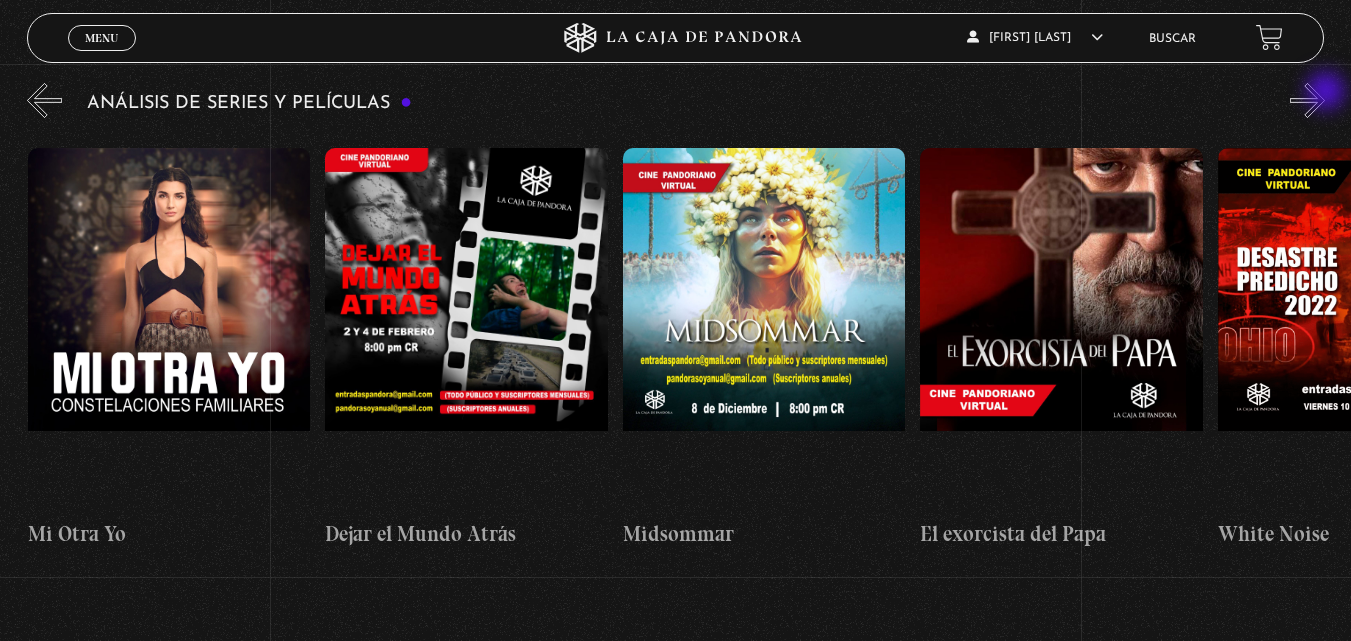 scroll, scrollTop: 0, scrollLeft: 893, axis: horizontal 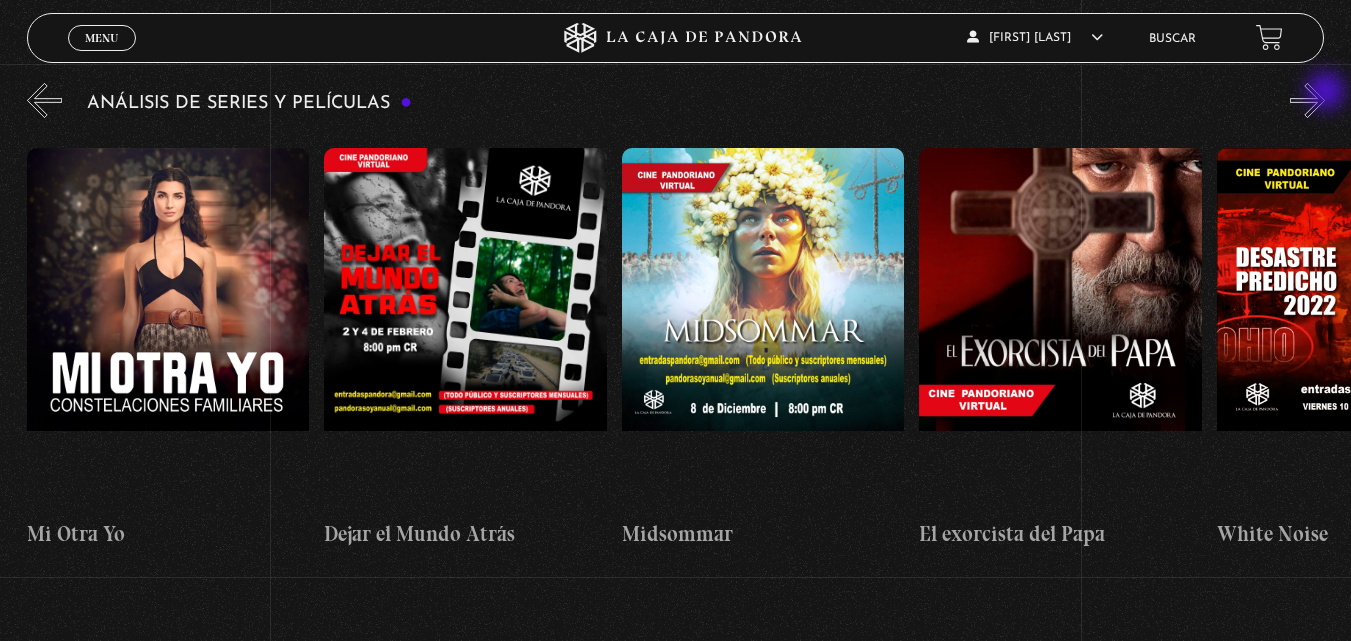 click on "»" at bounding box center (1307, 100) 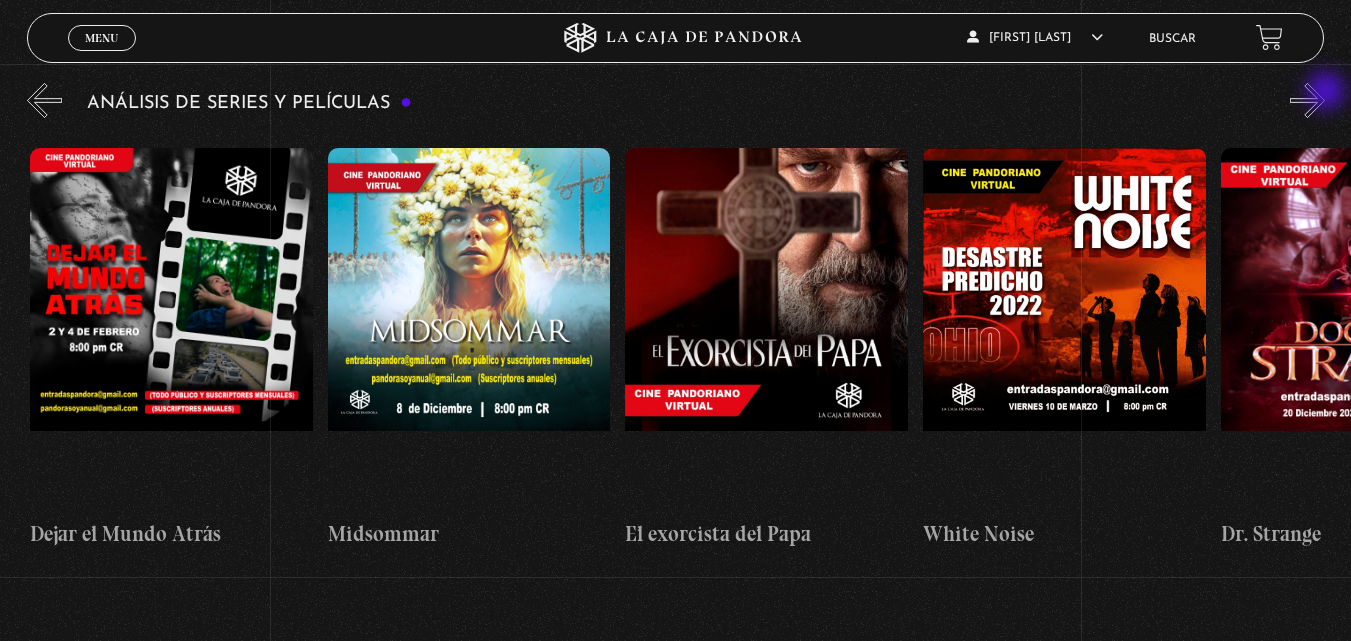 scroll, scrollTop: 0, scrollLeft: 1190, axis: horizontal 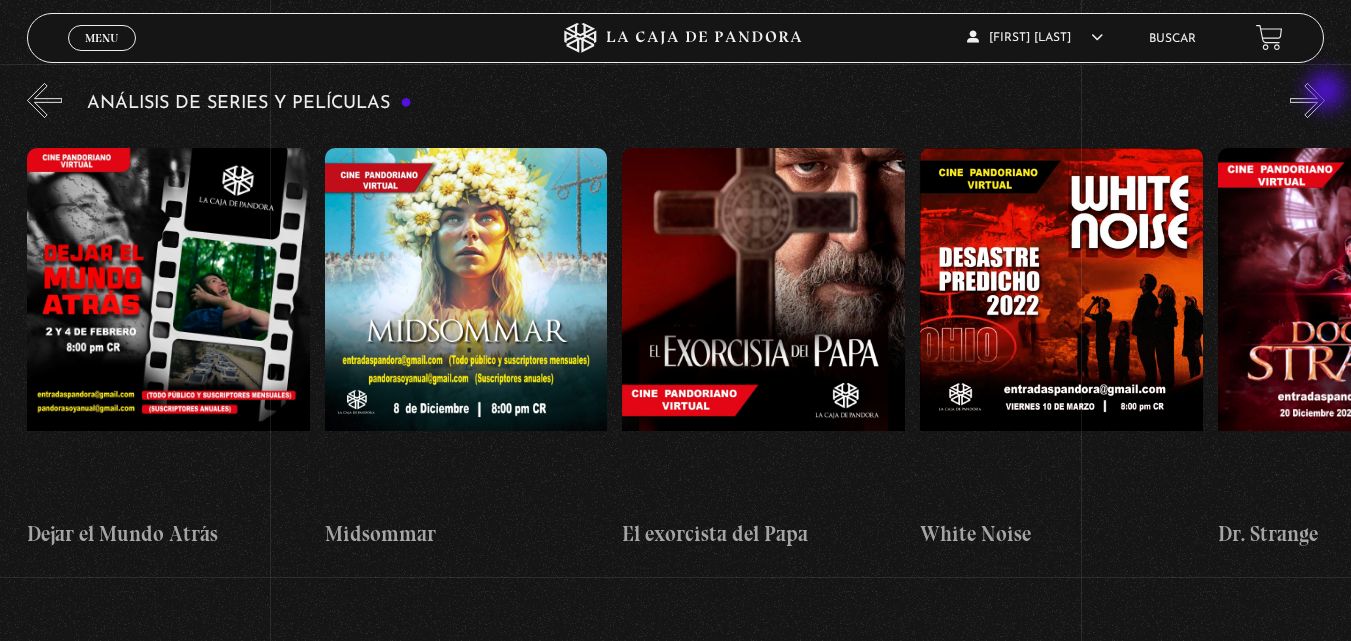 click on "»" at bounding box center (1307, 100) 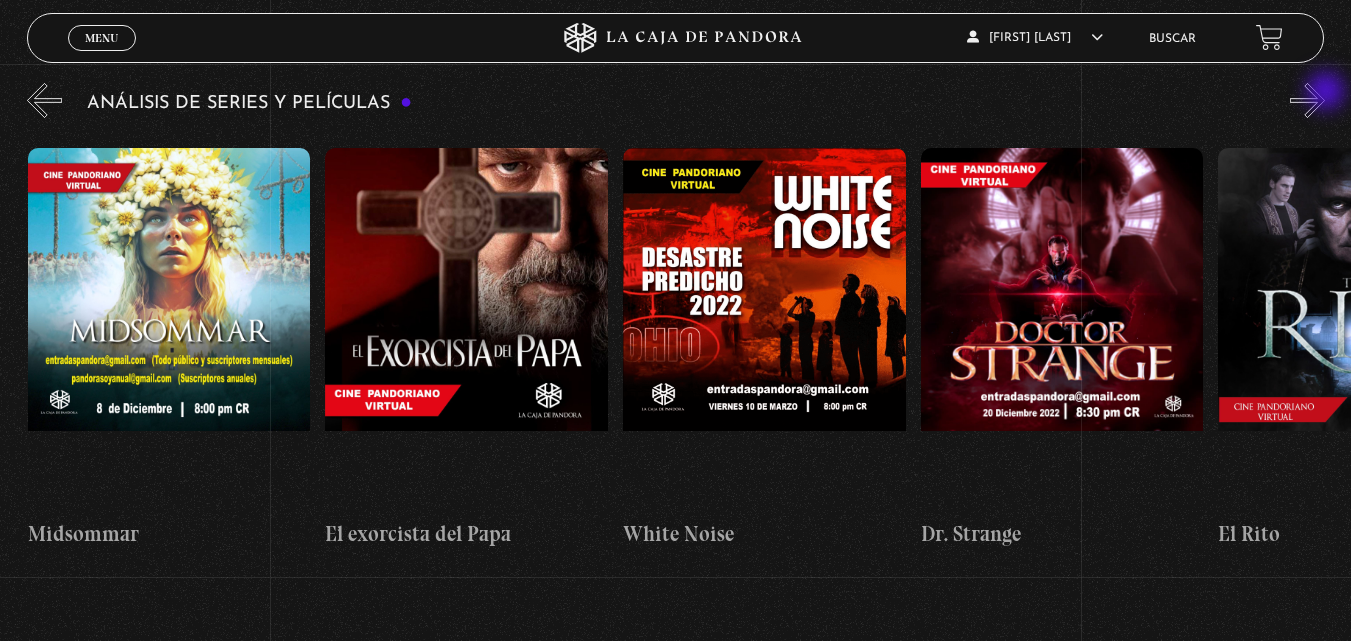 scroll, scrollTop: 0, scrollLeft: 1488, axis: horizontal 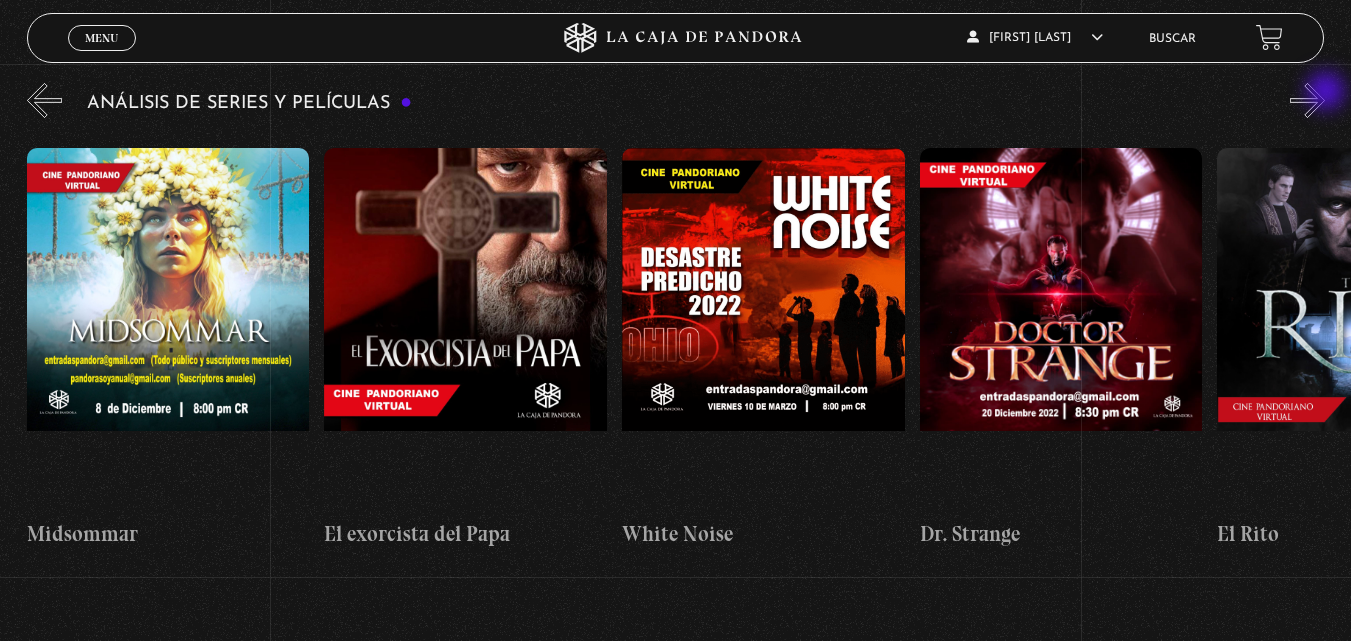 click on "»" at bounding box center (1307, 100) 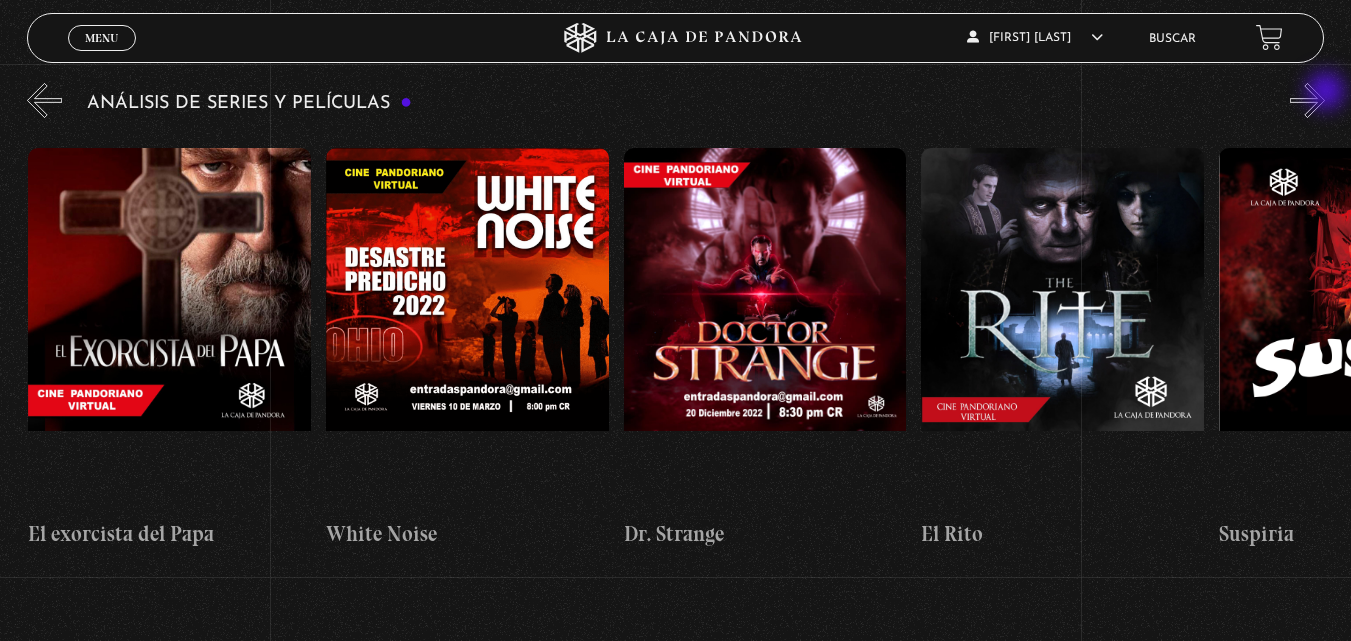 scroll, scrollTop: 0, scrollLeft: 1785, axis: horizontal 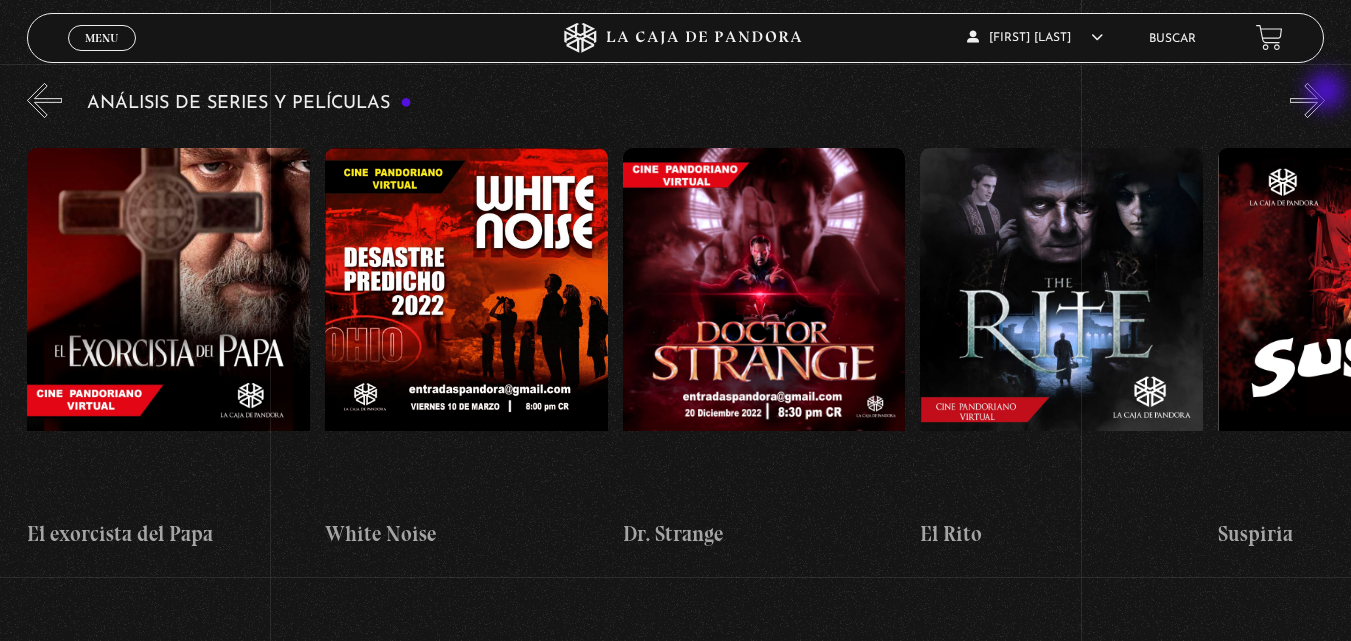 click on "»" at bounding box center [1307, 100] 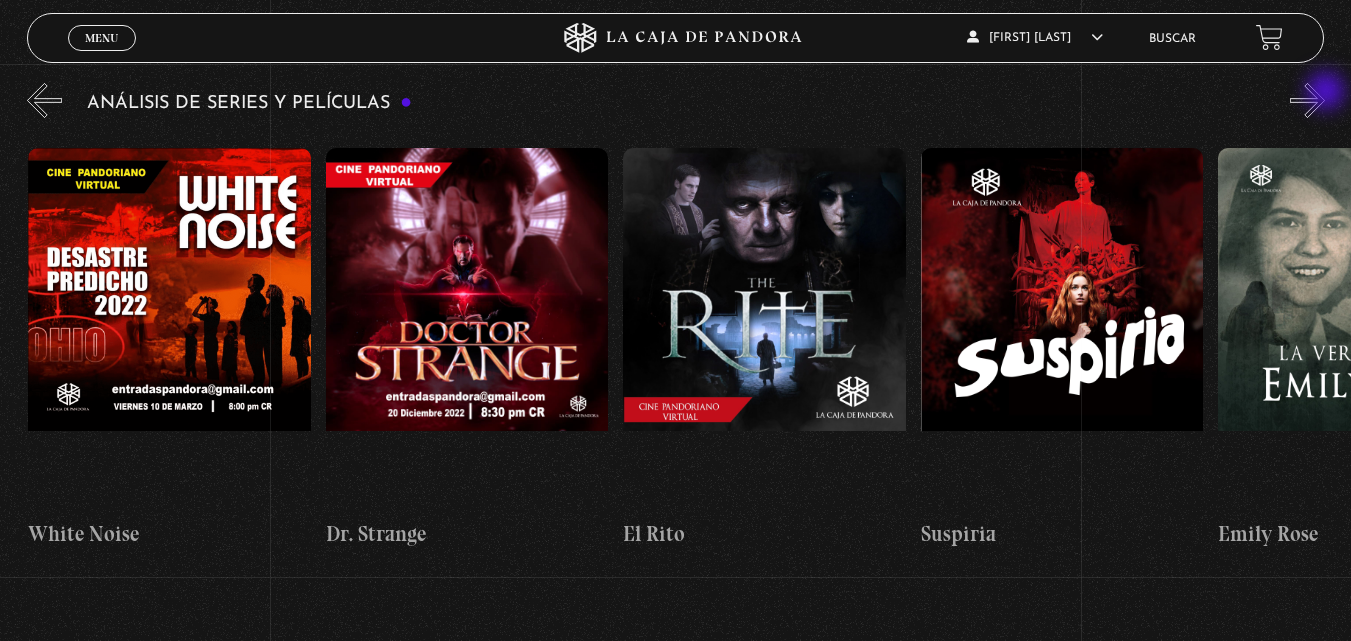 scroll, scrollTop: 0, scrollLeft: 2083, axis: horizontal 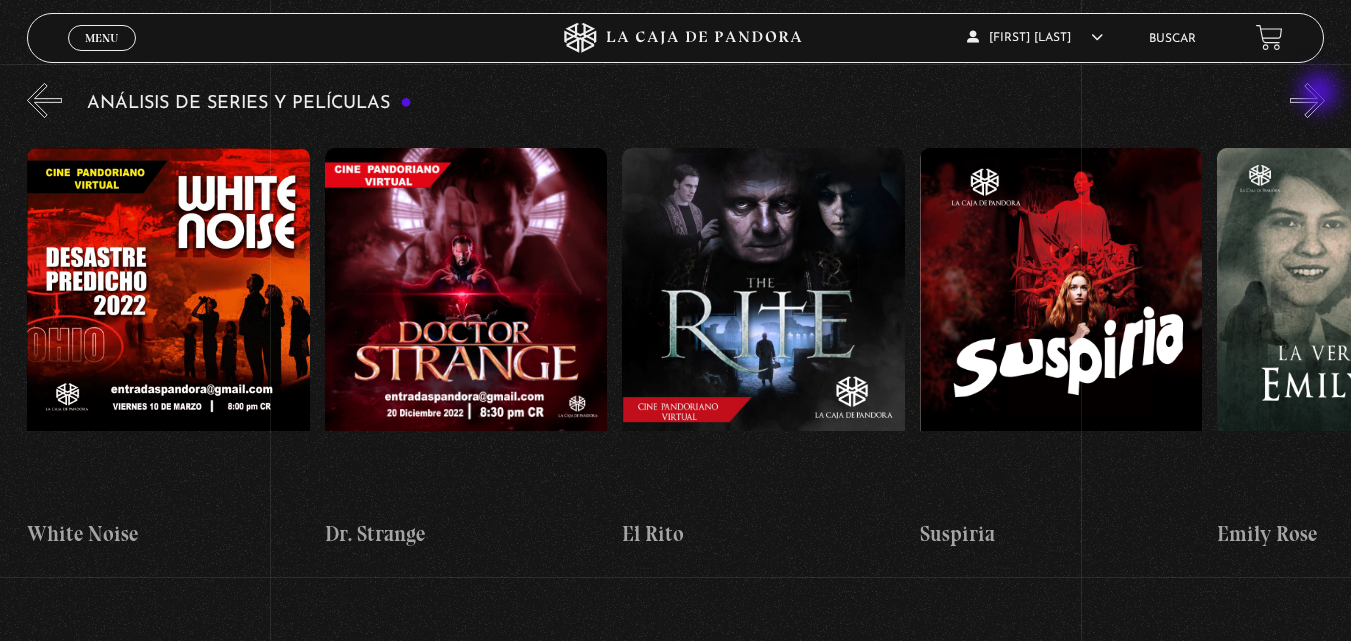click on "»" at bounding box center [1307, 100] 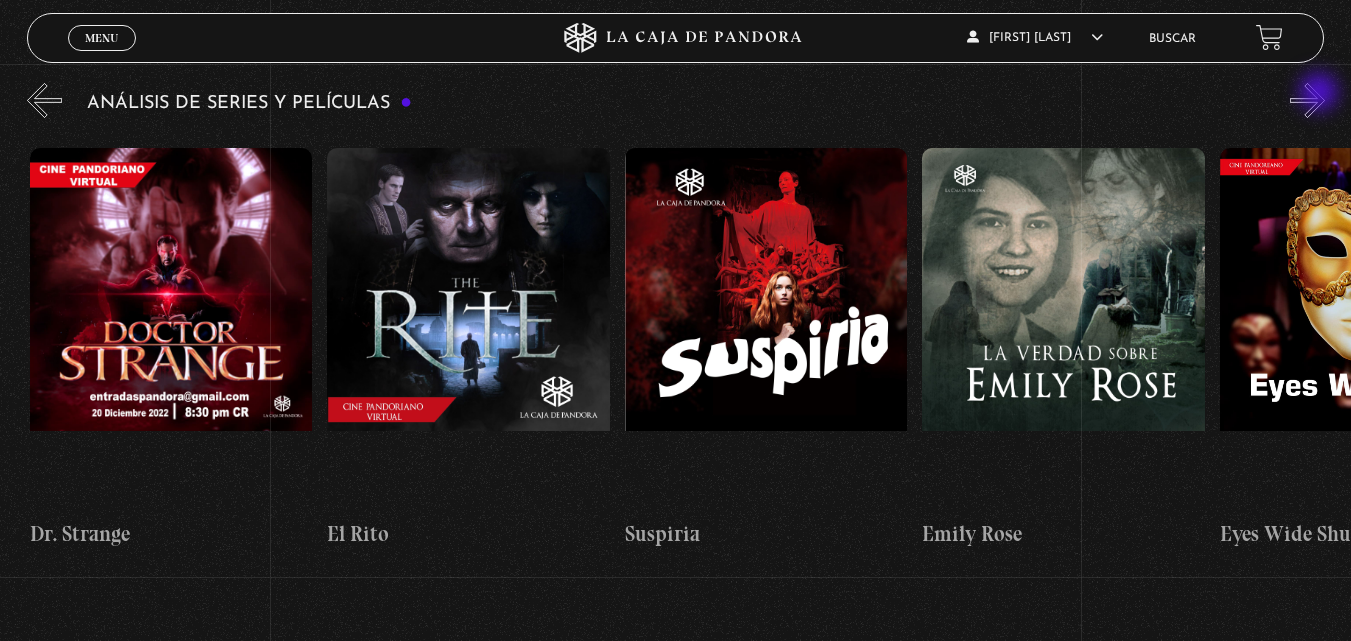 scroll, scrollTop: 0, scrollLeft: 2380, axis: horizontal 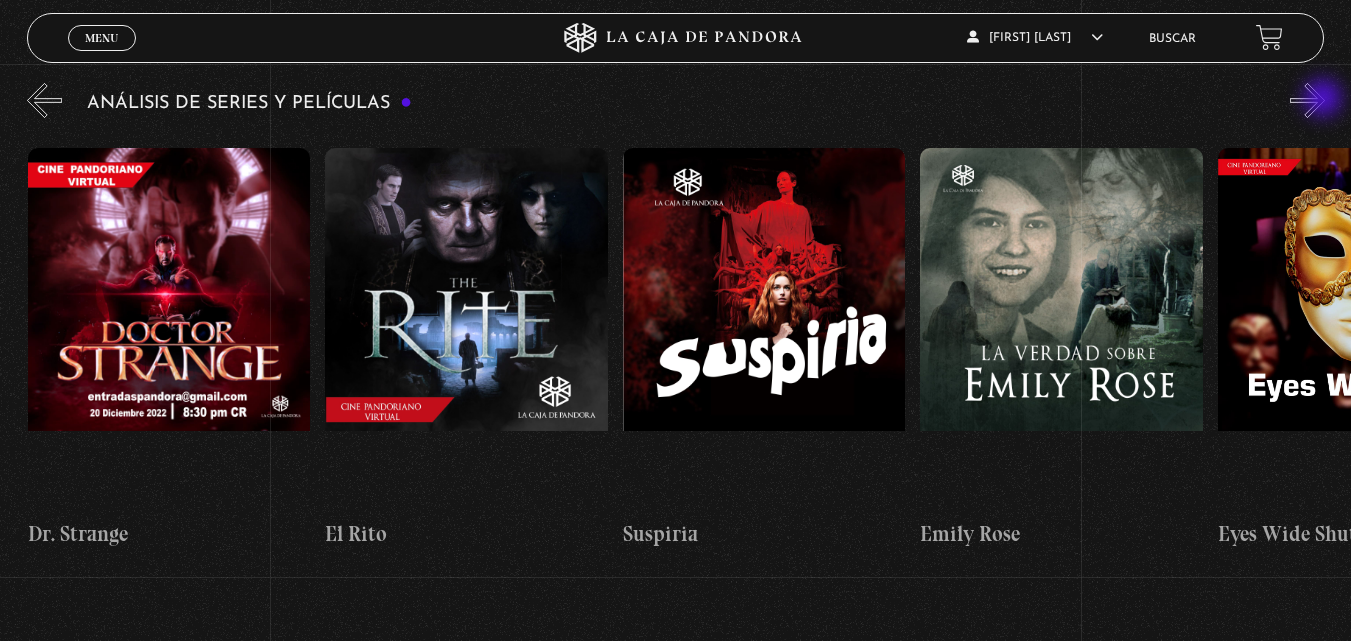 click on "»" at bounding box center [1307, 100] 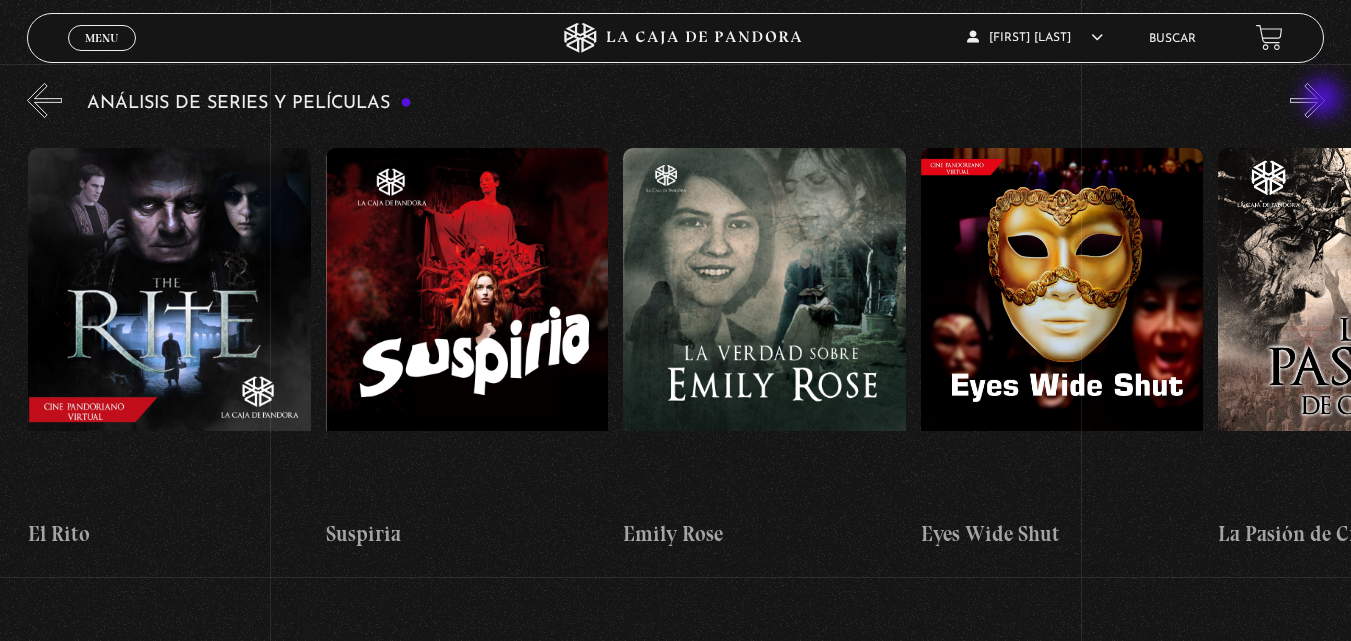 scroll, scrollTop: 0, scrollLeft: 2678, axis: horizontal 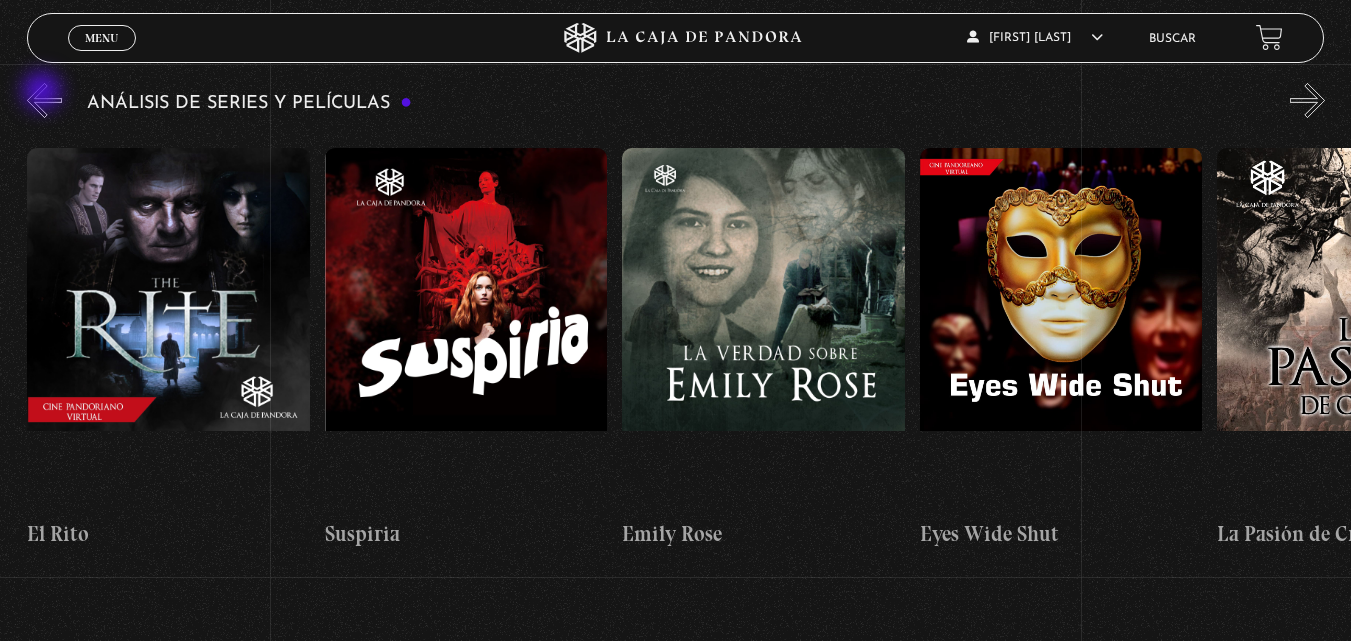 click on "«" at bounding box center (44, 100) 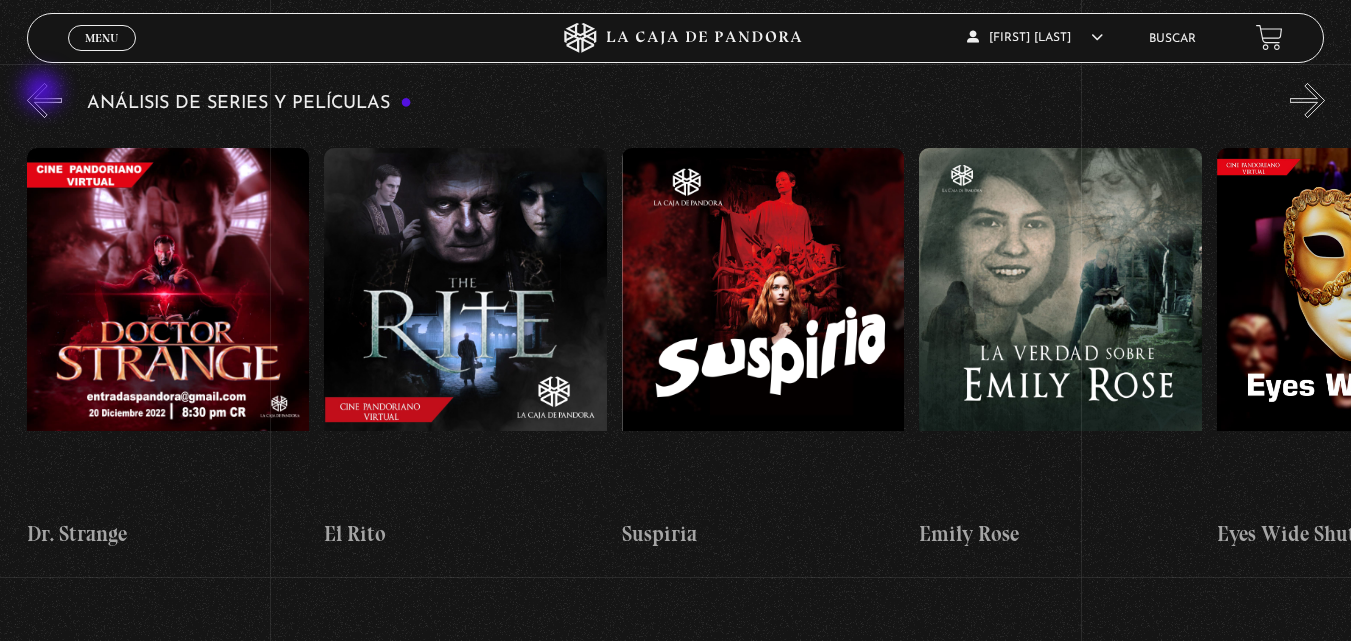click on "«" at bounding box center (44, 100) 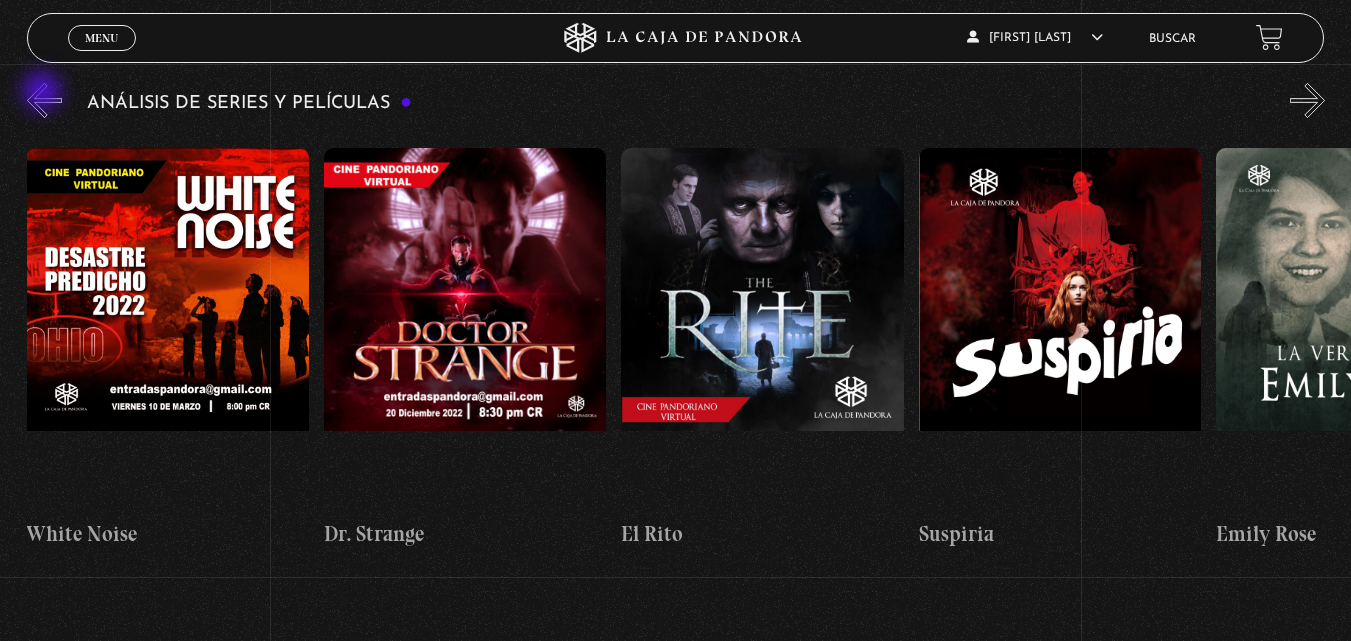 scroll, scrollTop: 0, scrollLeft: 2083, axis: horizontal 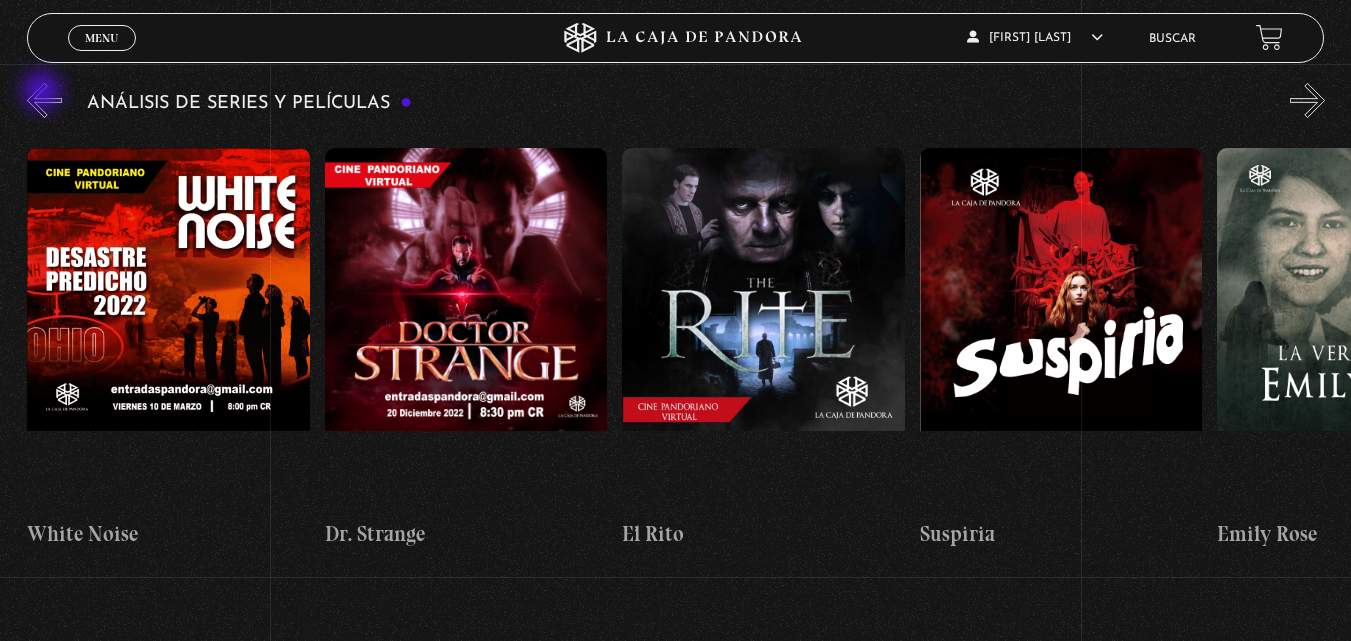 click on "«" at bounding box center [44, 100] 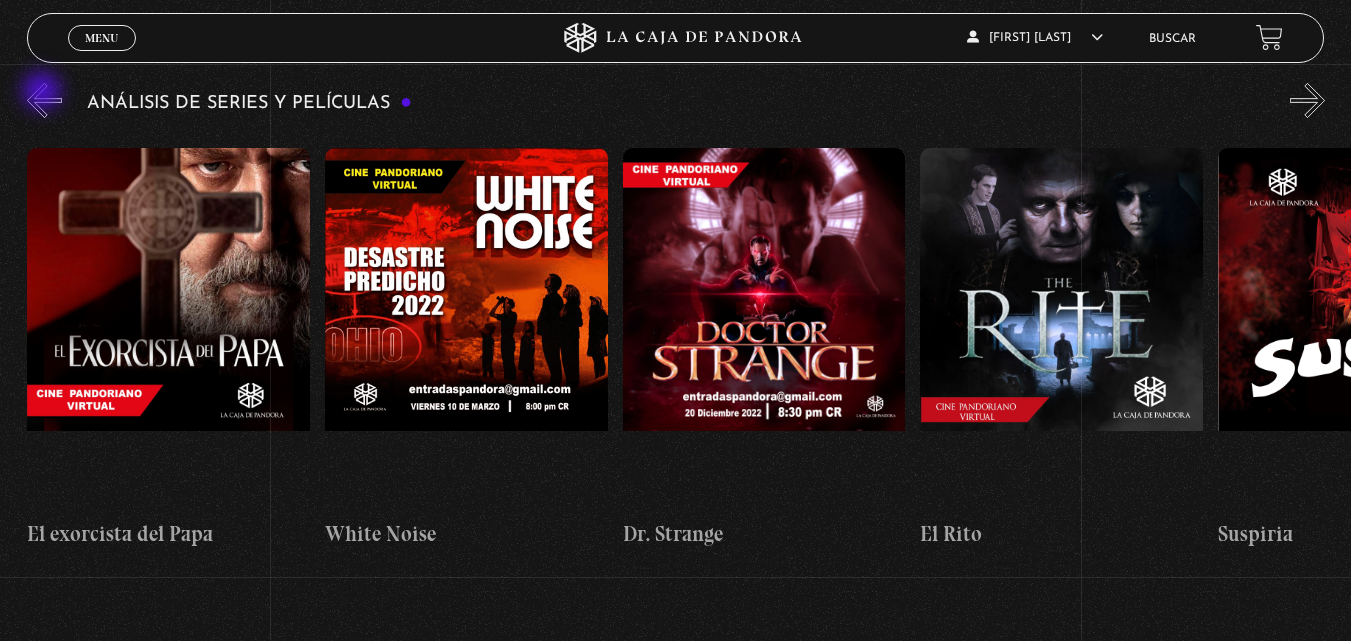 click on "«" at bounding box center [44, 100] 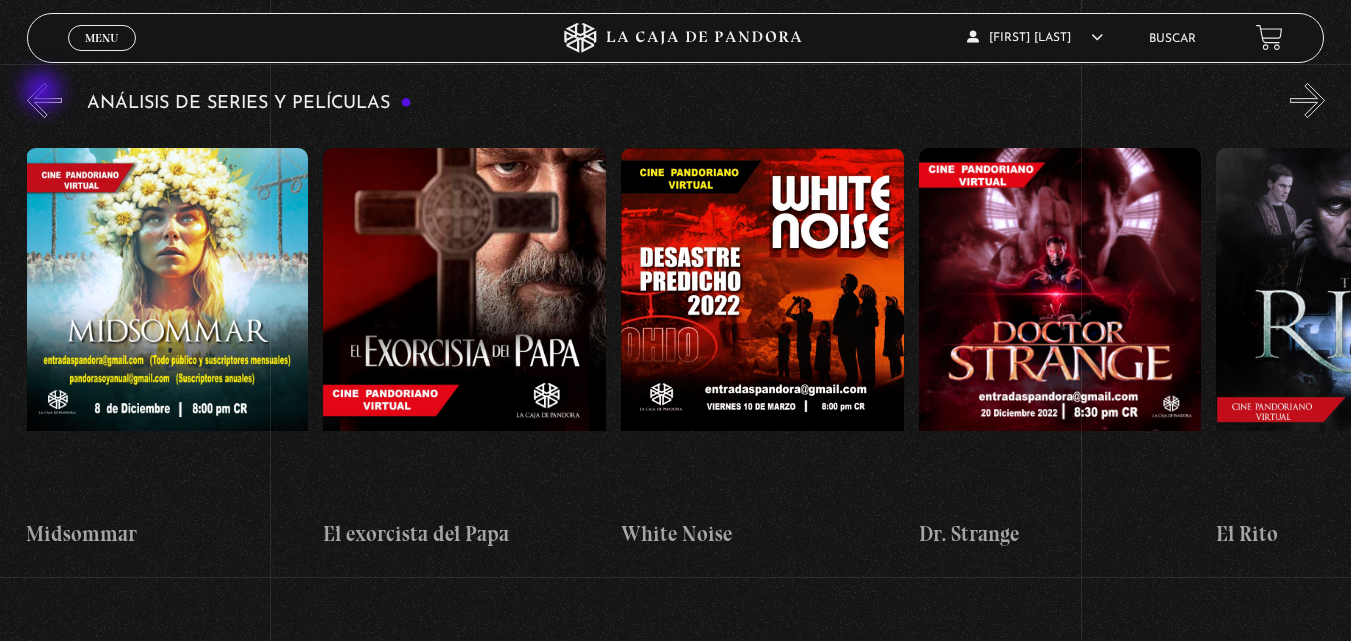 scroll, scrollTop: 0, scrollLeft: 1488, axis: horizontal 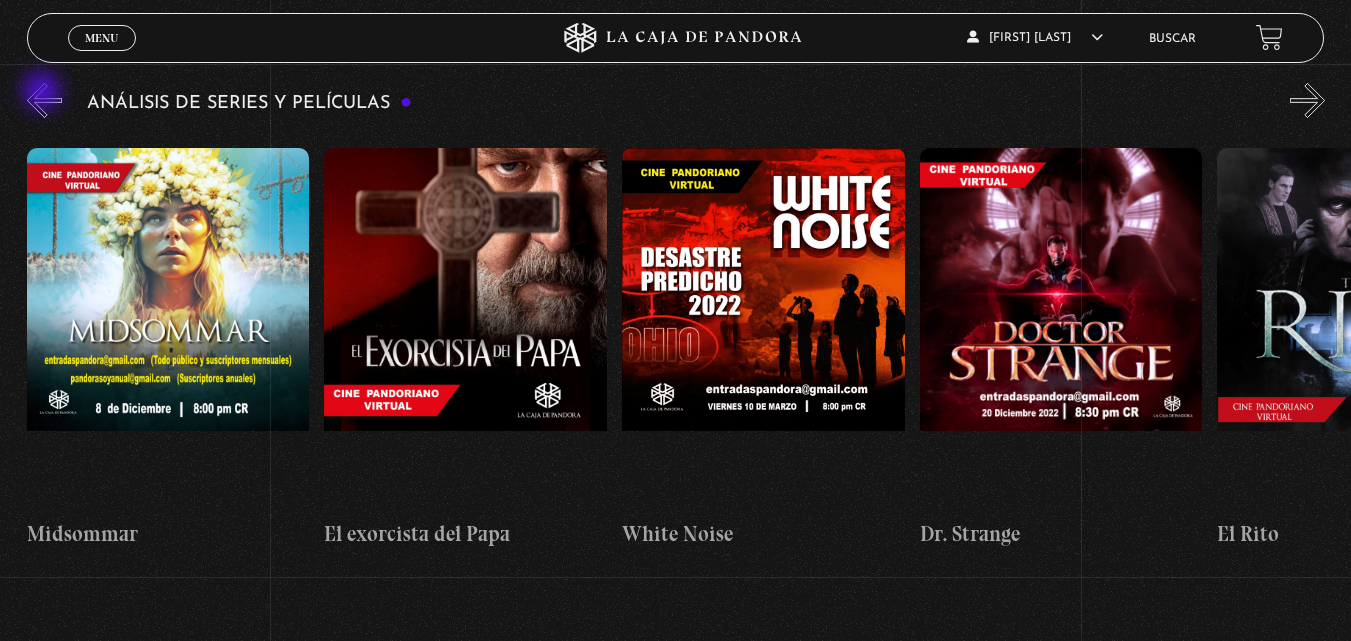click on "«" at bounding box center (44, 100) 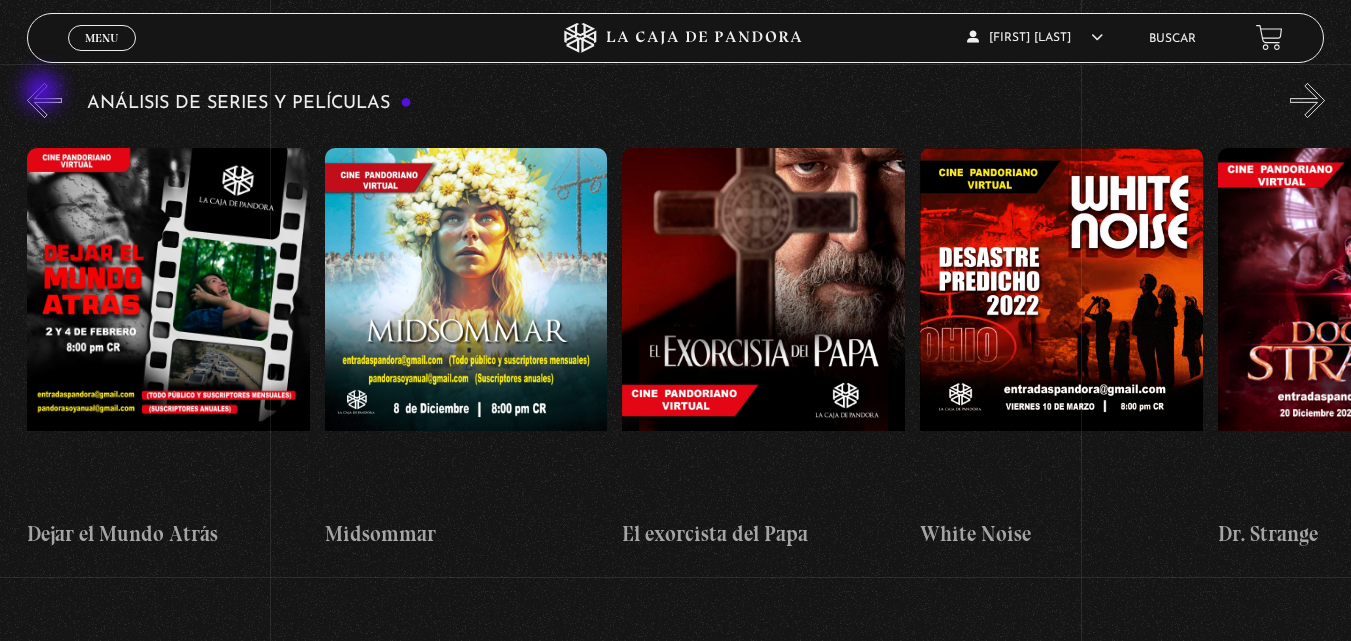 click on "«" at bounding box center [44, 100] 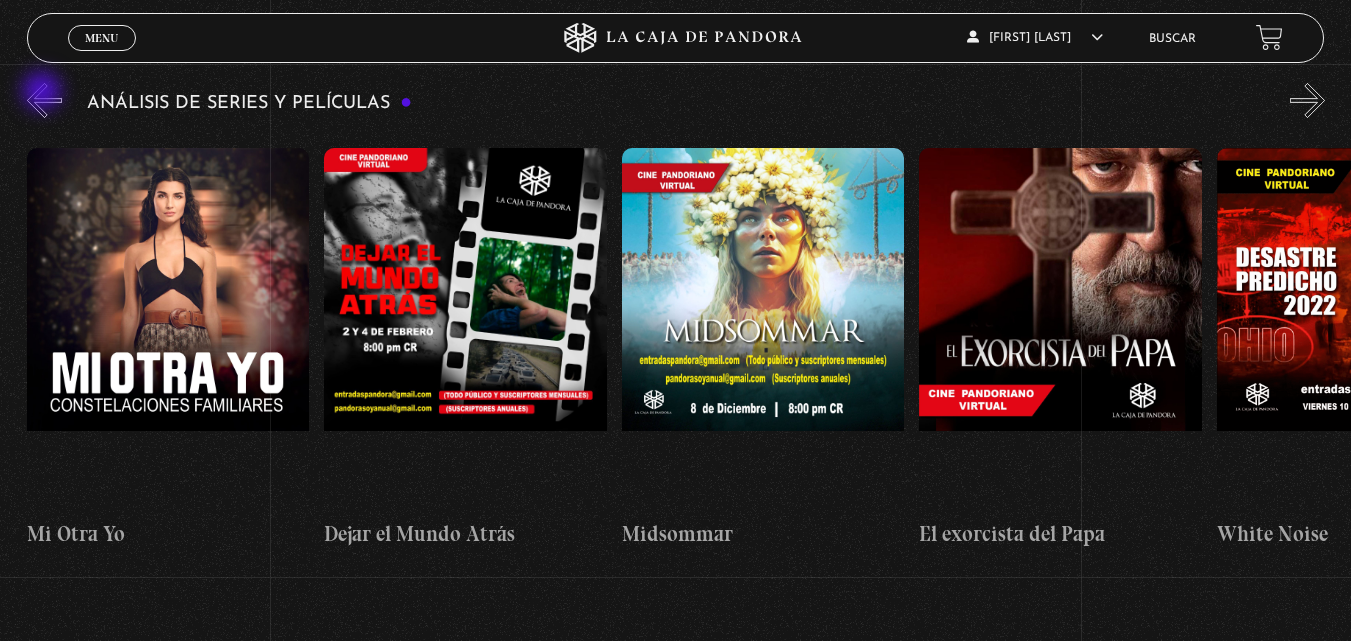 click on "«" at bounding box center [44, 100] 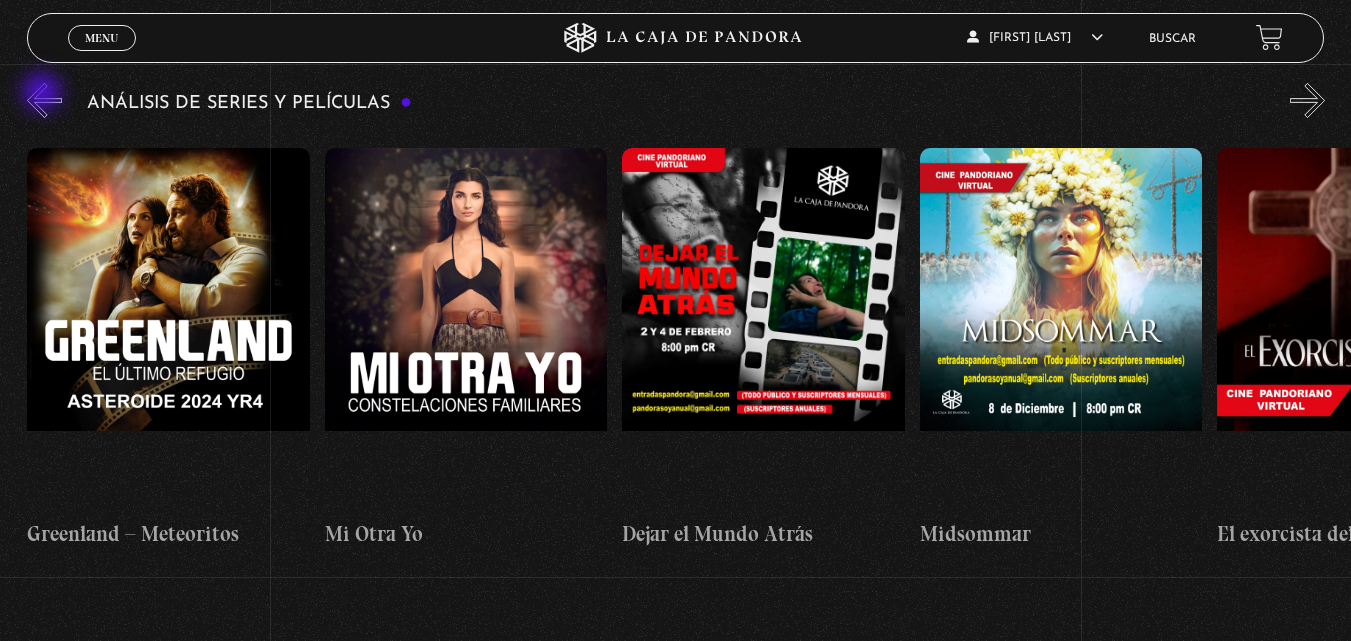 click on "«" at bounding box center [44, 100] 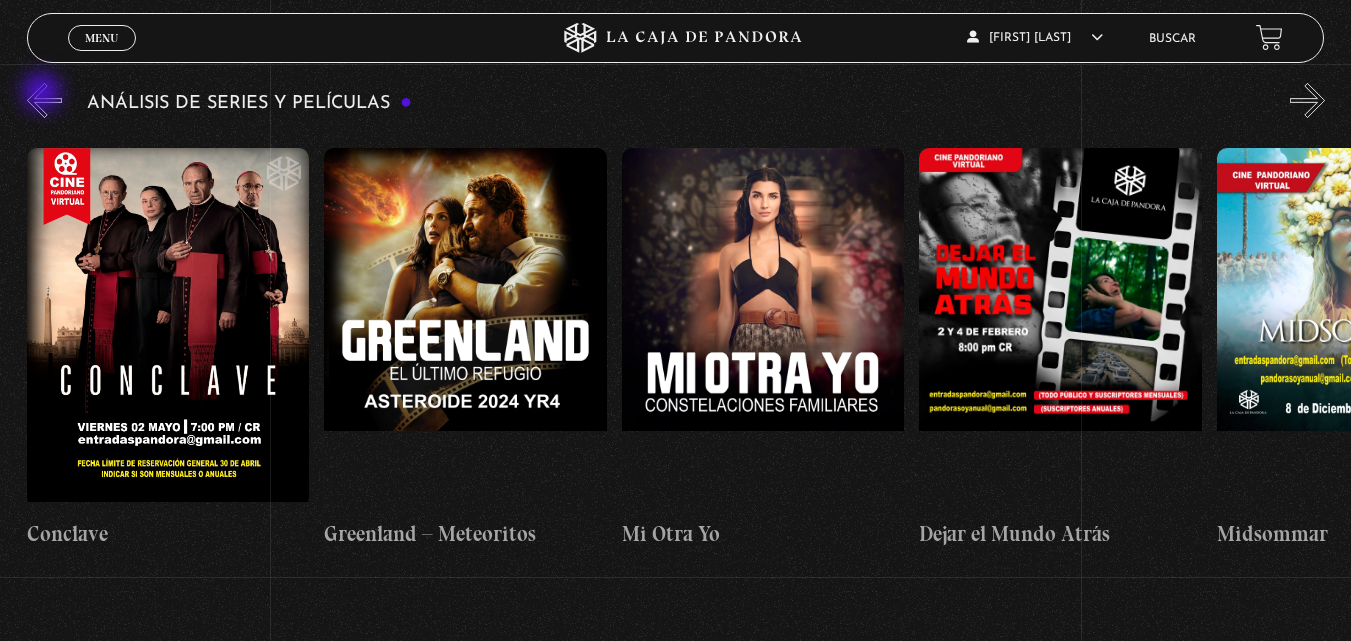 click on "«" at bounding box center (44, 100) 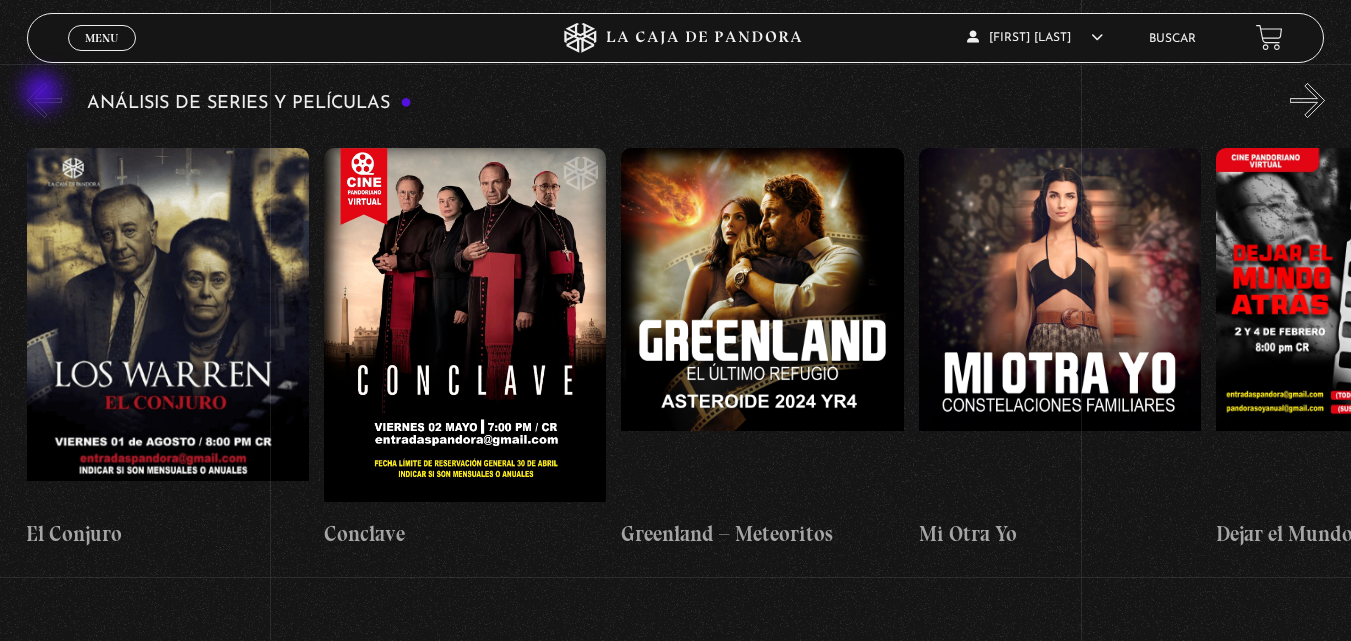 scroll, scrollTop: 0, scrollLeft: 0, axis: both 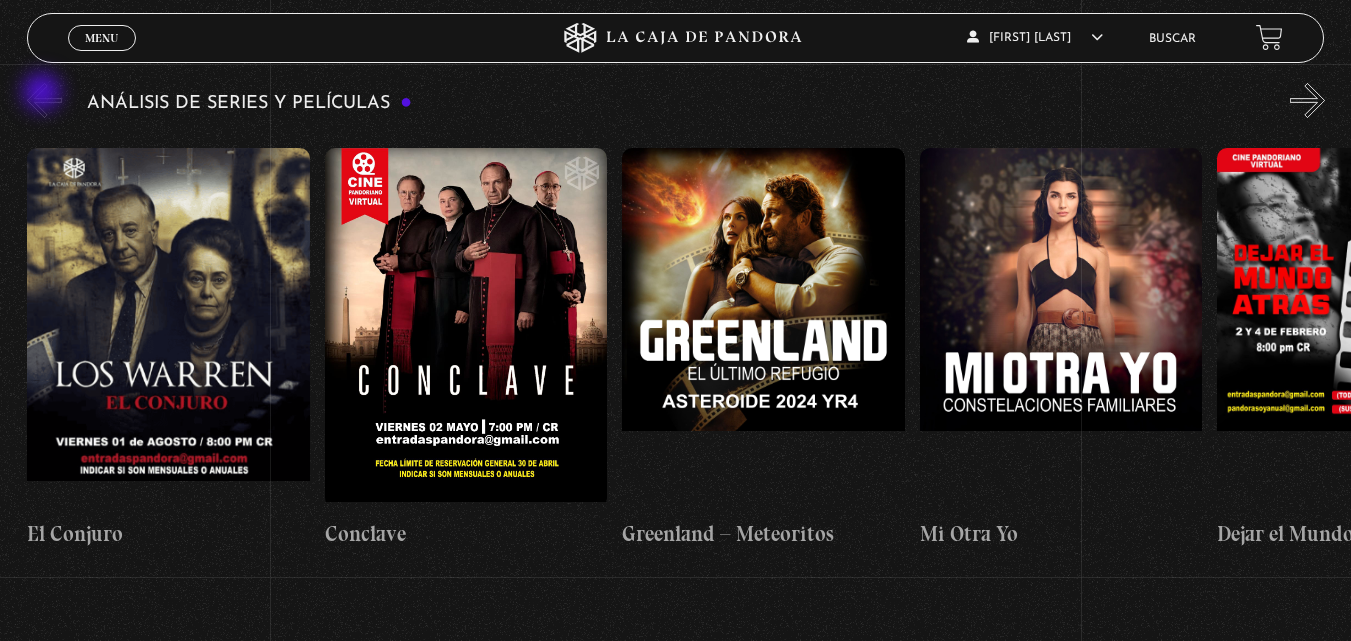 click on "«" at bounding box center (44, 100) 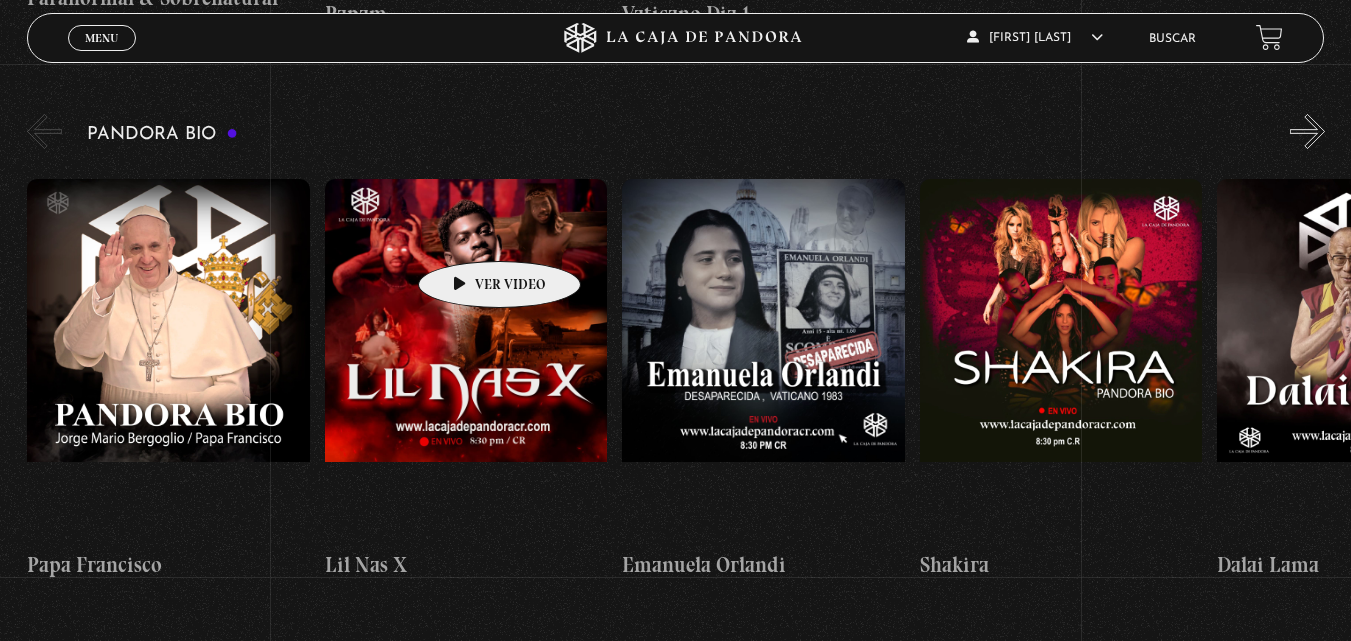 scroll, scrollTop: 3080, scrollLeft: 0, axis: vertical 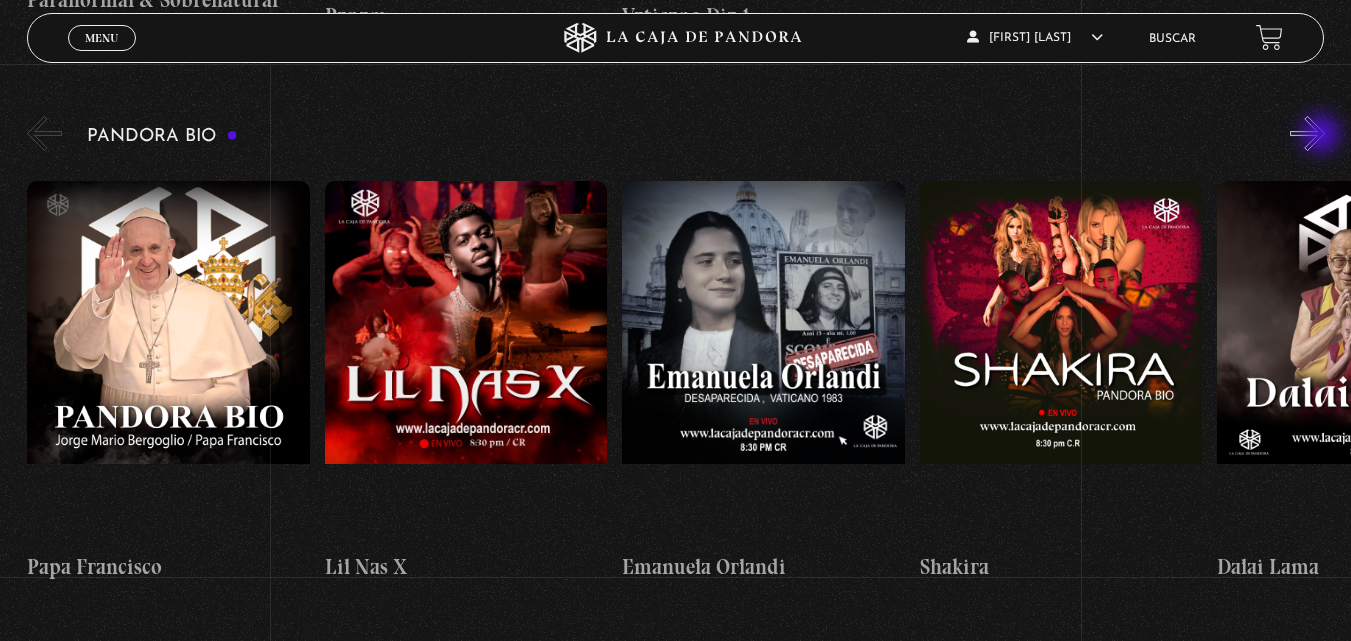 click on "»" at bounding box center [1307, 133] 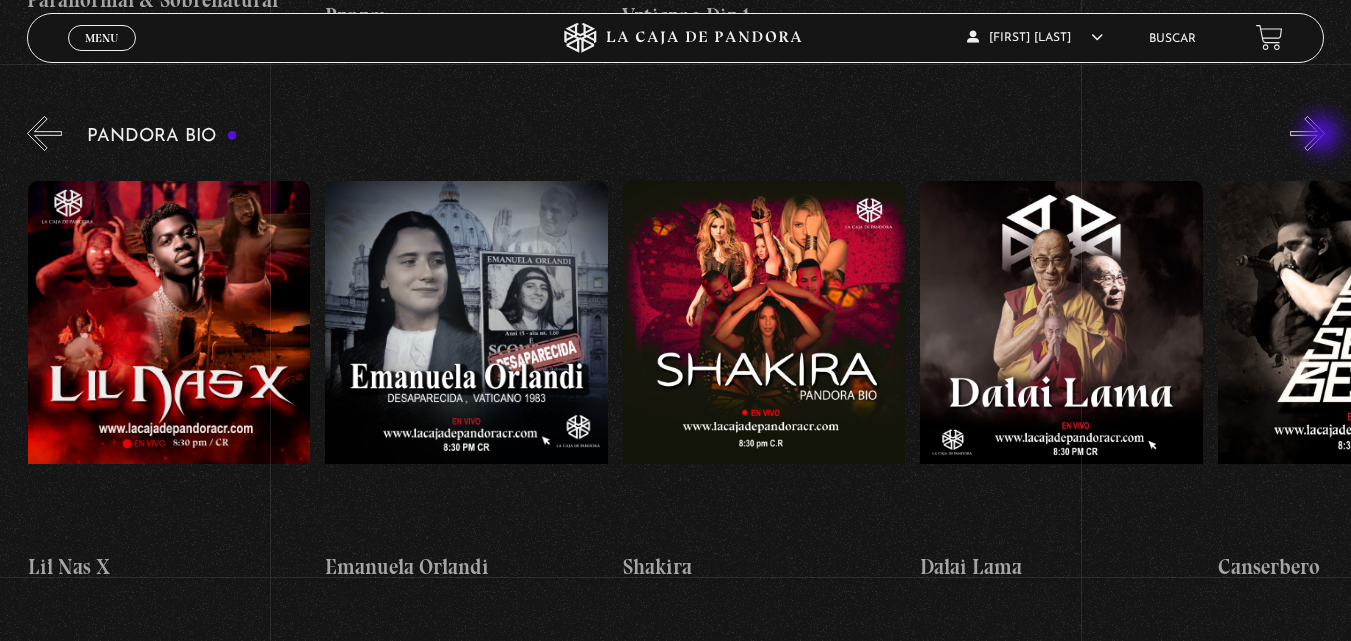 click on "»" at bounding box center (1307, 133) 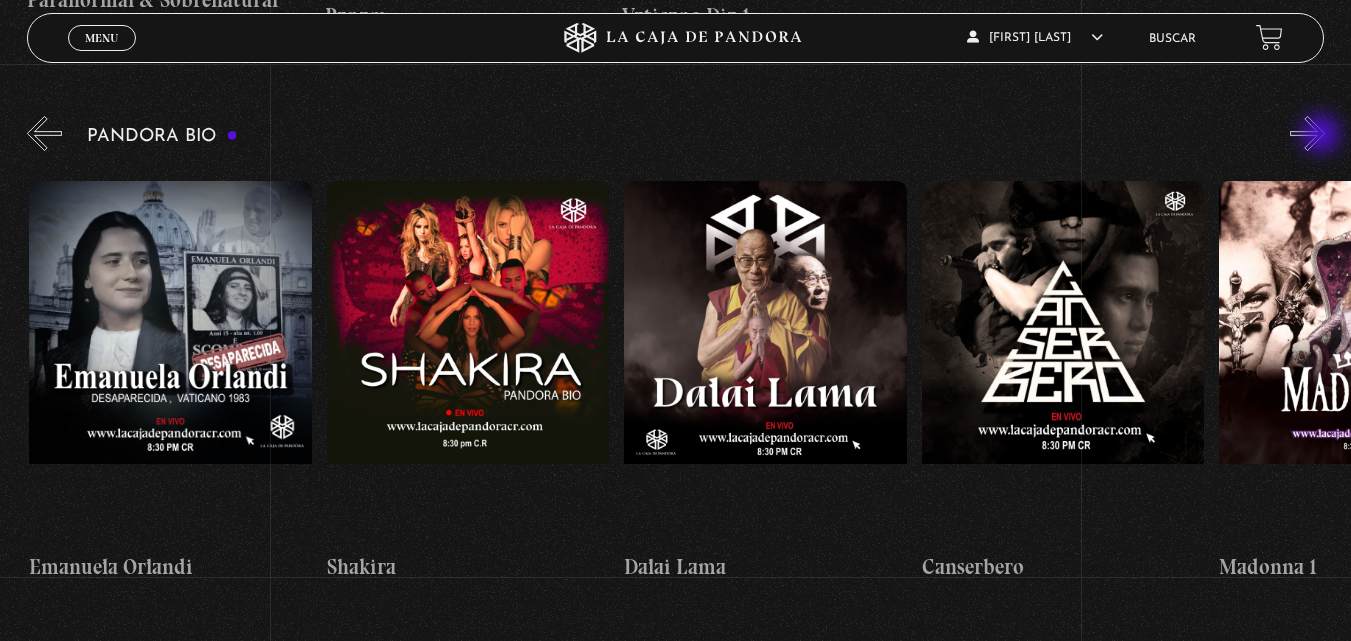 scroll, scrollTop: 0, scrollLeft: 595, axis: horizontal 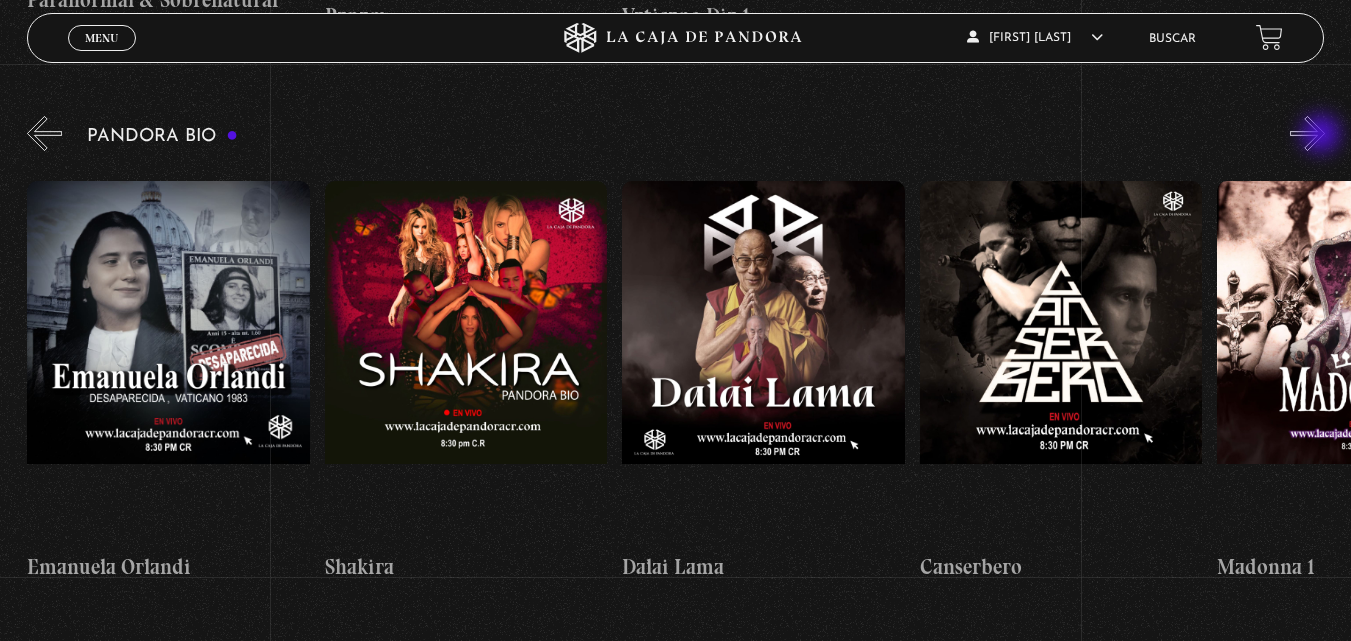 click on "»" at bounding box center (1307, 133) 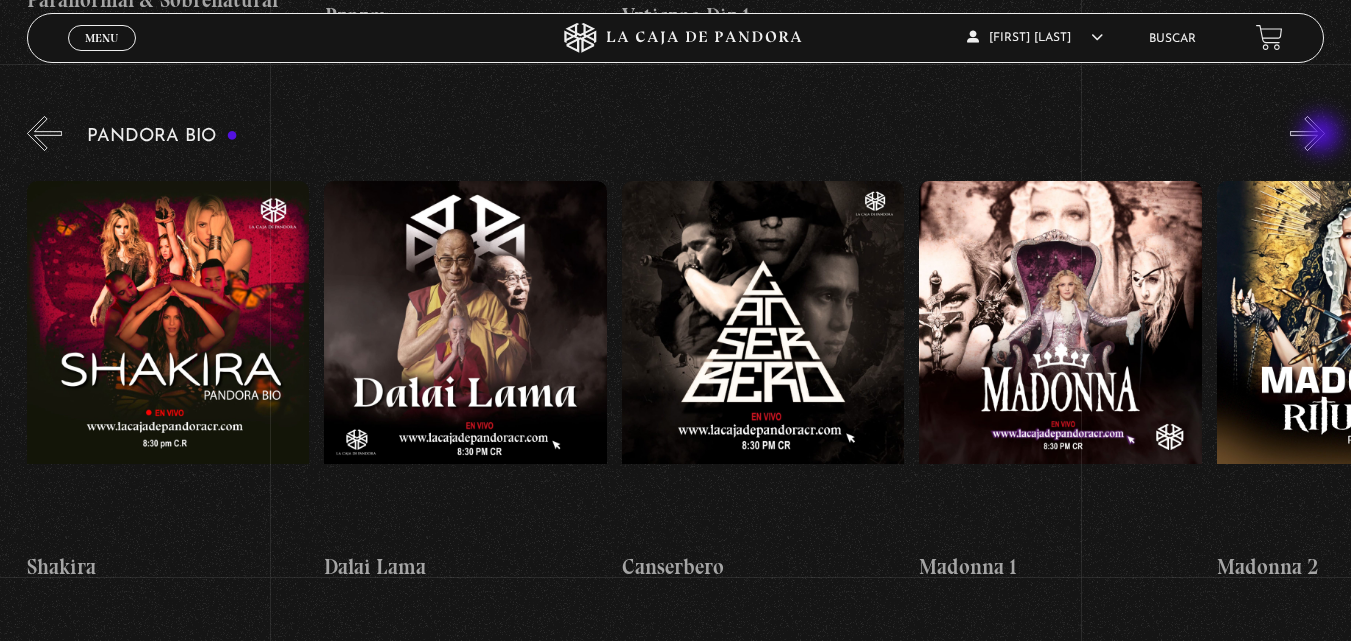 click on "»" at bounding box center (1307, 133) 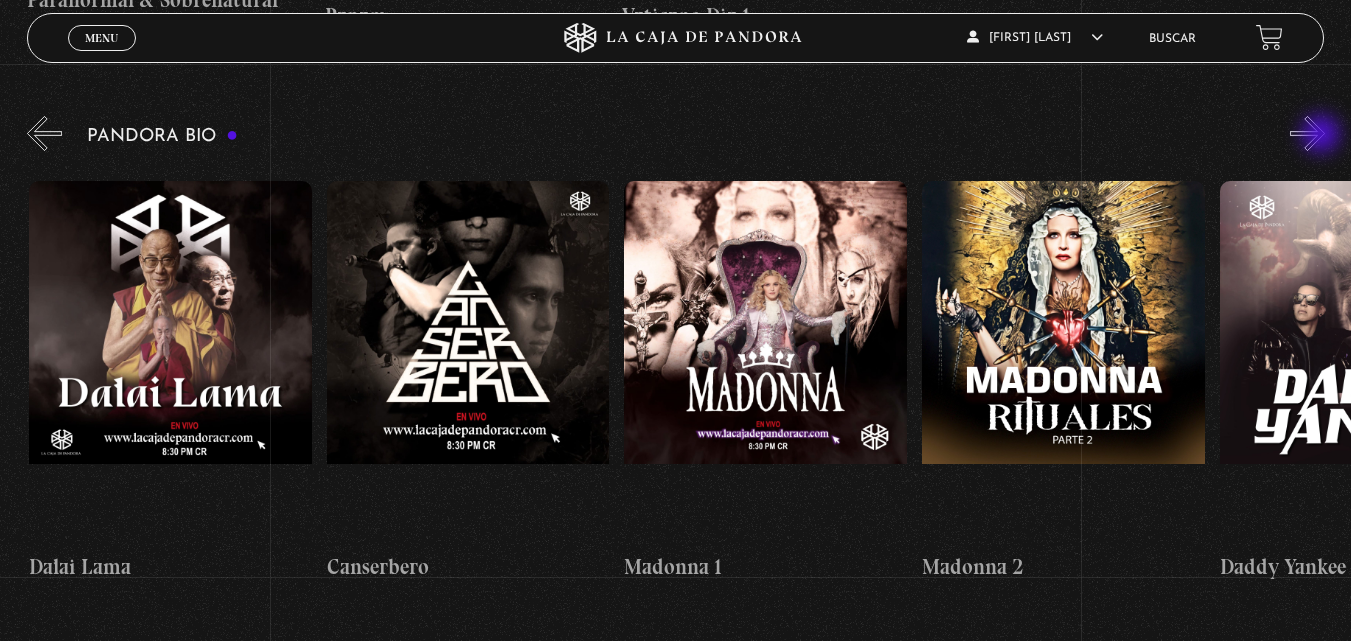 scroll, scrollTop: 0, scrollLeft: 1190, axis: horizontal 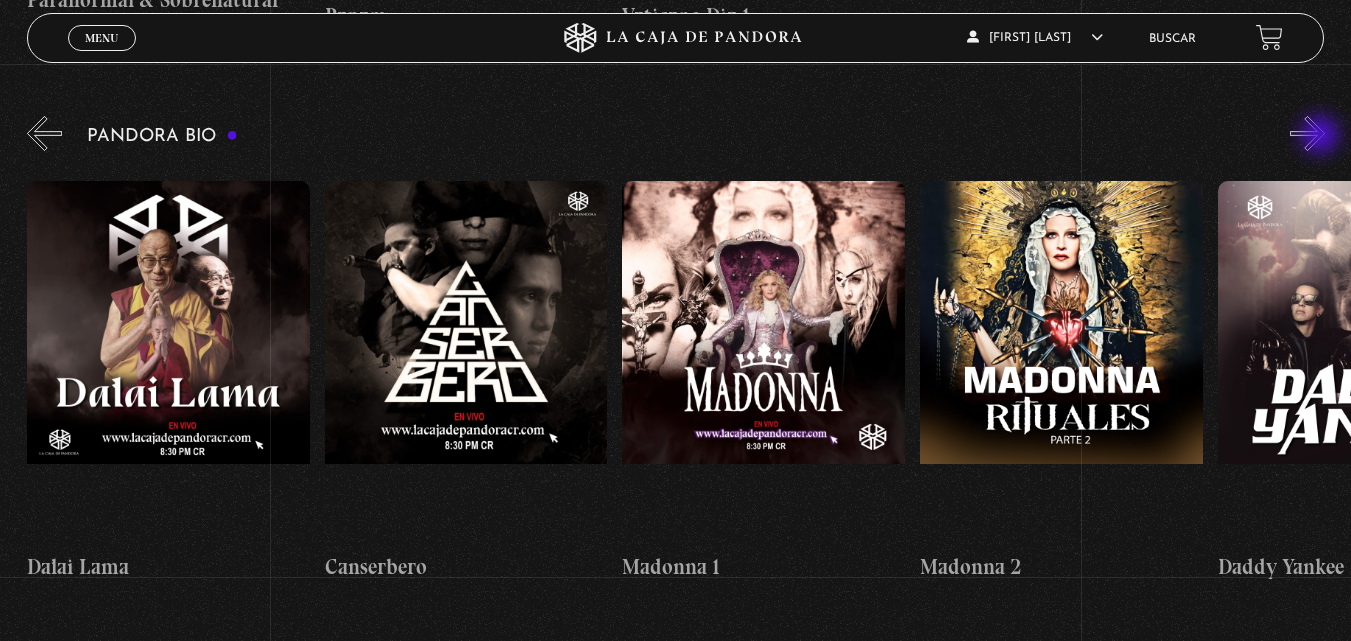 click on "»" at bounding box center [1307, 133] 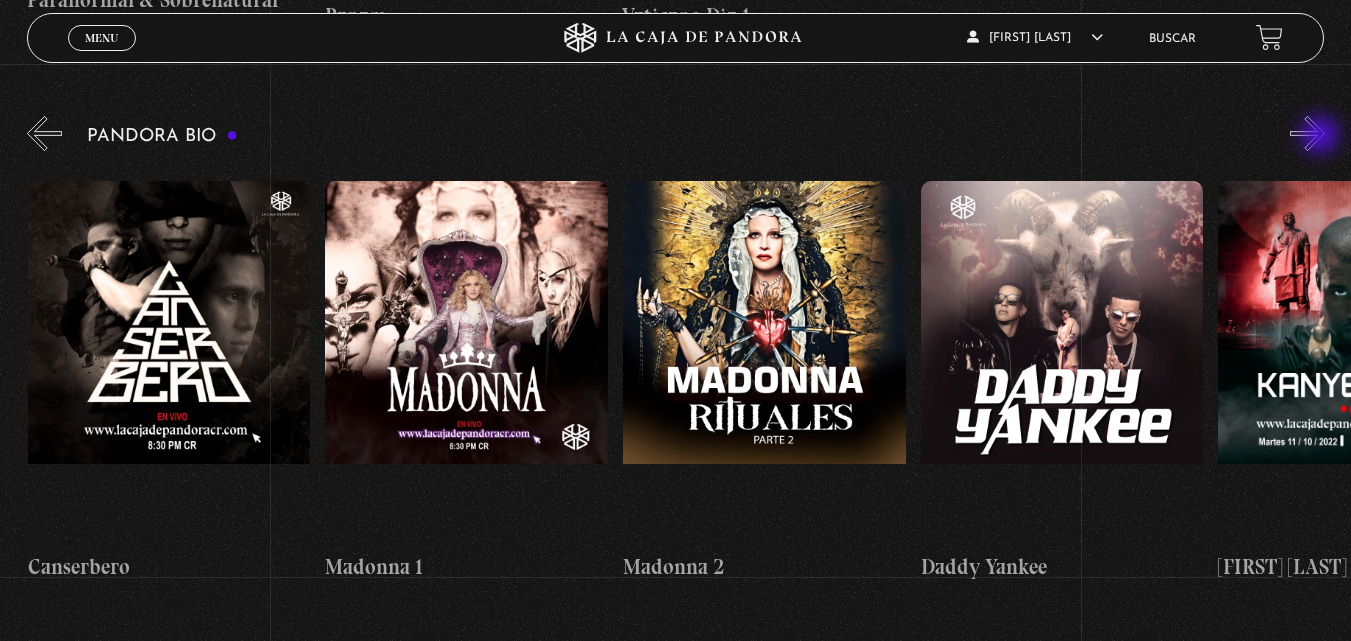 scroll, scrollTop: 0, scrollLeft: 1488, axis: horizontal 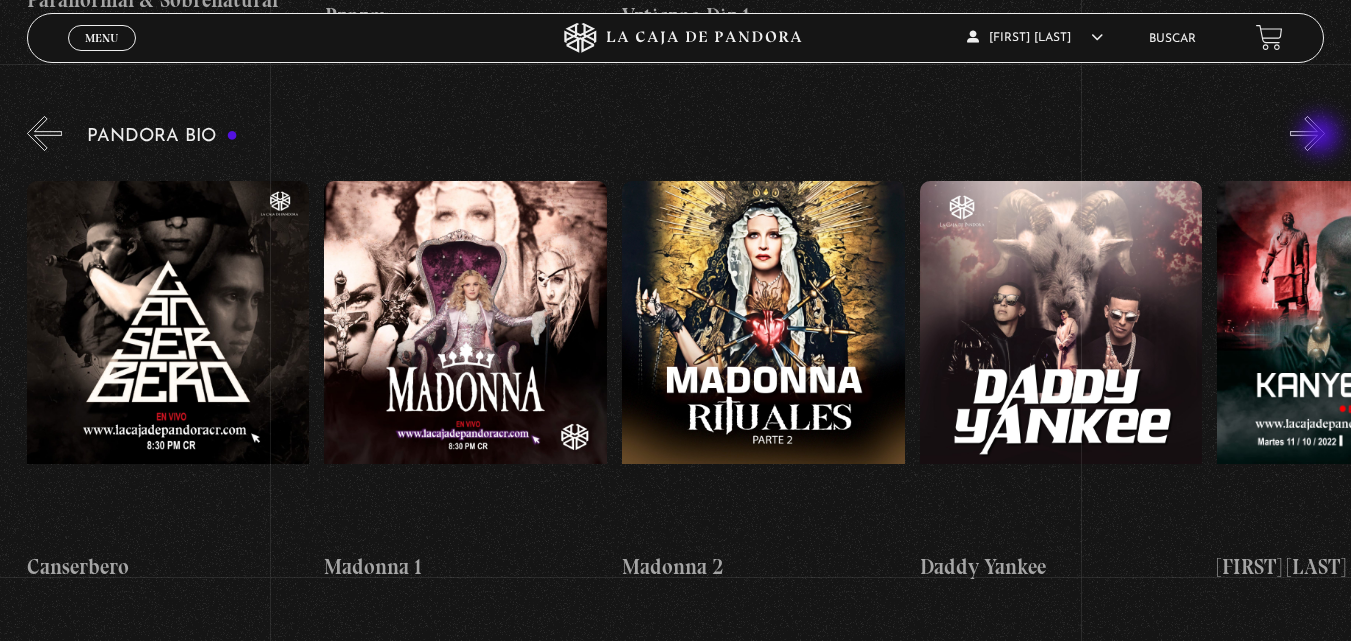 click on "»" at bounding box center [1307, 133] 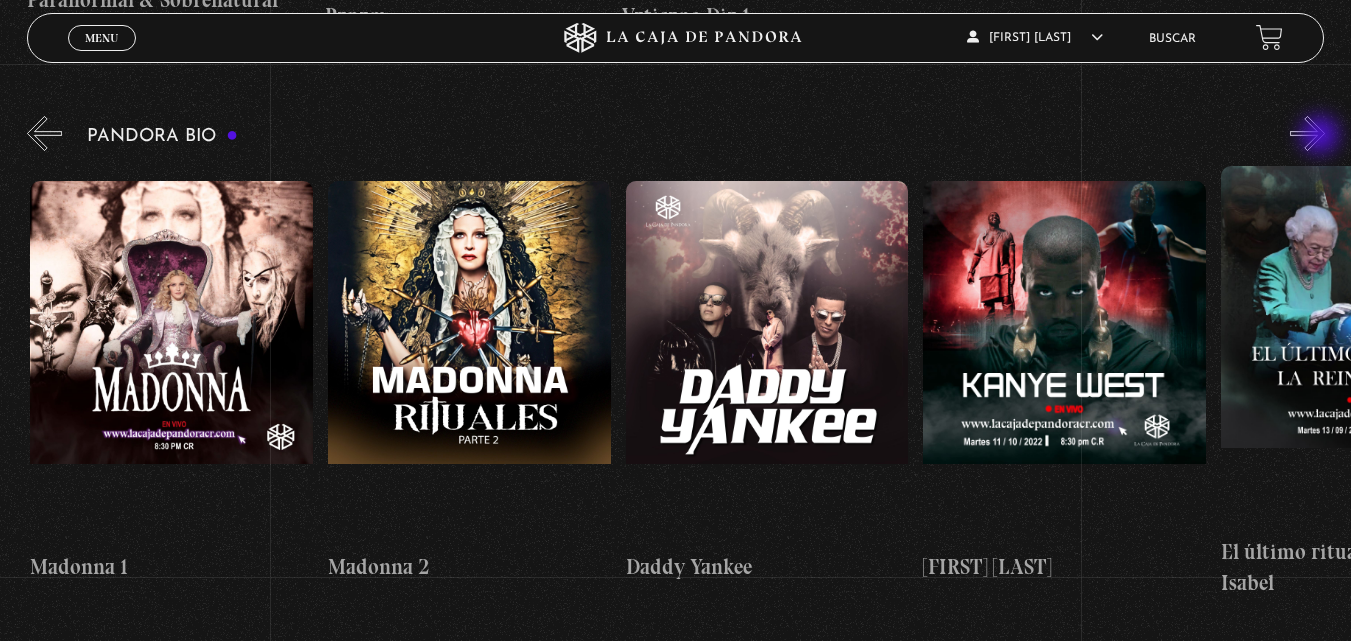 scroll, scrollTop: 0, scrollLeft: 1785, axis: horizontal 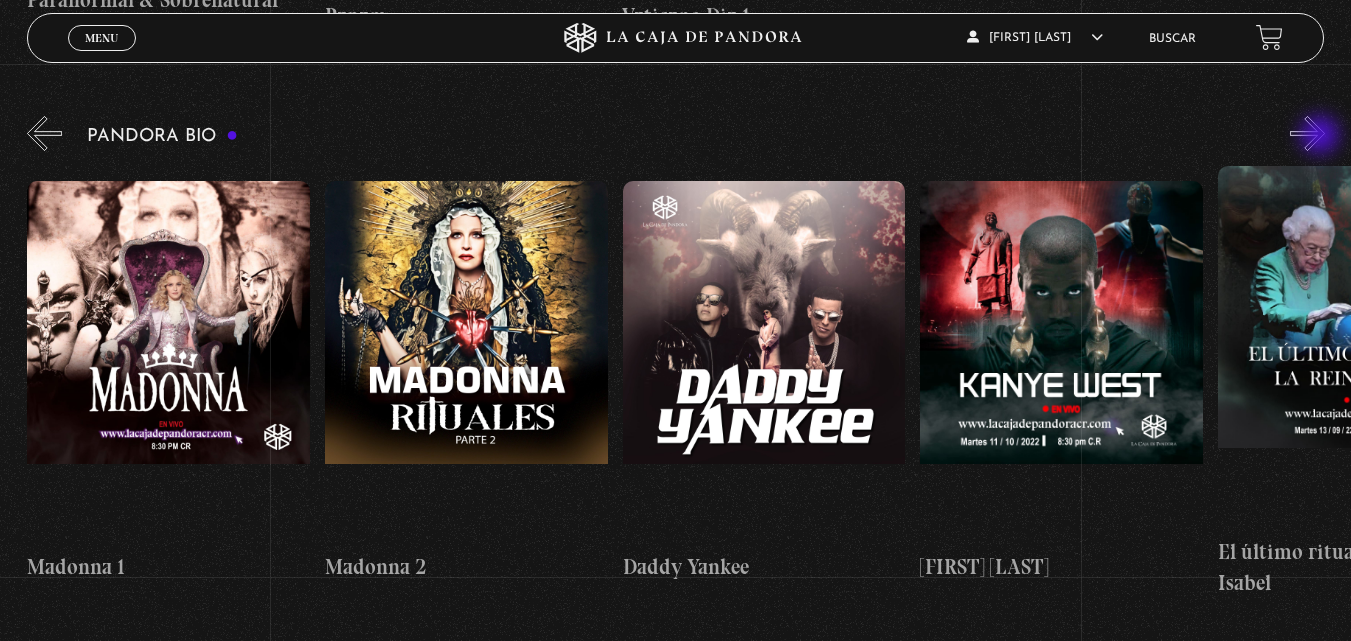 click on "»" at bounding box center [1307, 133] 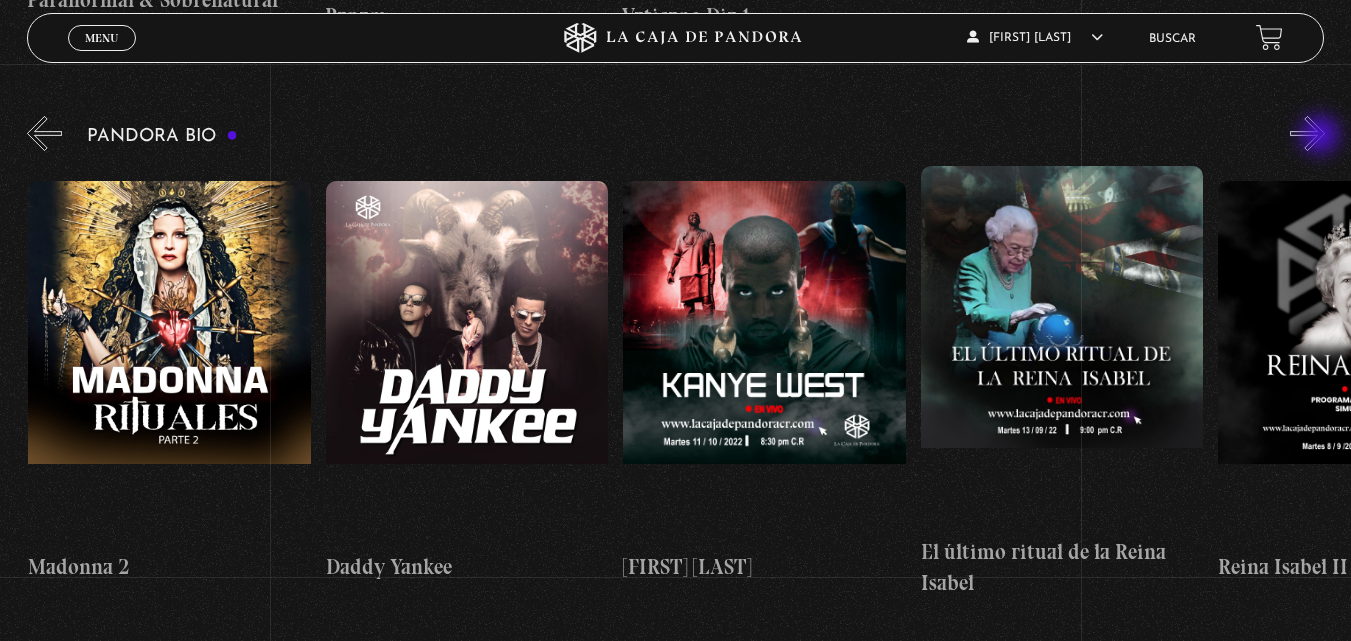 scroll, scrollTop: 0, scrollLeft: 2083, axis: horizontal 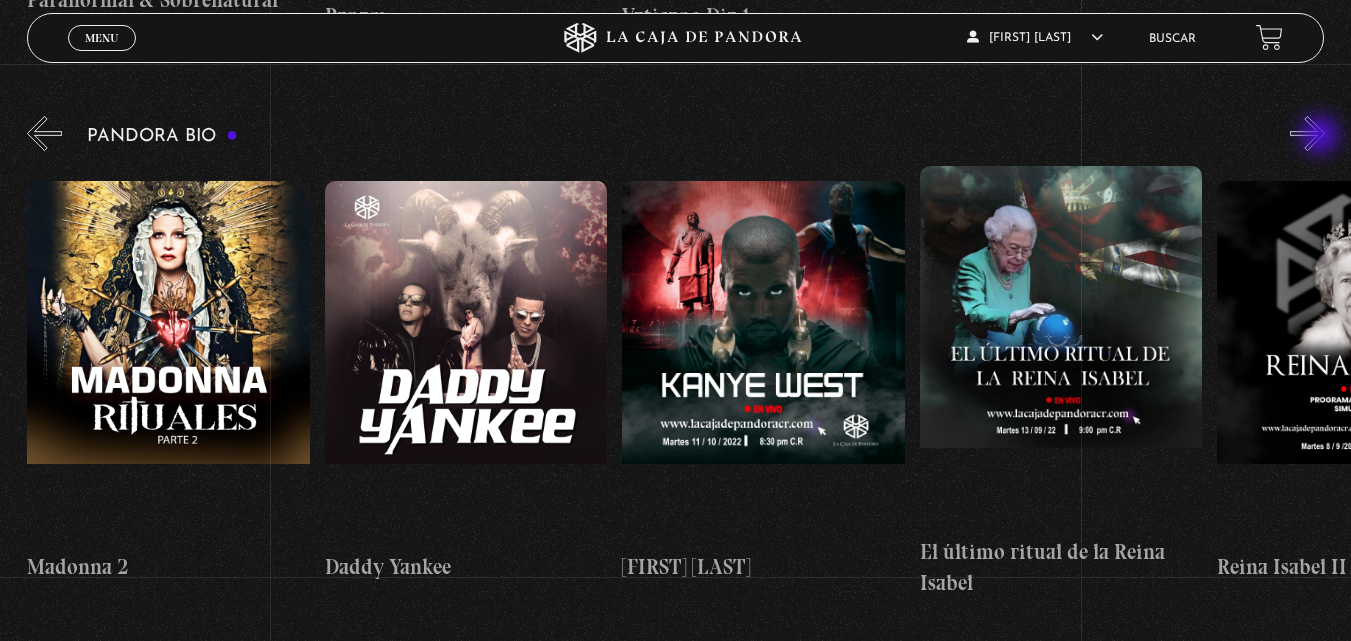 click on "»" at bounding box center (1307, 133) 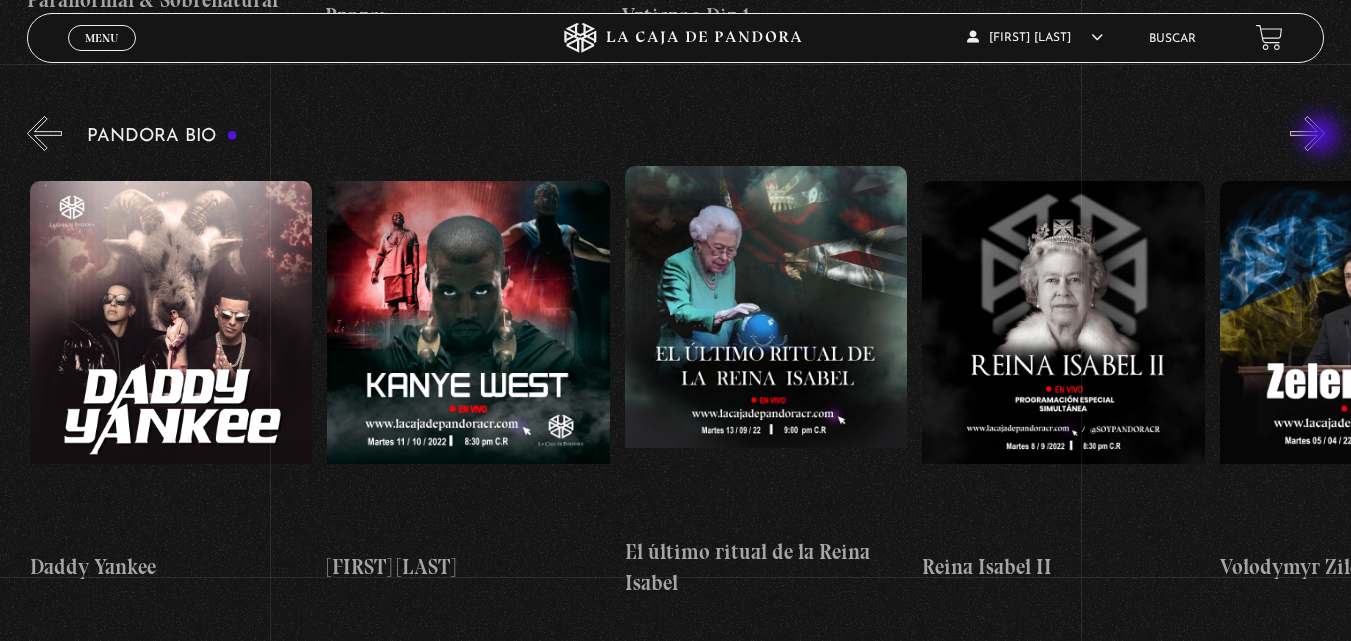 scroll, scrollTop: 0, scrollLeft: 2380, axis: horizontal 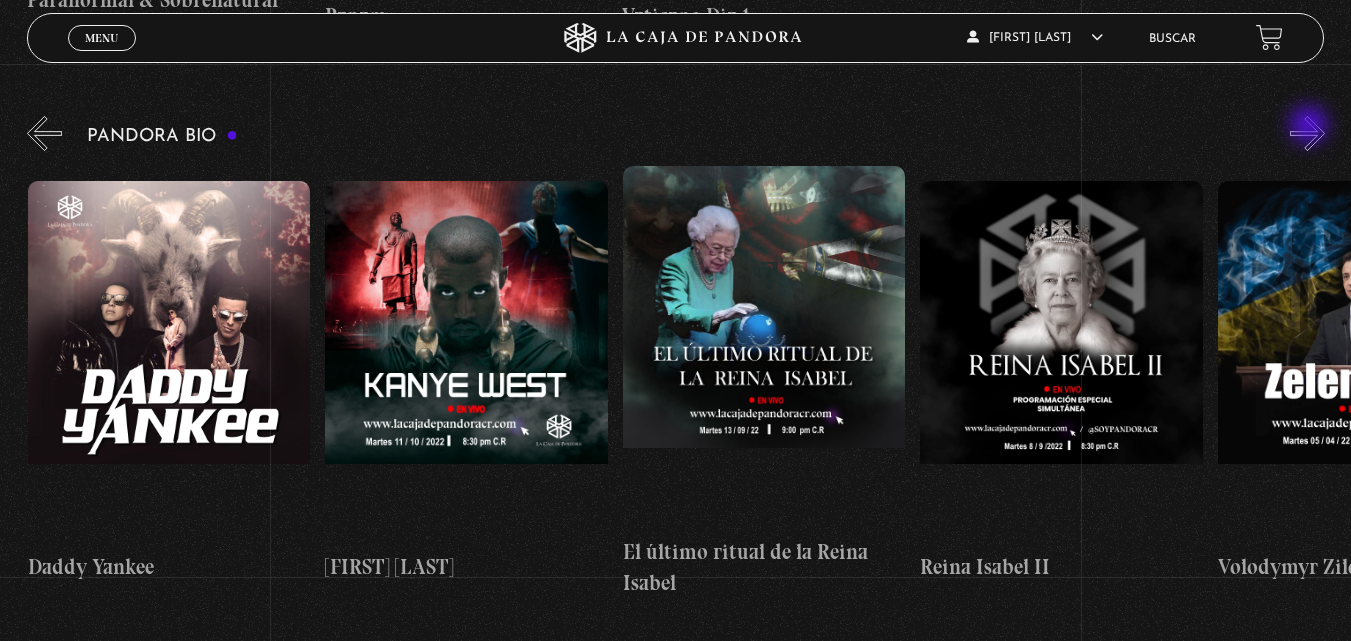 click on "»" at bounding box center [1307, 133] 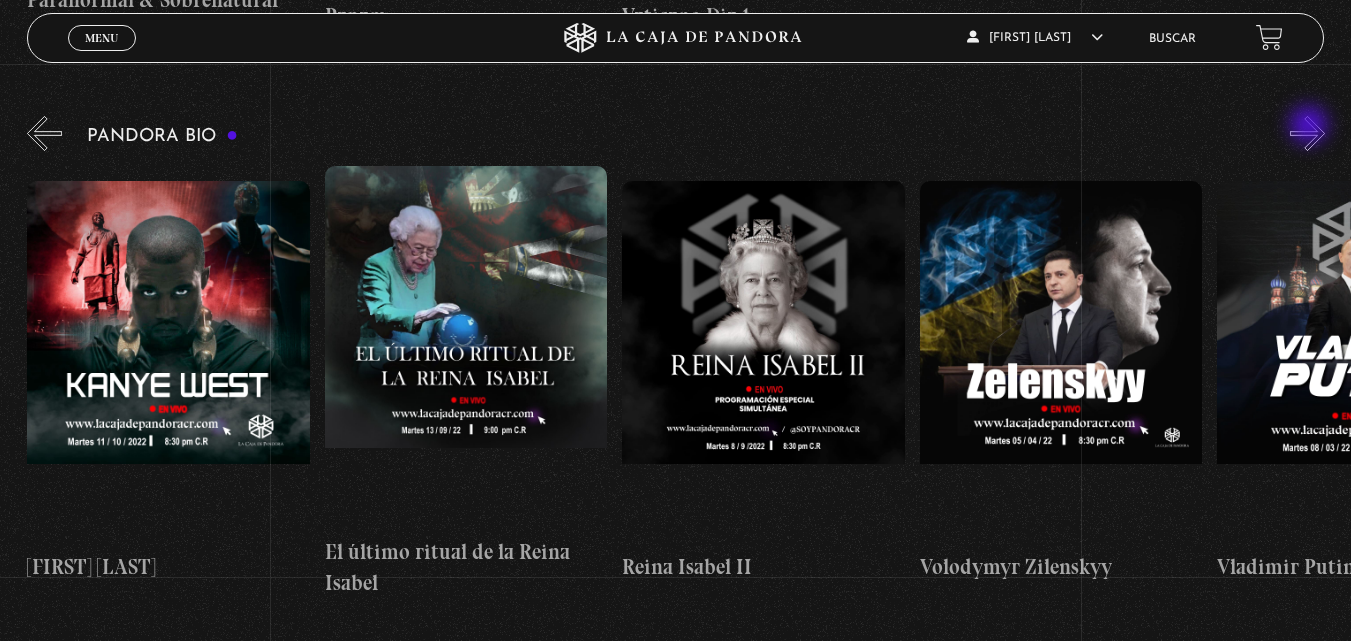 click on "»" at bounding box center (1307, 133) 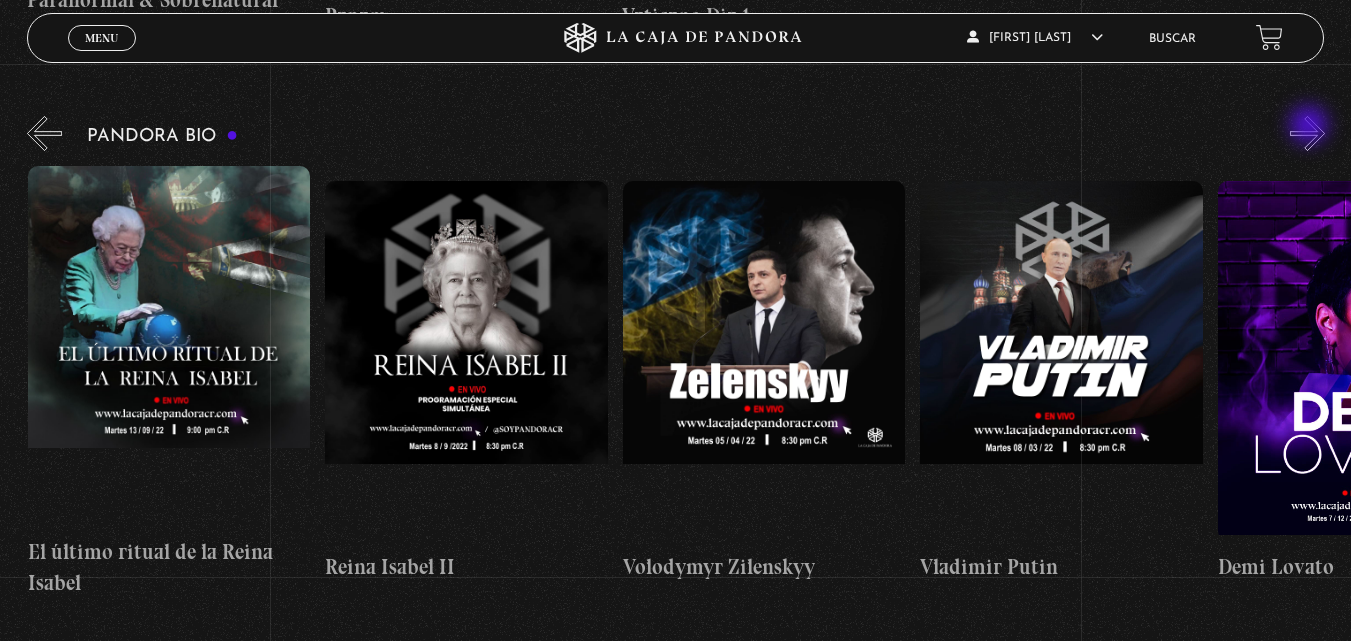 click on "»" at bounding box center (1307, 133) 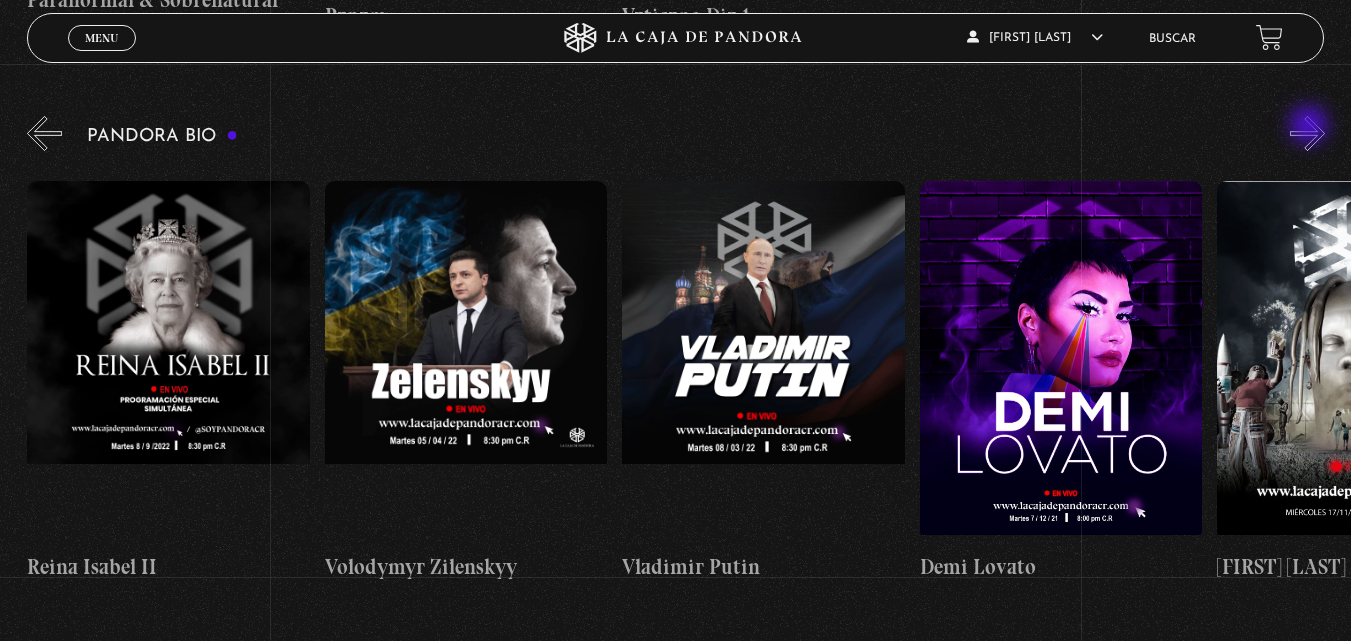 click on "»" at bounding box center (1307, 133) 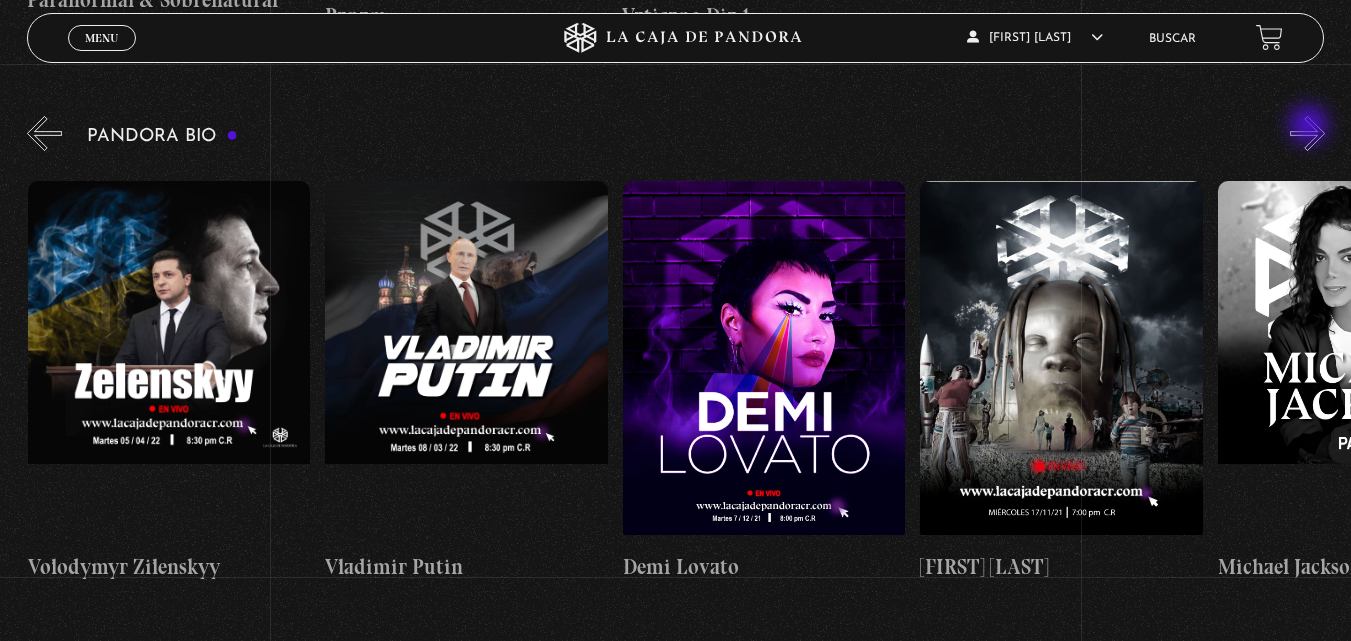 scroll, scrollTop: 0, scrollLeft: 3571, axis: horizontal 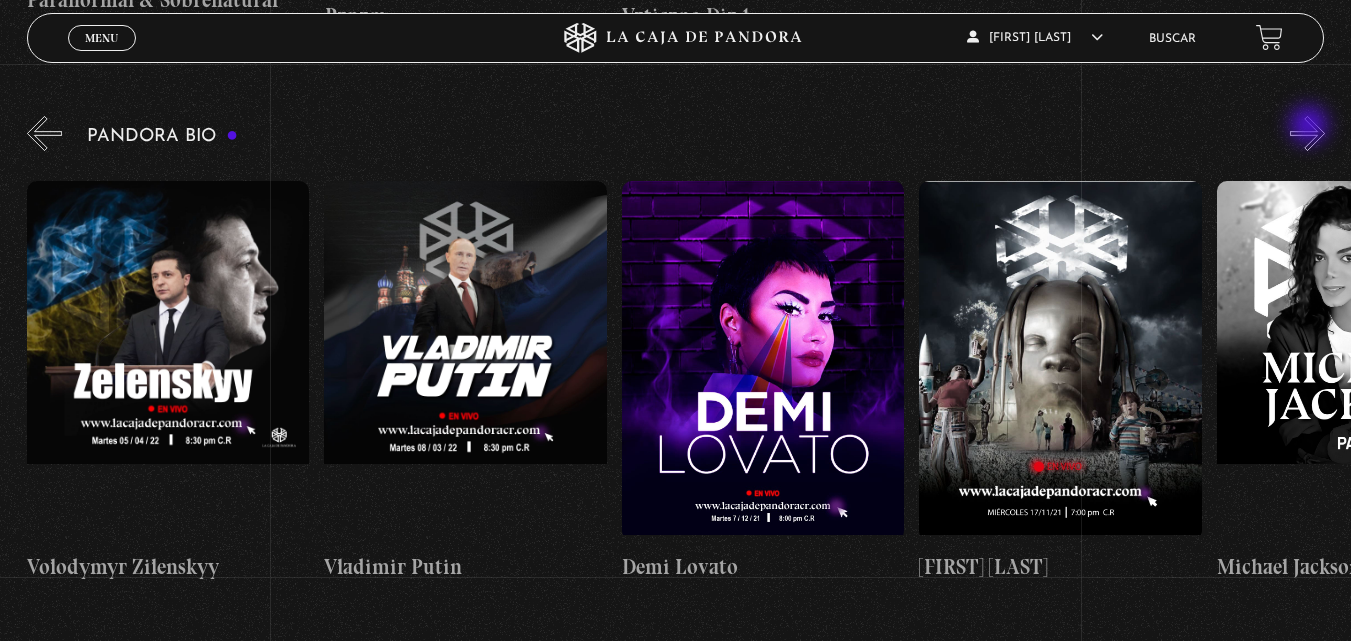click on "»" at bounding box center (1307, 133) 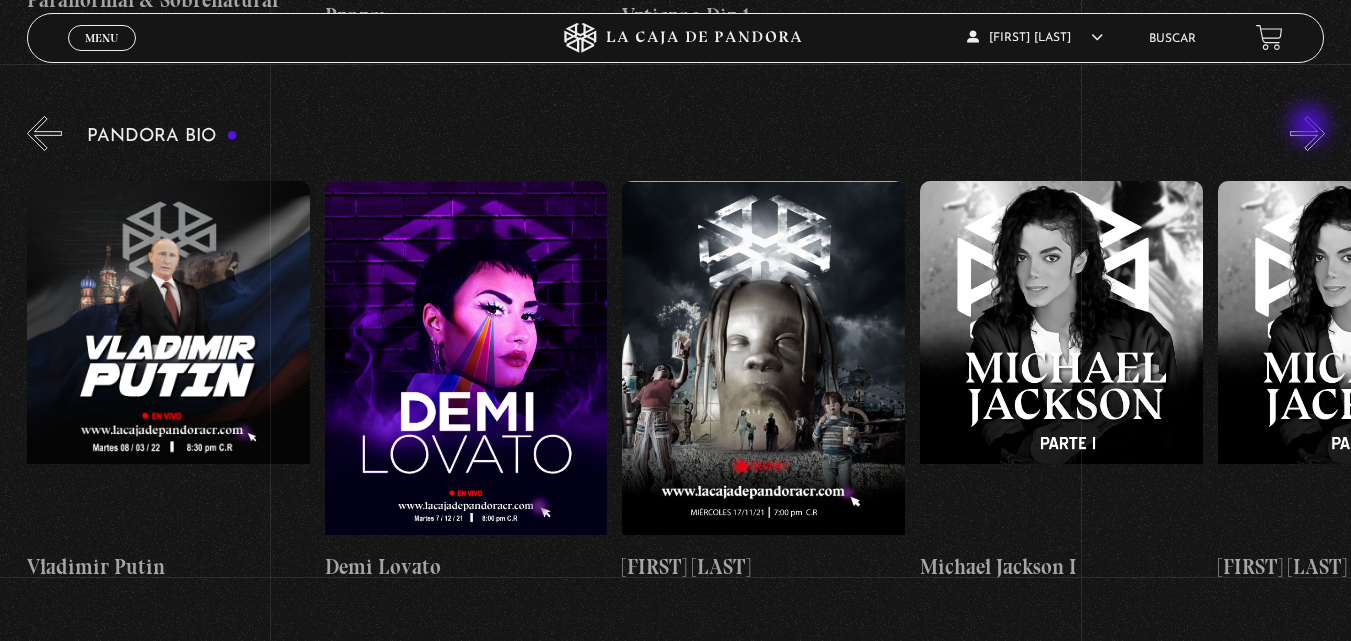 click on "»" at bounding box center [1307, 133] 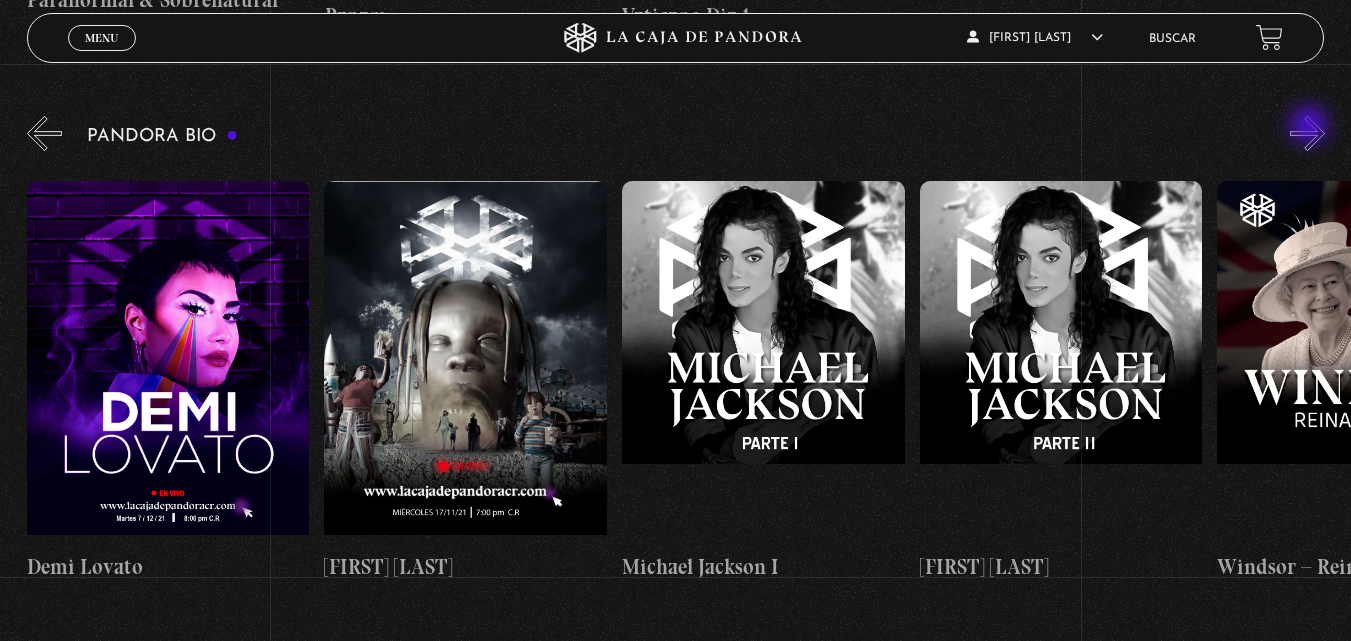 click on "»" at bounding box center (1307, 133) 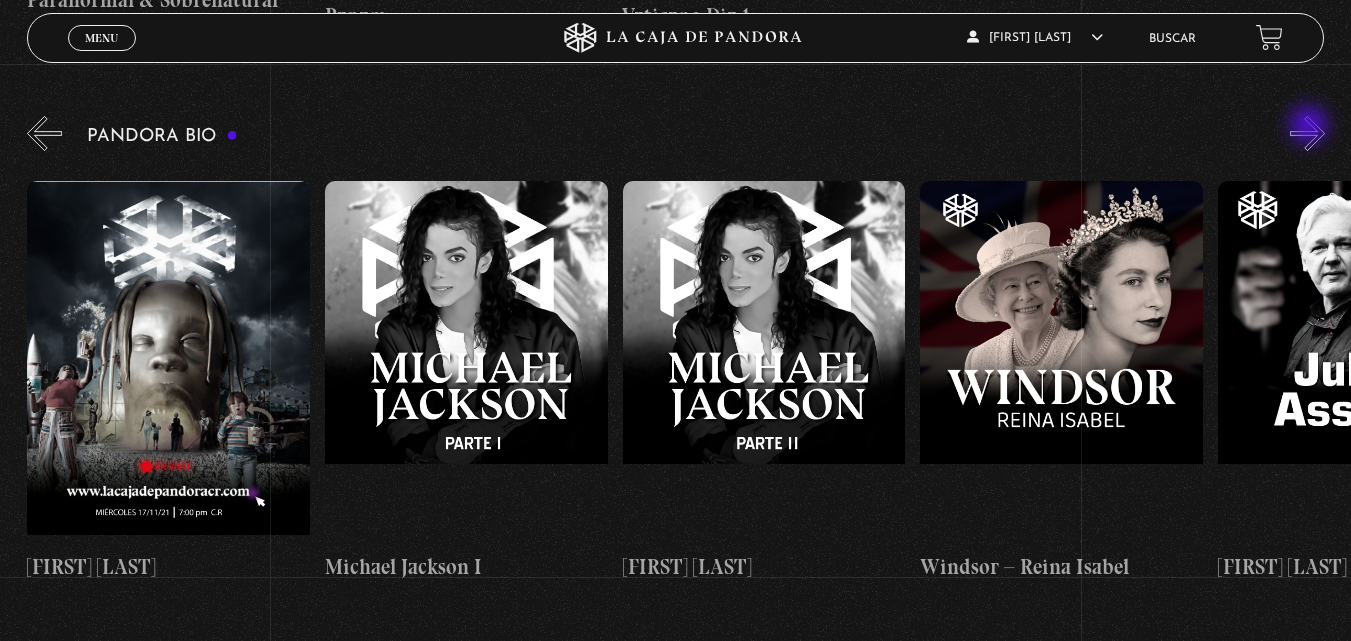 click on "»" at bounding box center [1307, 133] 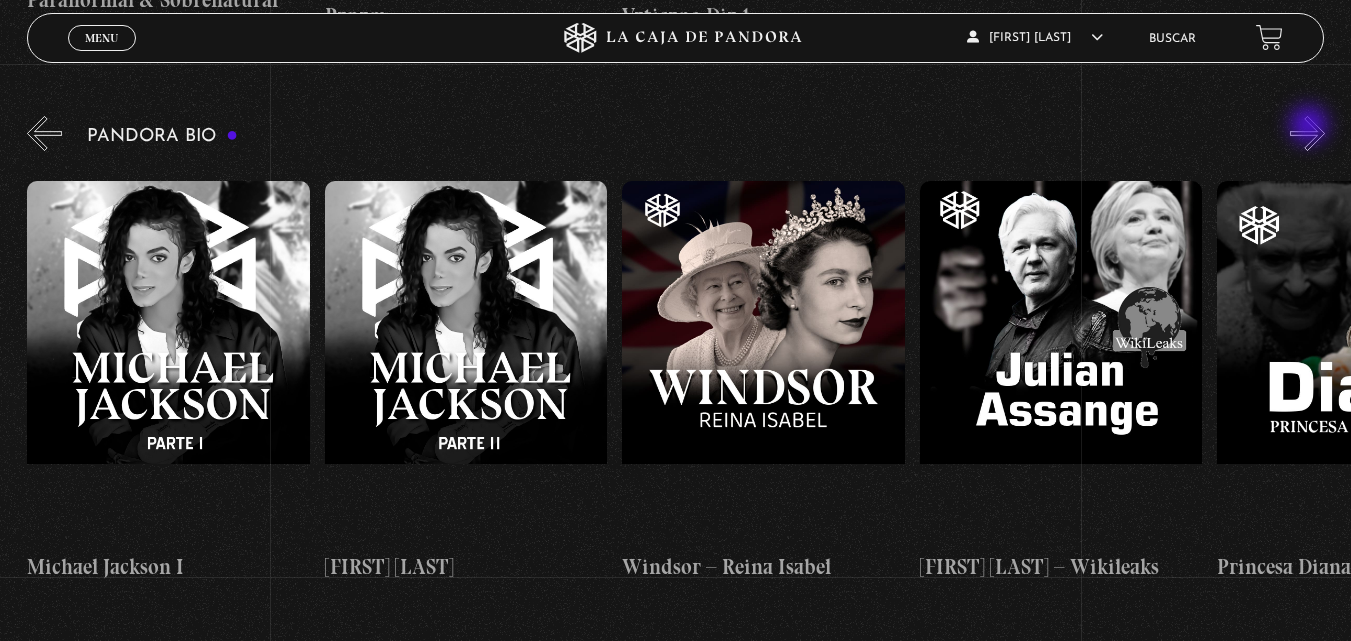 click on "»" at bounding box center [1307, 133] 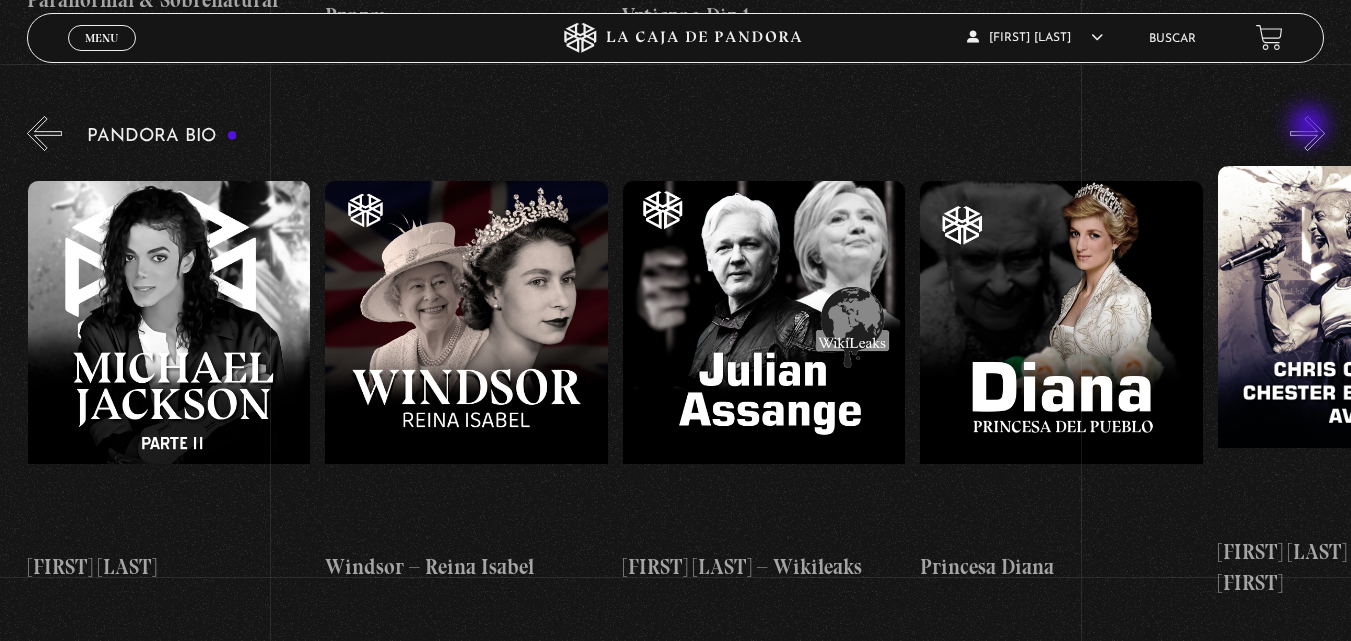 click on "»" at bounding box center (1307, 133) 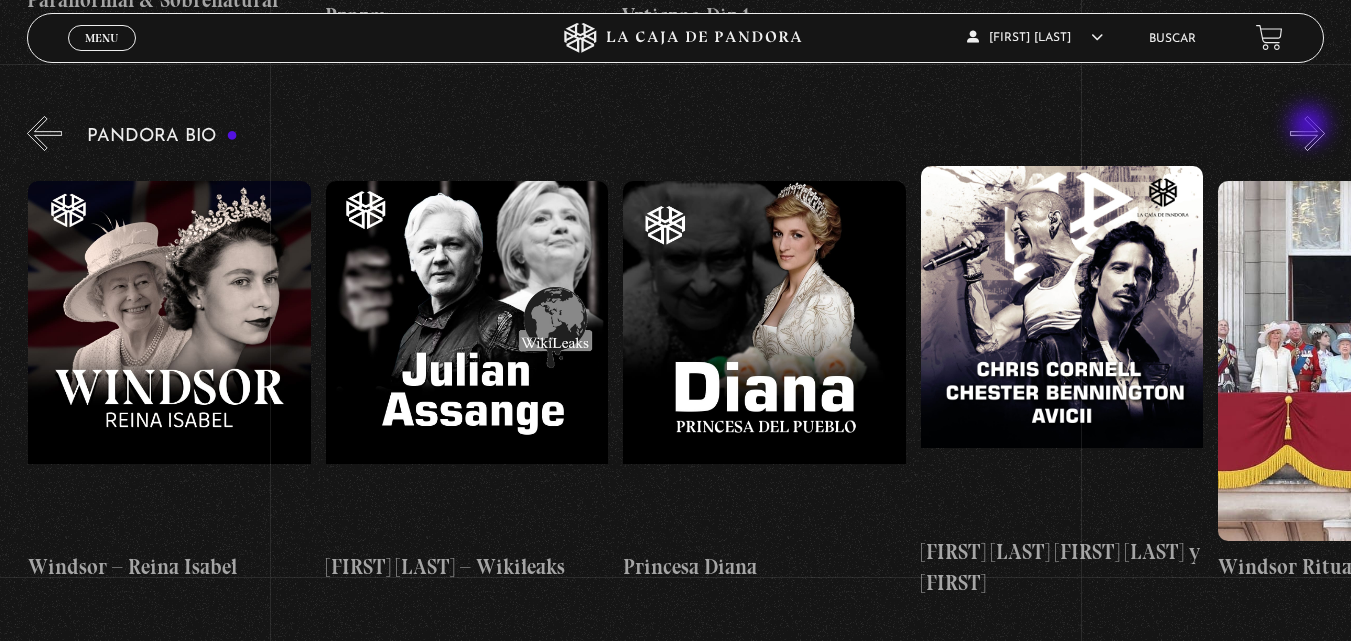 scroll, scrollTop: 0, scrollLeft: 5356, axis: horizontal 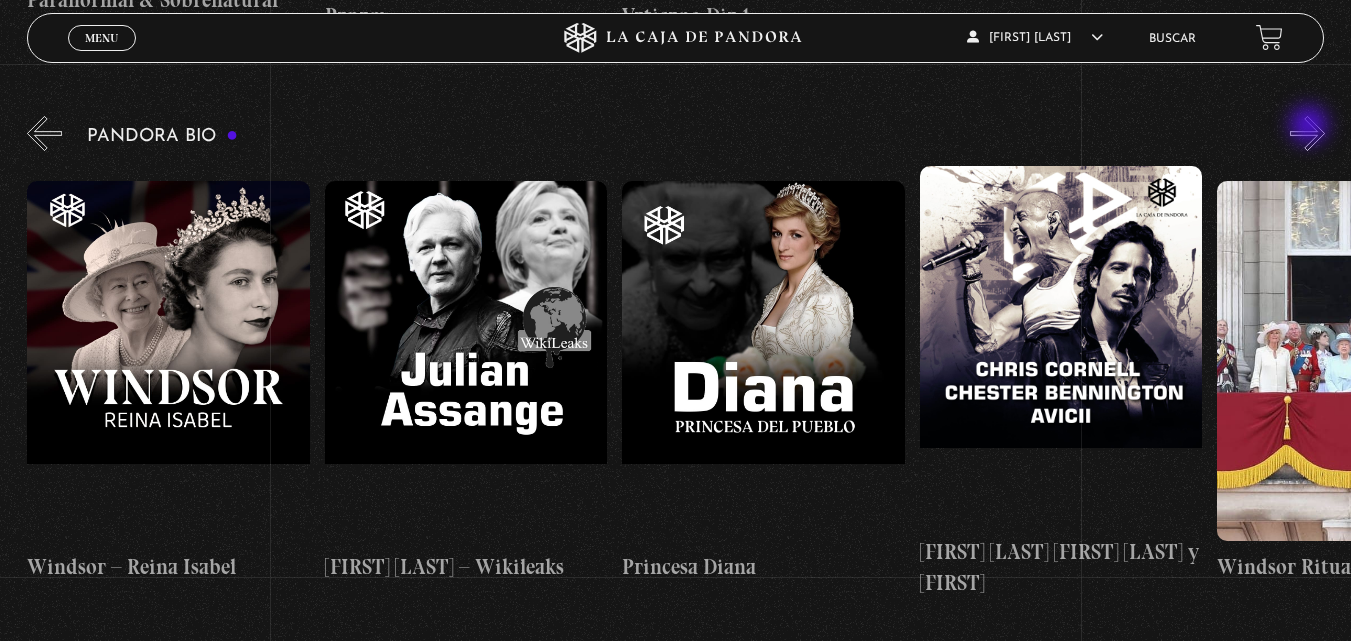 click on "»" at bounding box center (1307, 133) 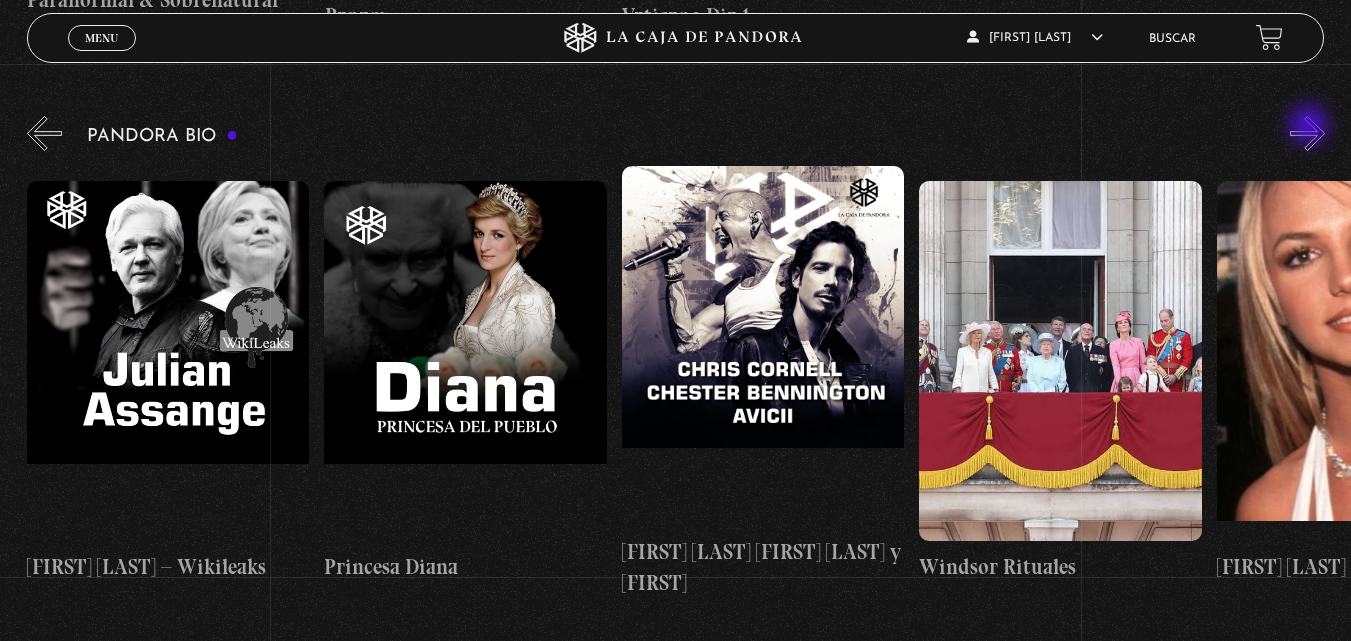 click on "»" at bounding box center [1307, 133] 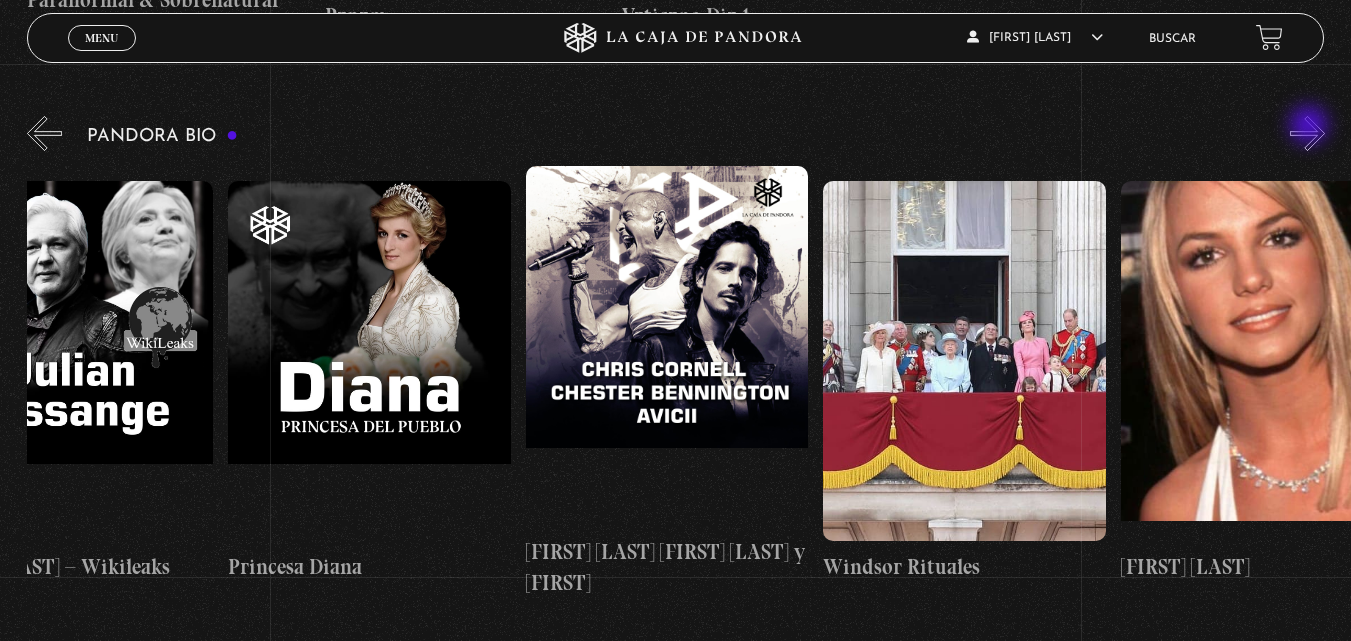 scroll, scrollTop: 0, scrollLeft: 5802, axis: horizontal 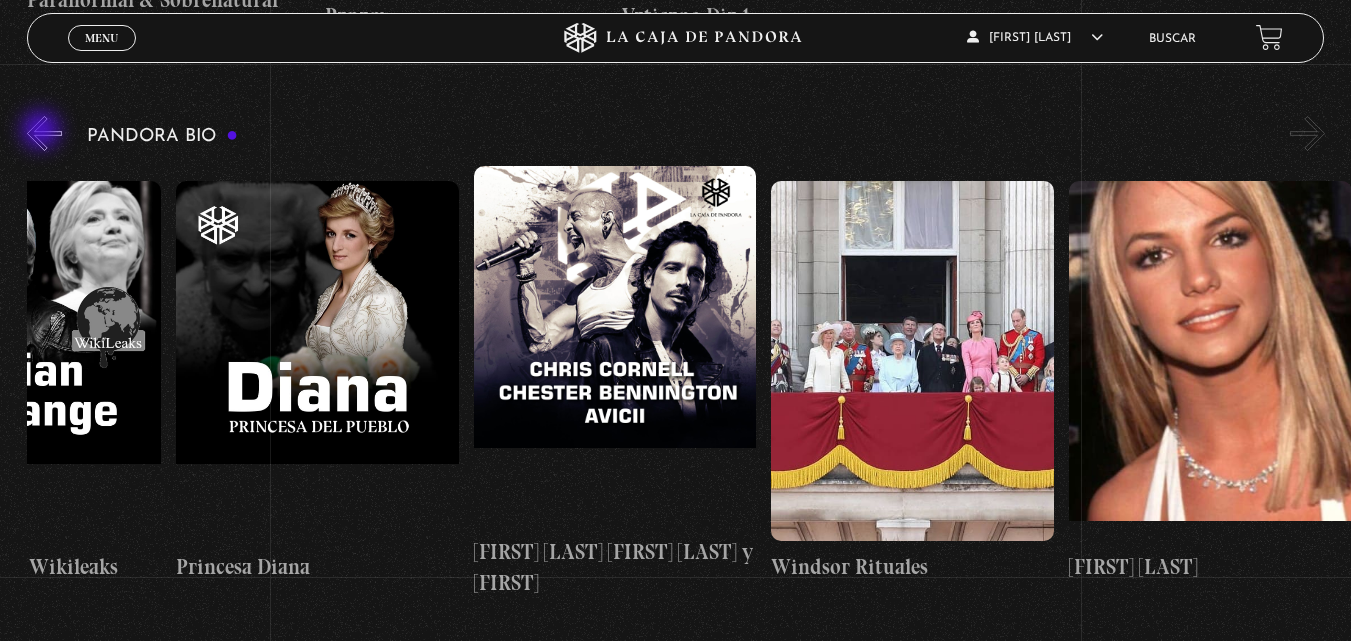 click on "«" at bounding box center [44, 133] 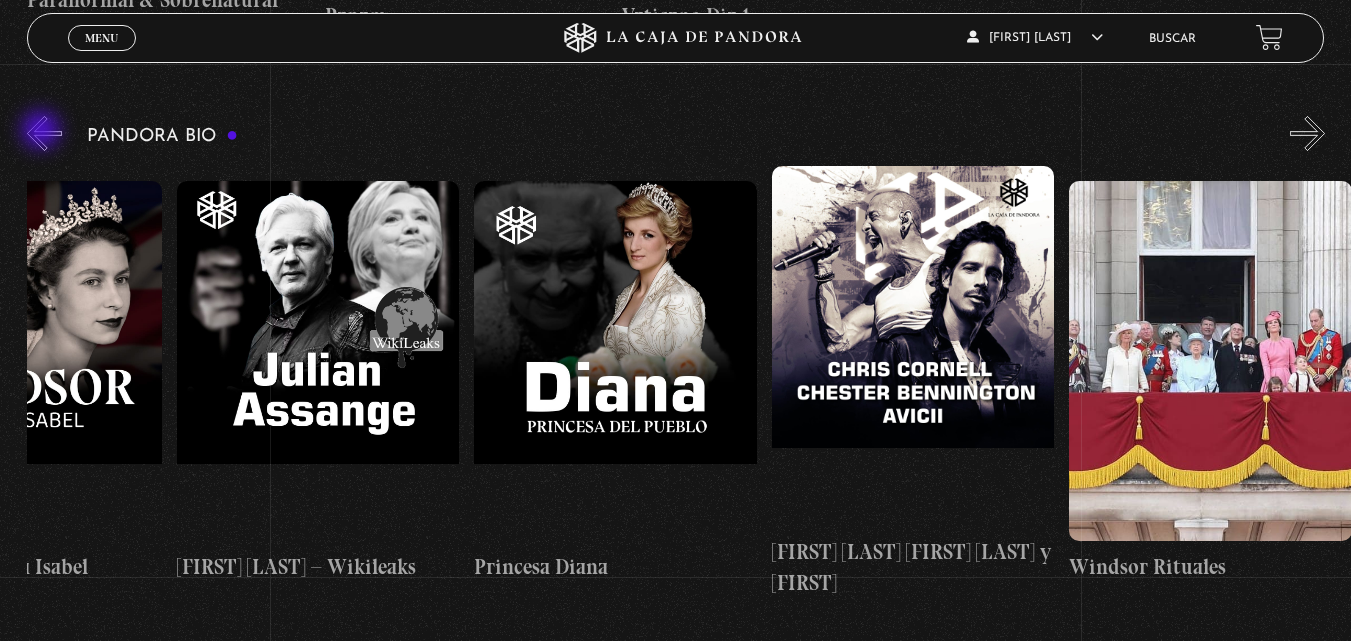click on "«" at bounding box center (44, 133) 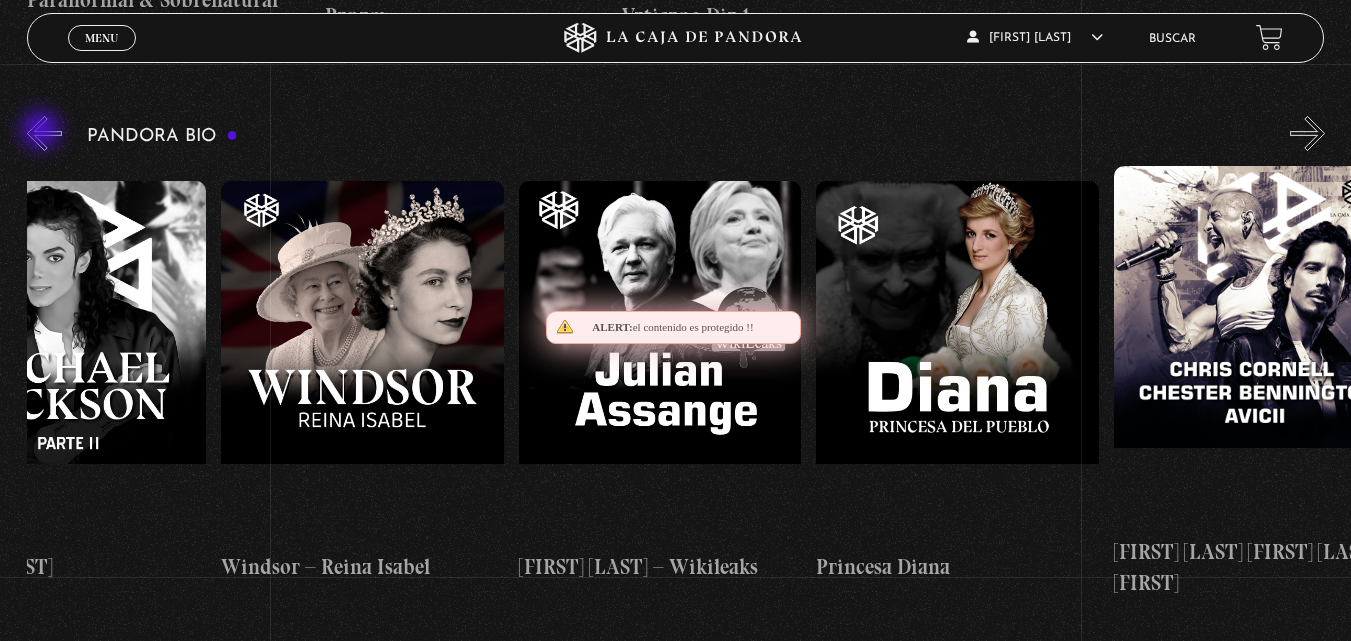 click on "«" at bounding box center [44, 133] 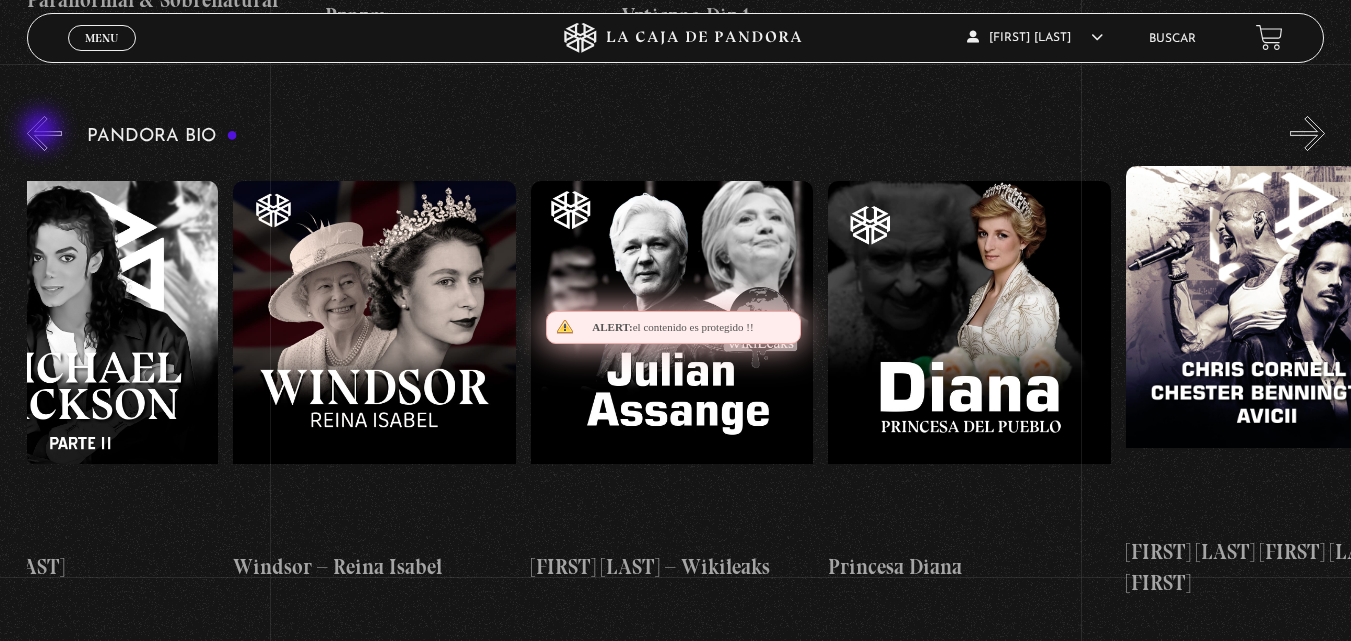 click on "«" at bounding box center [44, 133] 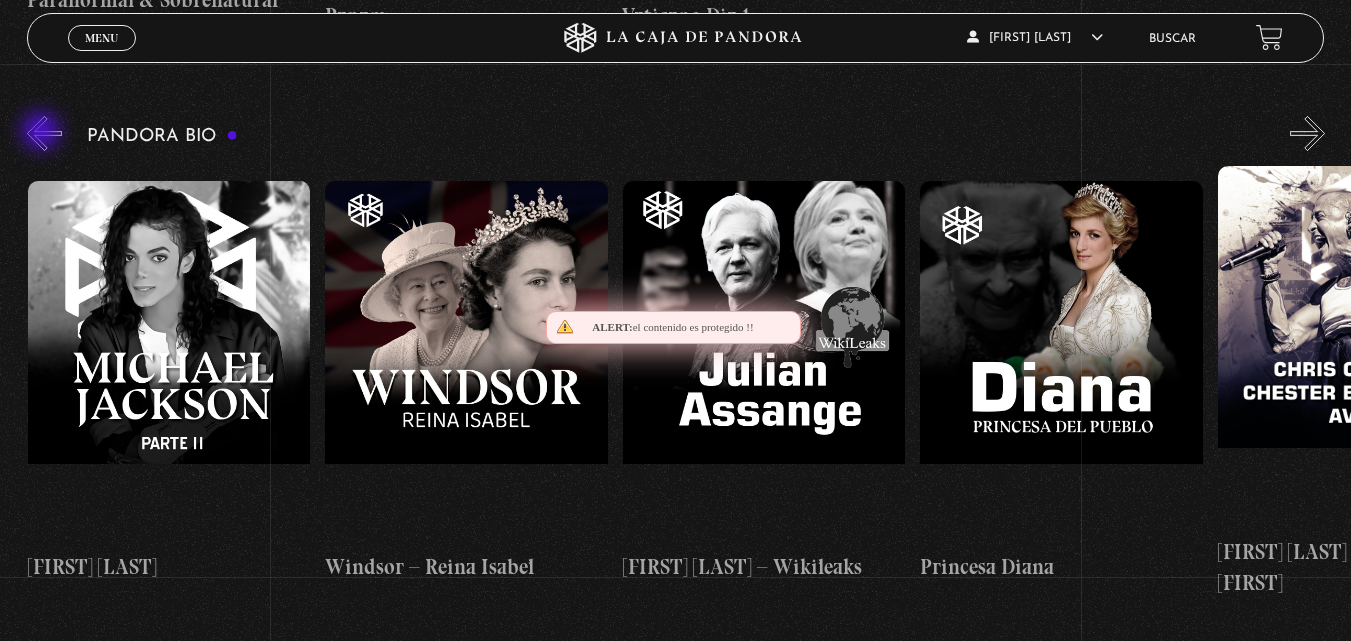 click on "«" at bounding box center [44, 133] 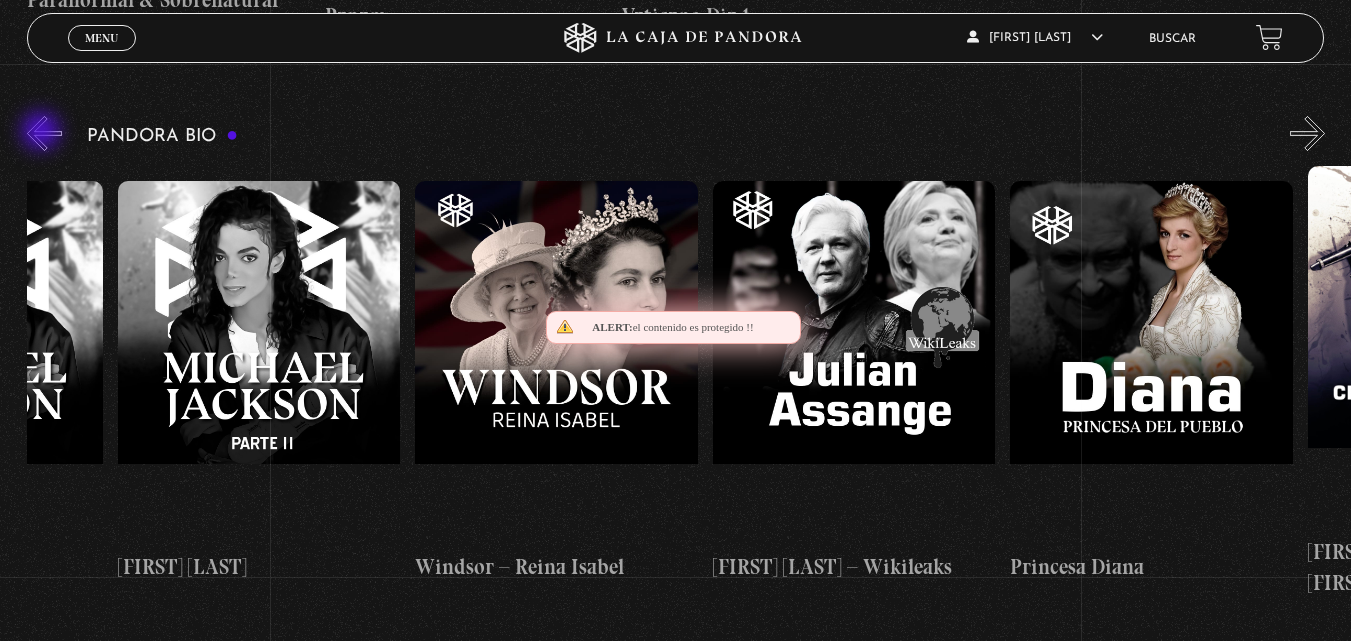 click on "«" at bounding box center (44, 133) 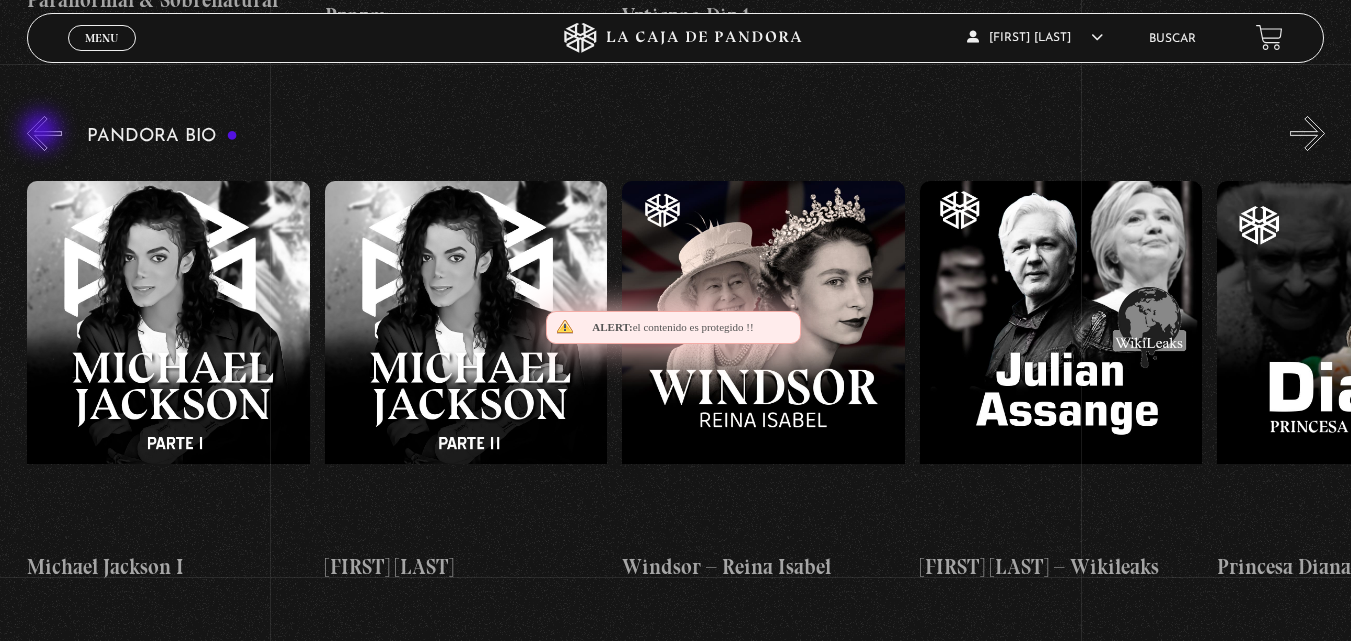 click on "«" at bounding box center (44, 133) 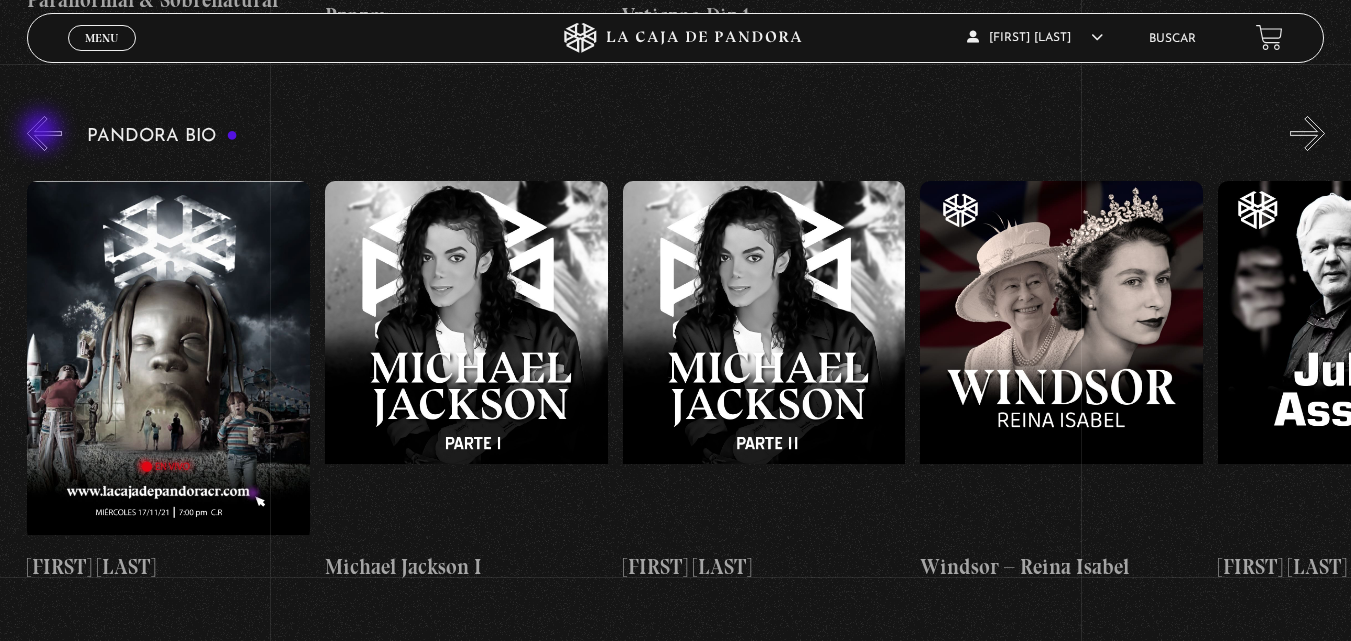 click on "«" at bounding box center (44, 133) 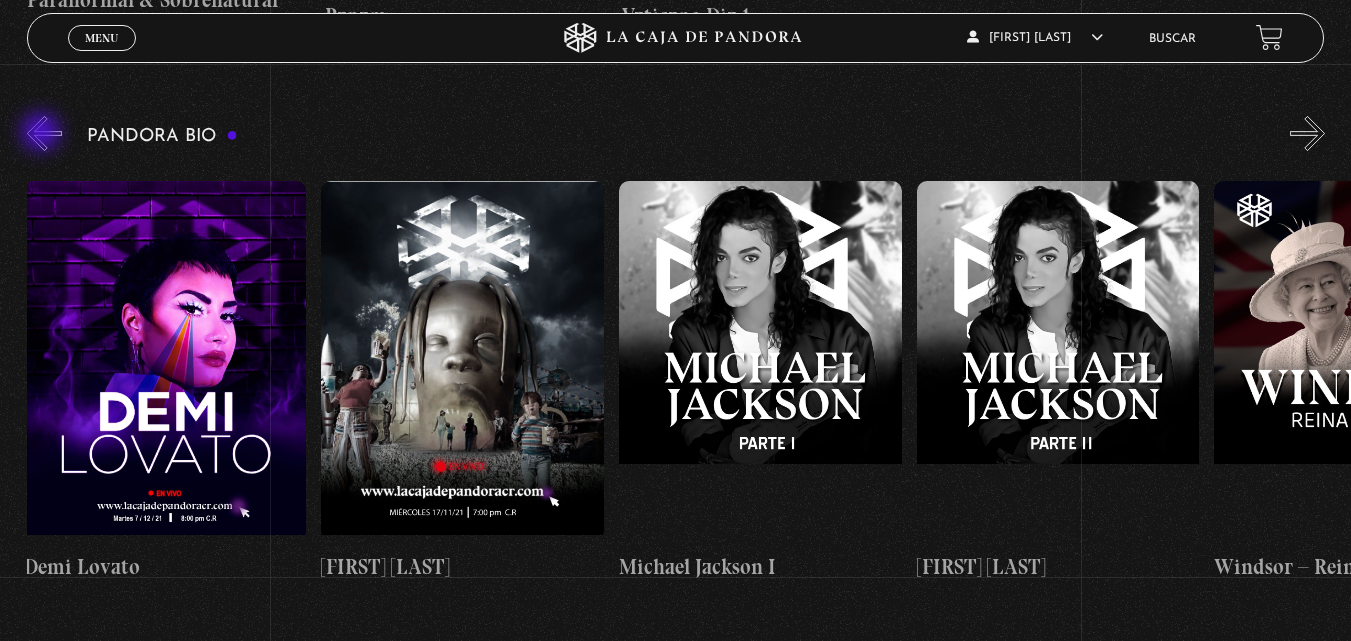 click on "«" at bounding box center (44, 133) 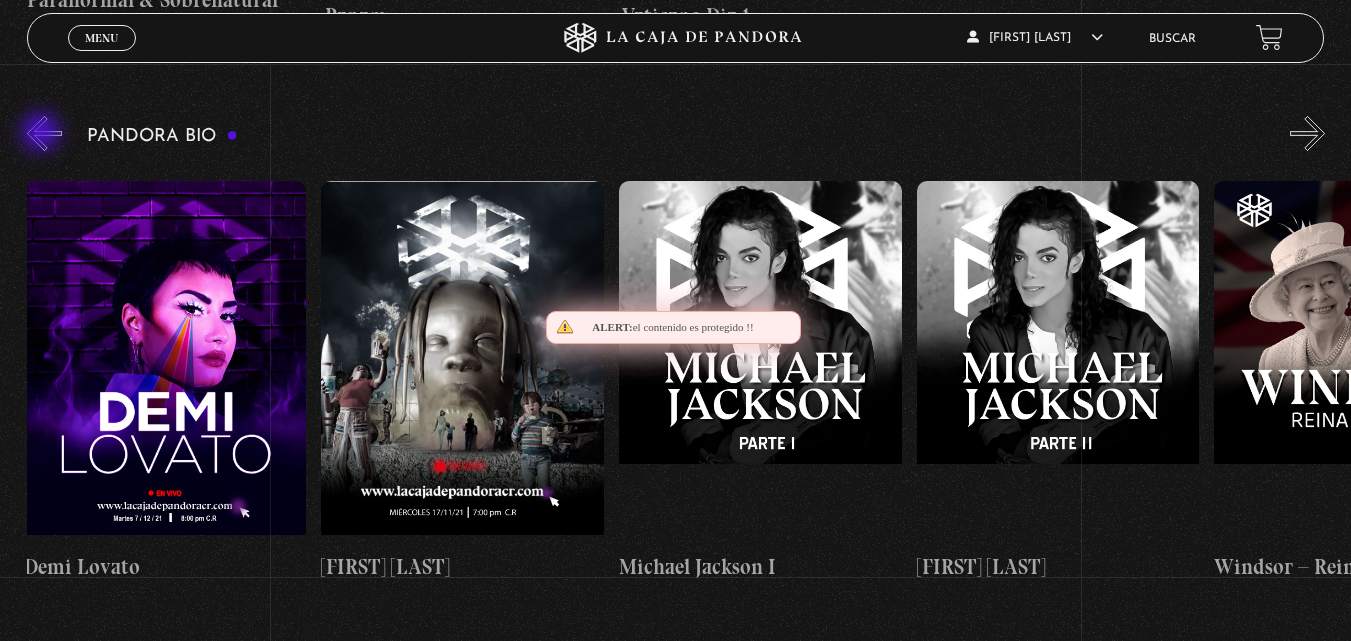 scroll, scrollTop: 0, scrollLeft: 3868, axis: horizontal 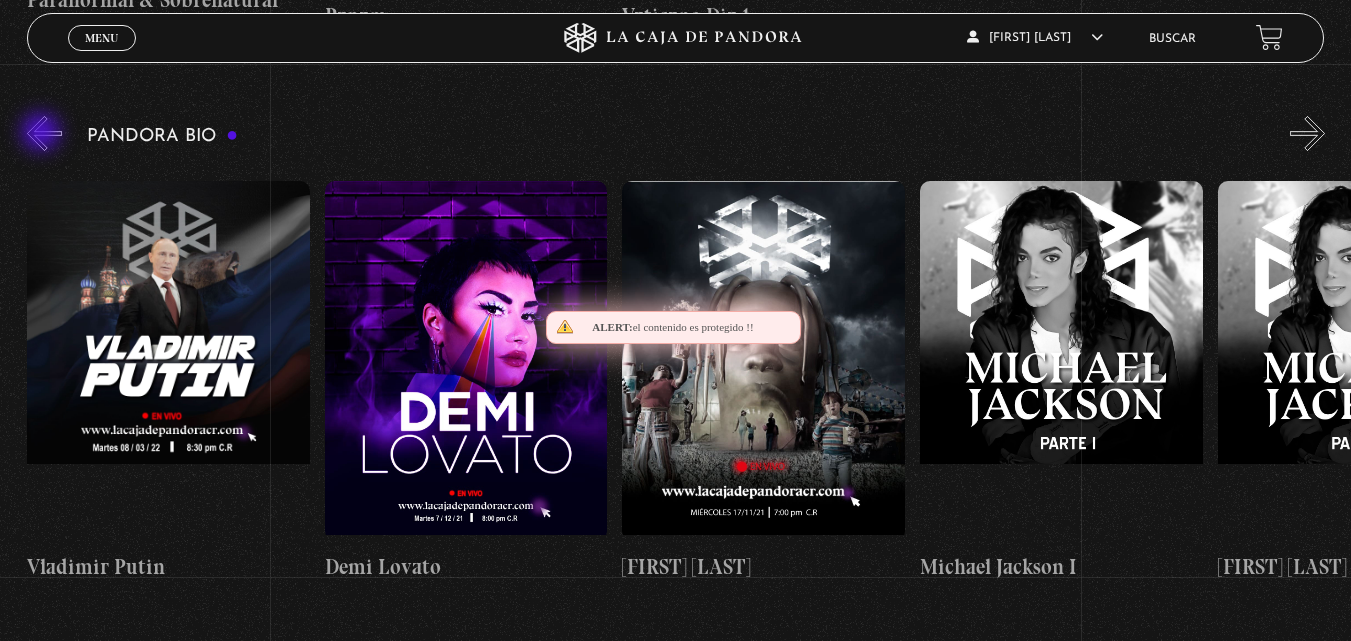 click on "«" at bounding box center (44, 133) 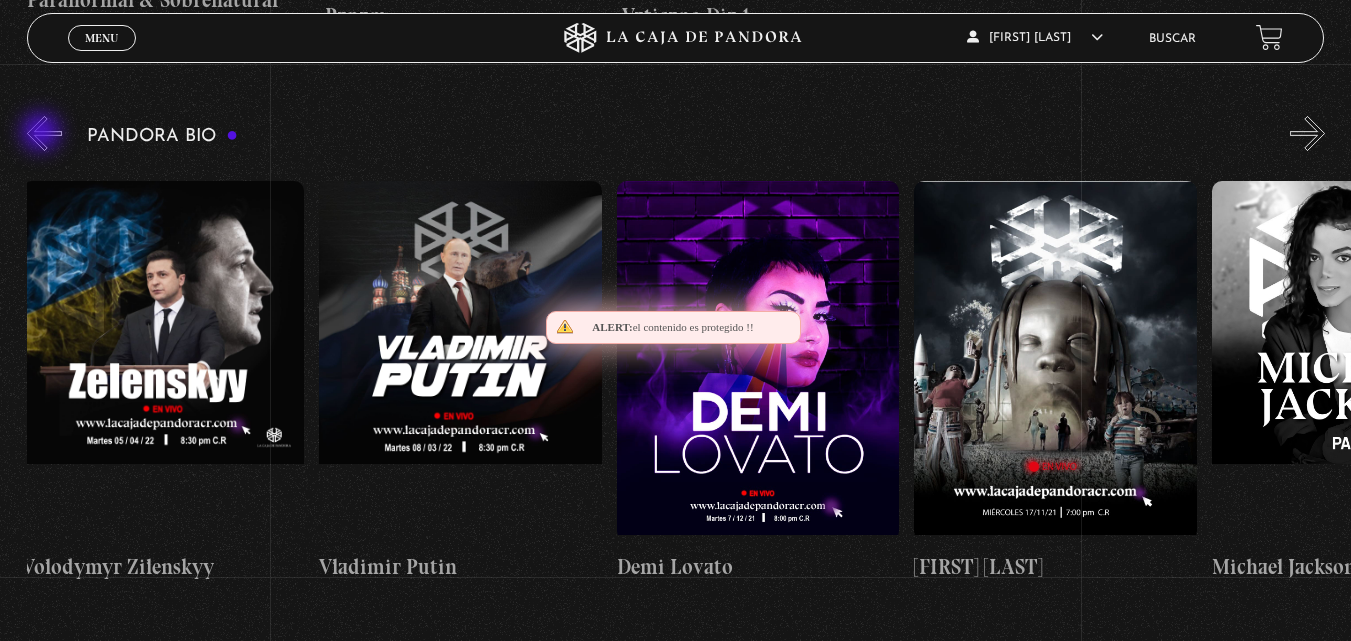 scroll, scrollTop: 0, scrollLeft: 3571, axis: horizontal 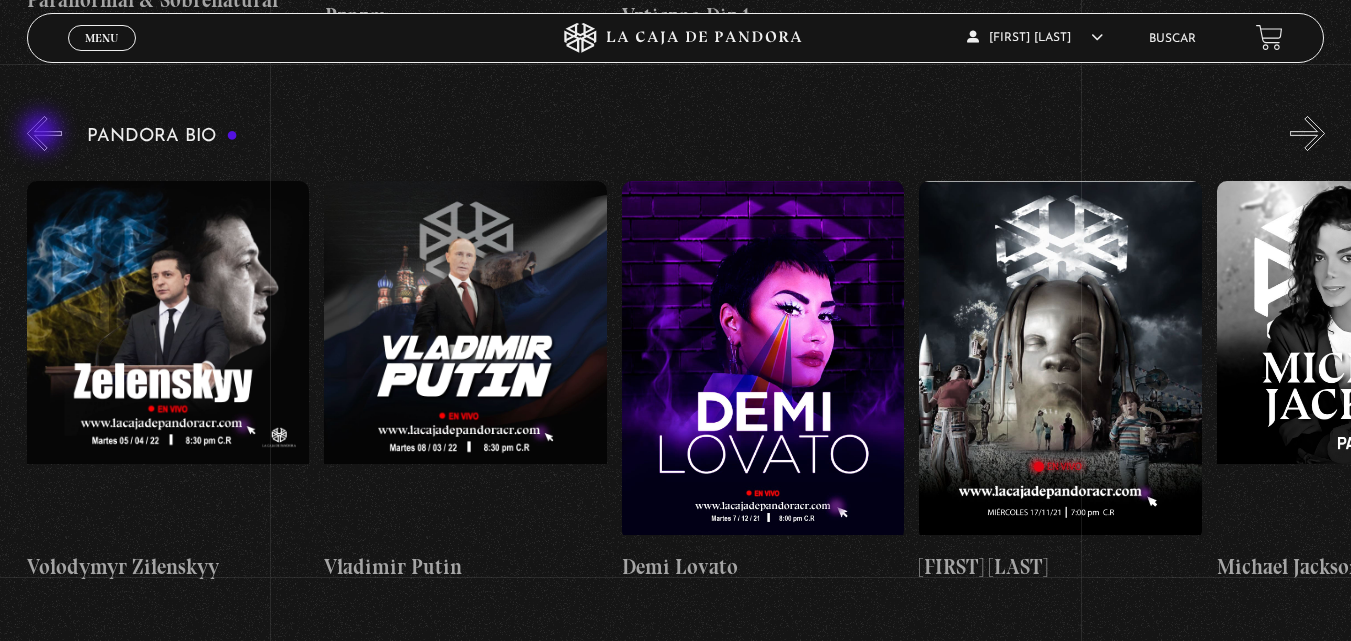 click on "«" at bounding box center (44, 133) 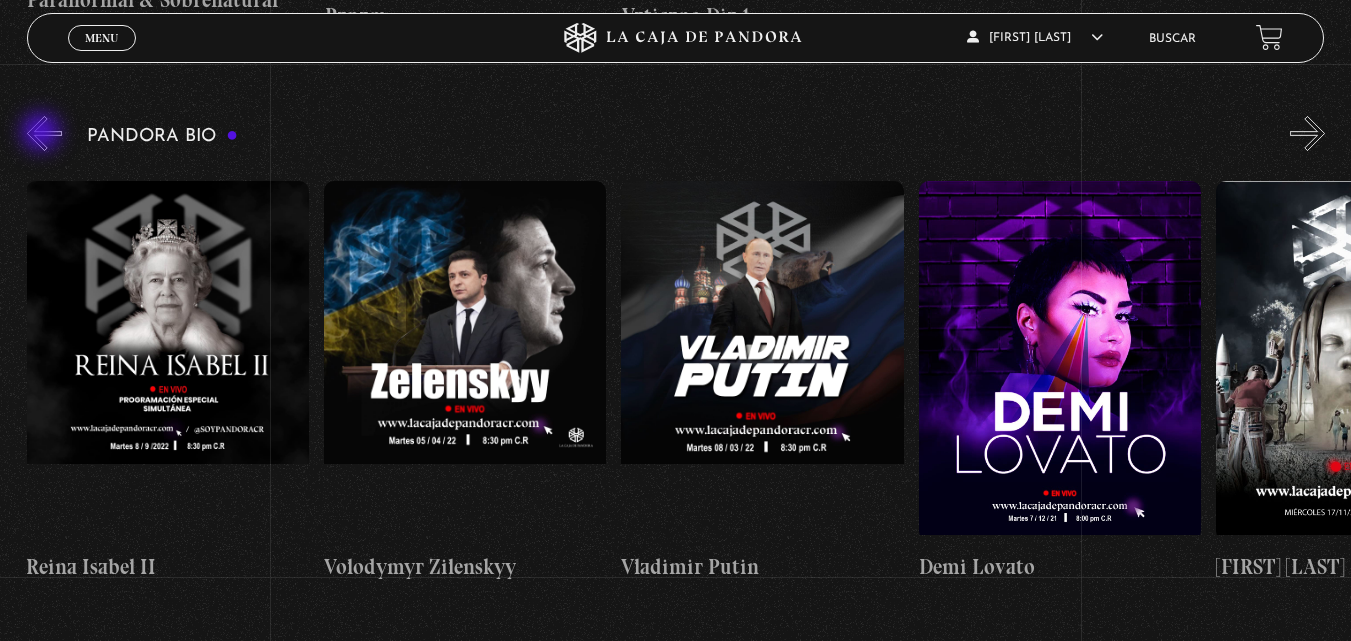 scroll, scrollTop: 0, scrollLeft: 3273, axis: horizontal 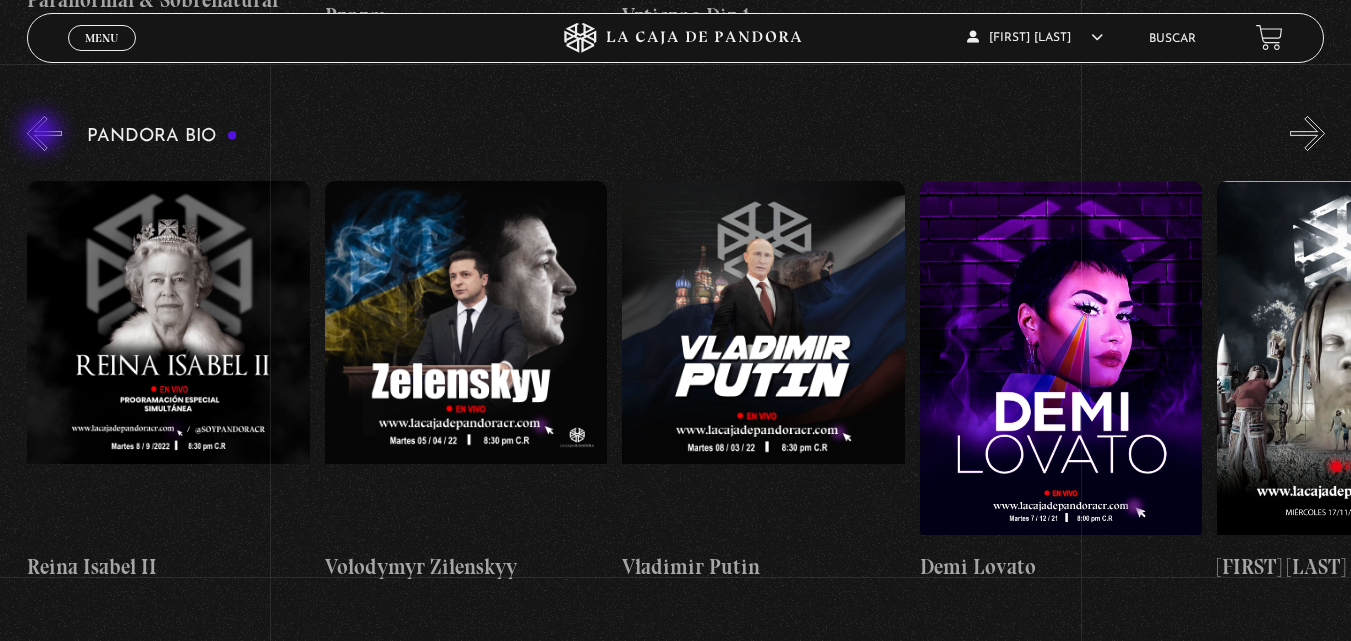 click on "«" at bounding box center (44, 133) 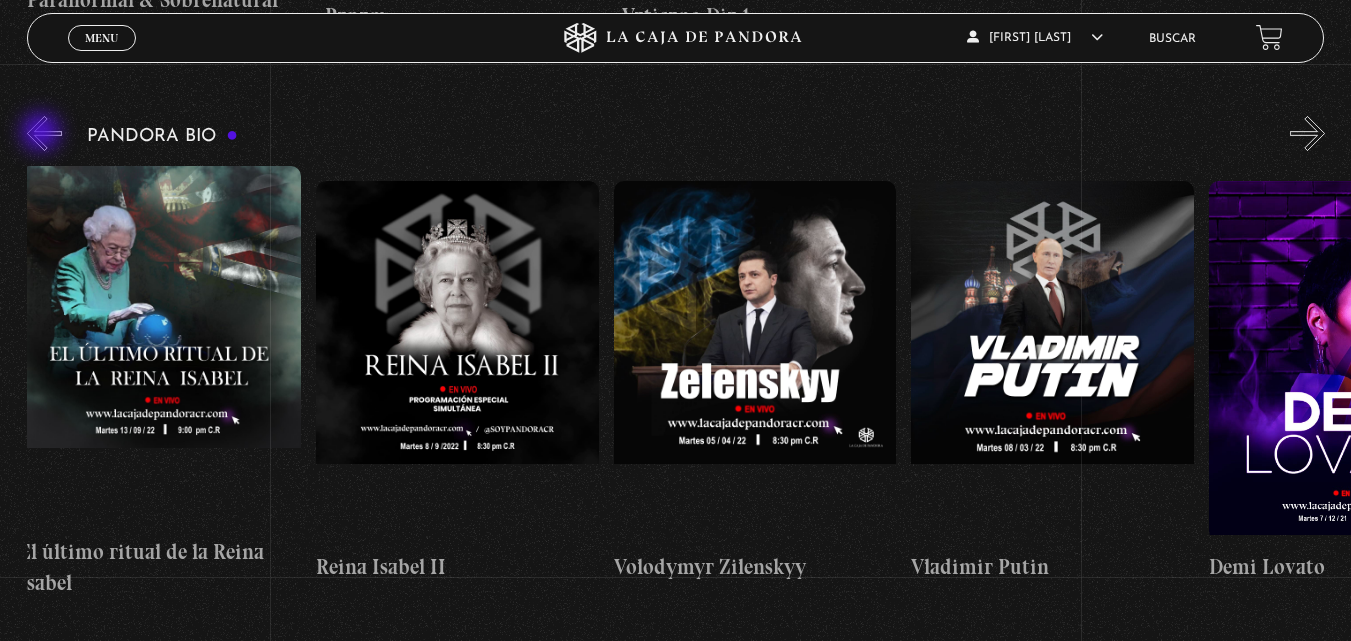 scroll, scrollTop: 0, scrollLeft: 2976, axis: horizontal 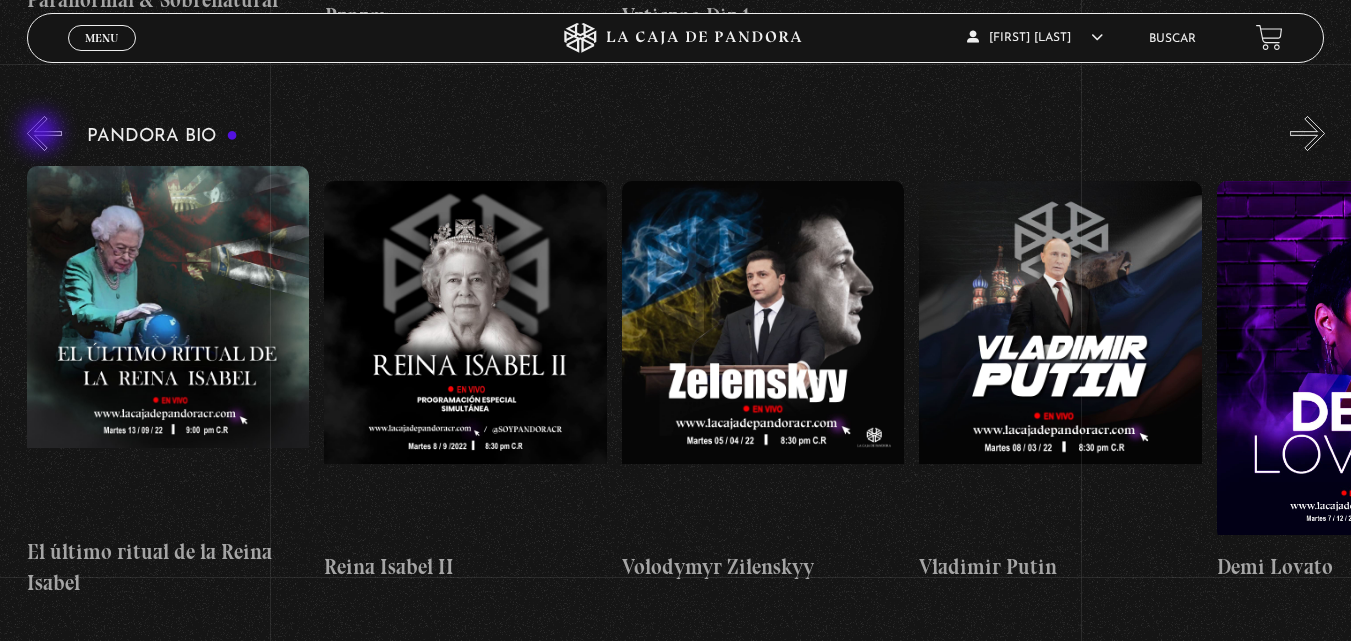 click on "«" at bounding box center [44, 133] 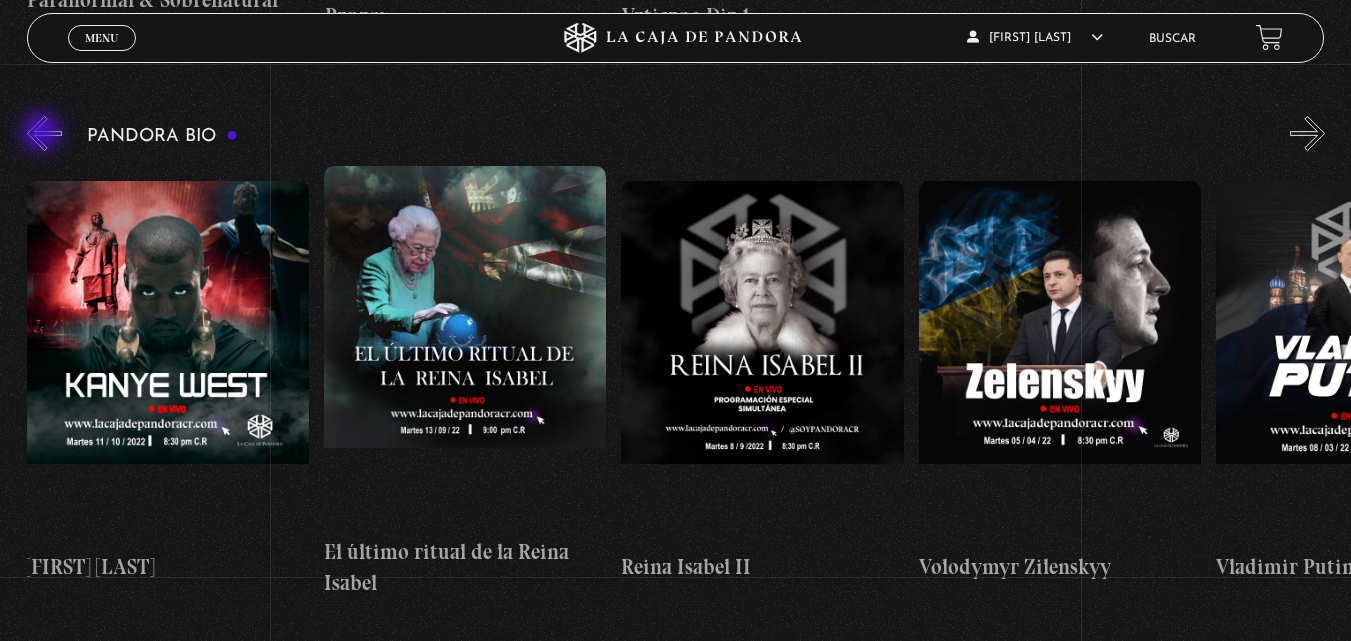 scroll, scrollTop: 0, scrollLeft: 2678, axis: horizontal 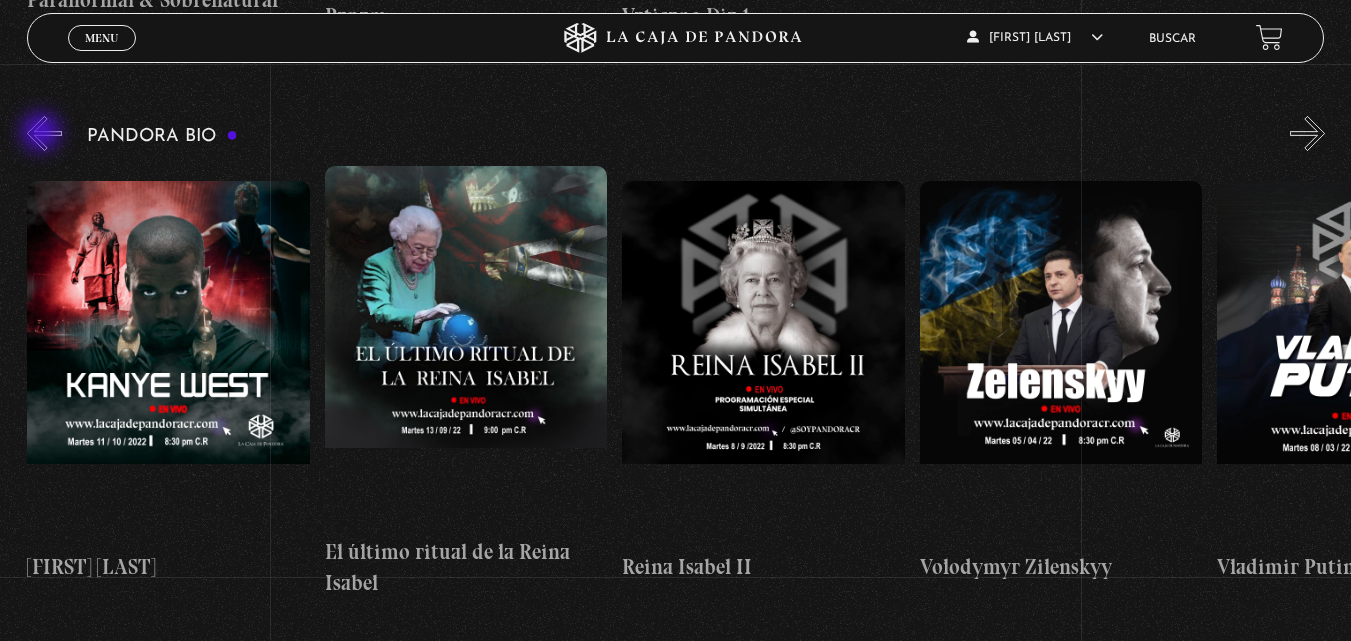 click on "«" at bounding box center (44, 133) 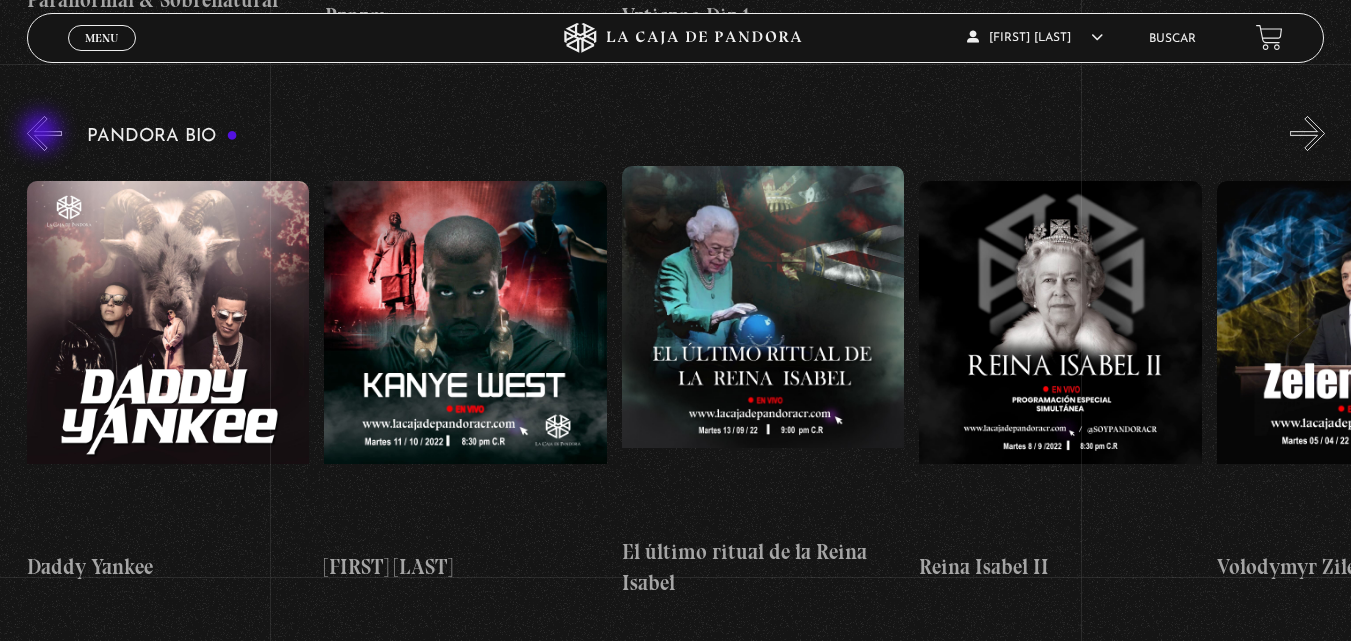 scroll, scrollTop: 0, scrollLeft: 2380, axis: horizontal 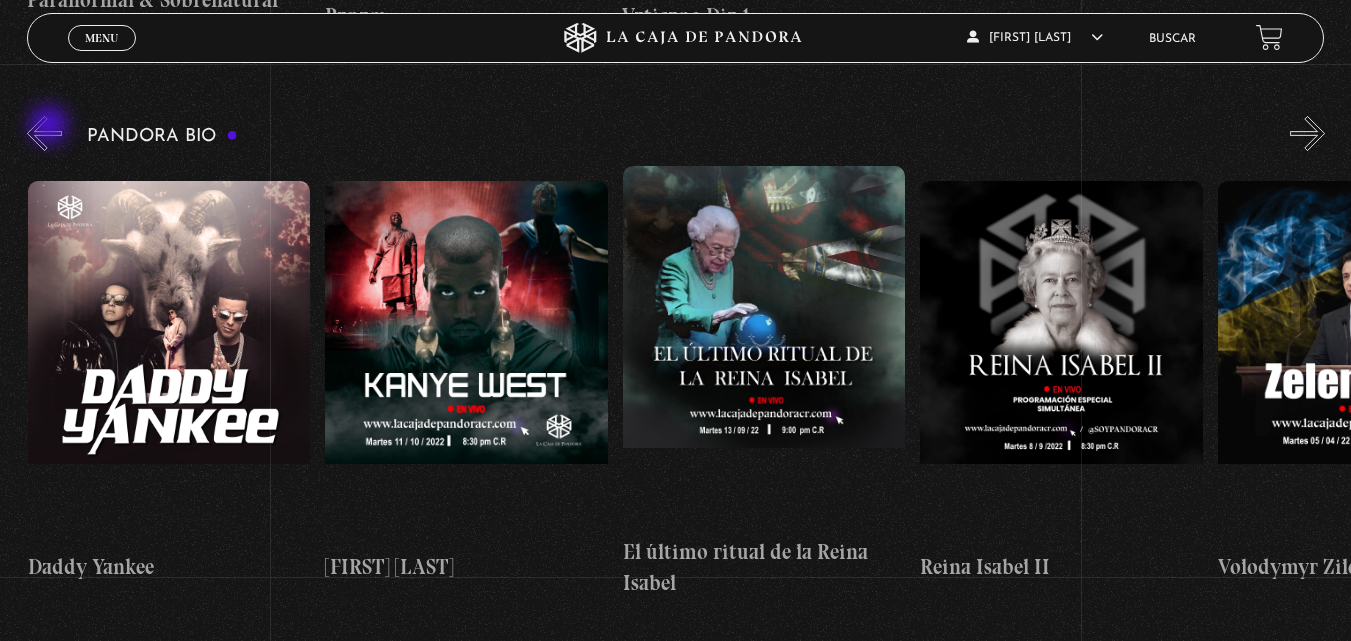 click on "«" at bounding box center (44, 133) 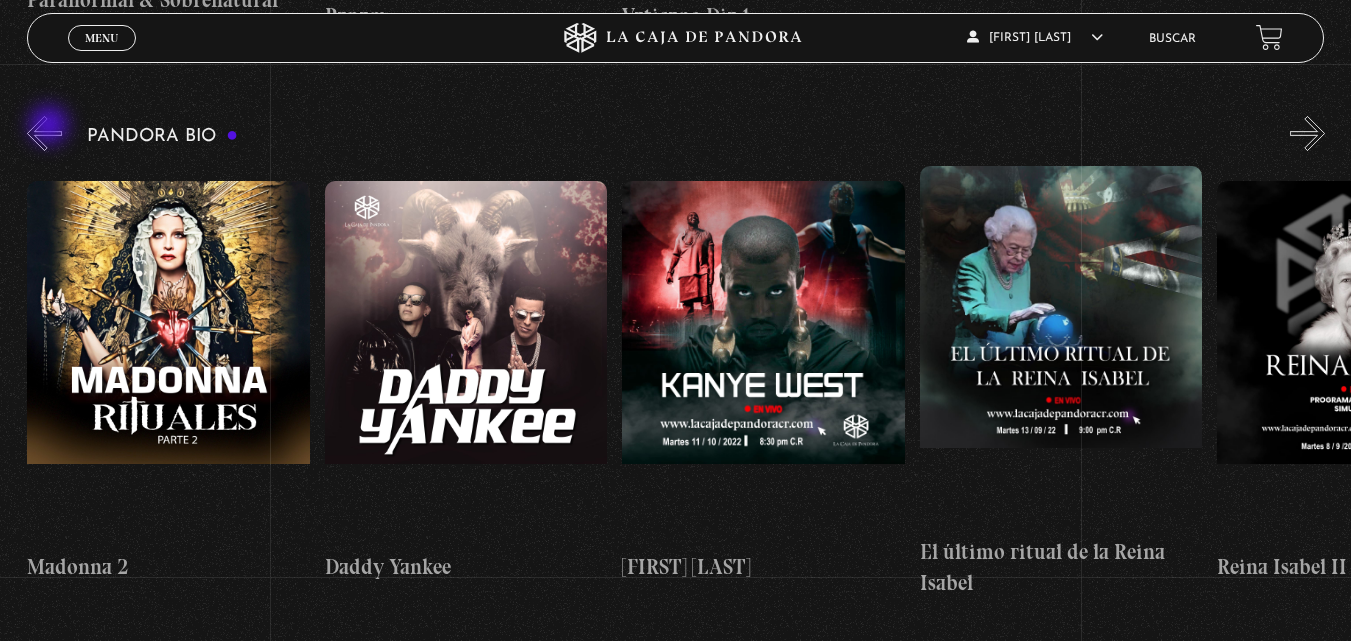 click on "«" at bounding box center [44, 133] 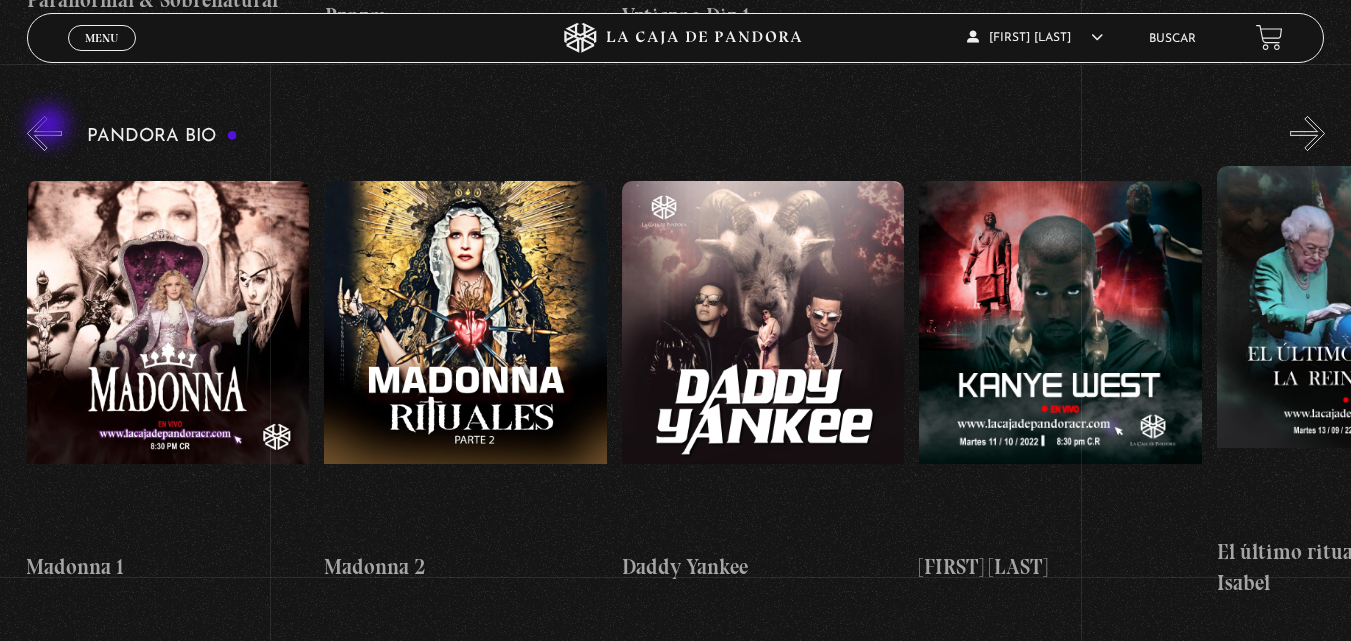 click on "«" at bounding box center (44, 133) 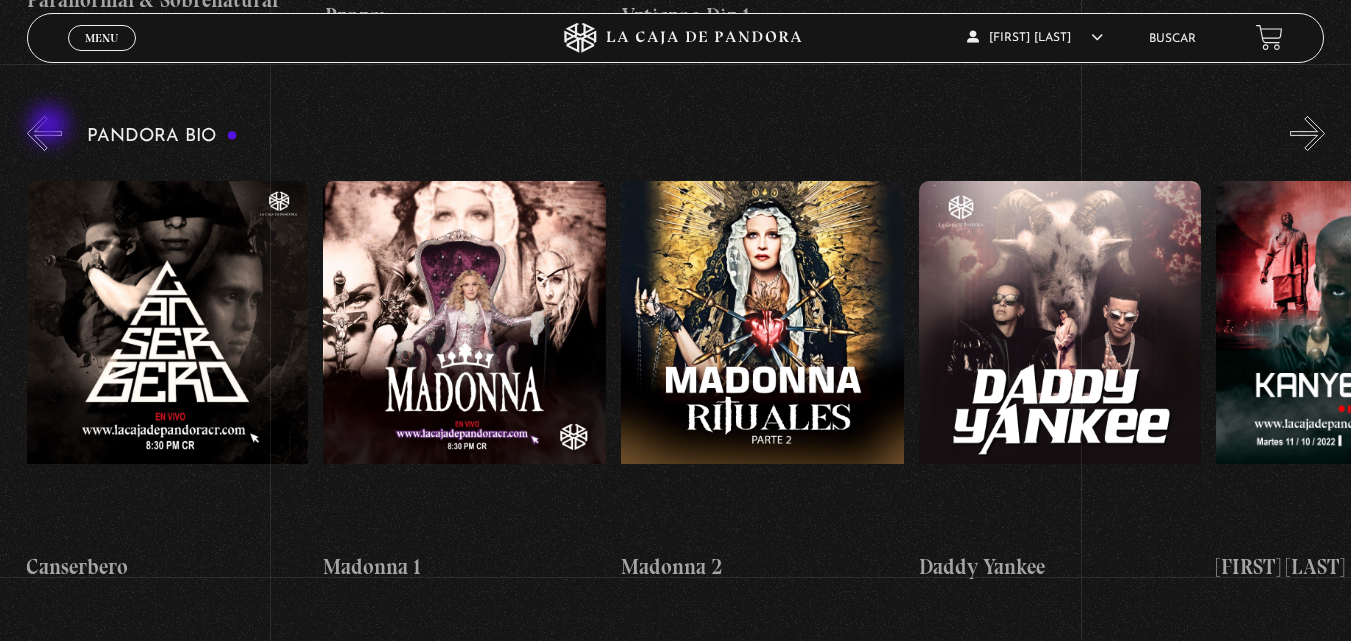 click on "«" at bounding box center [44, 133] 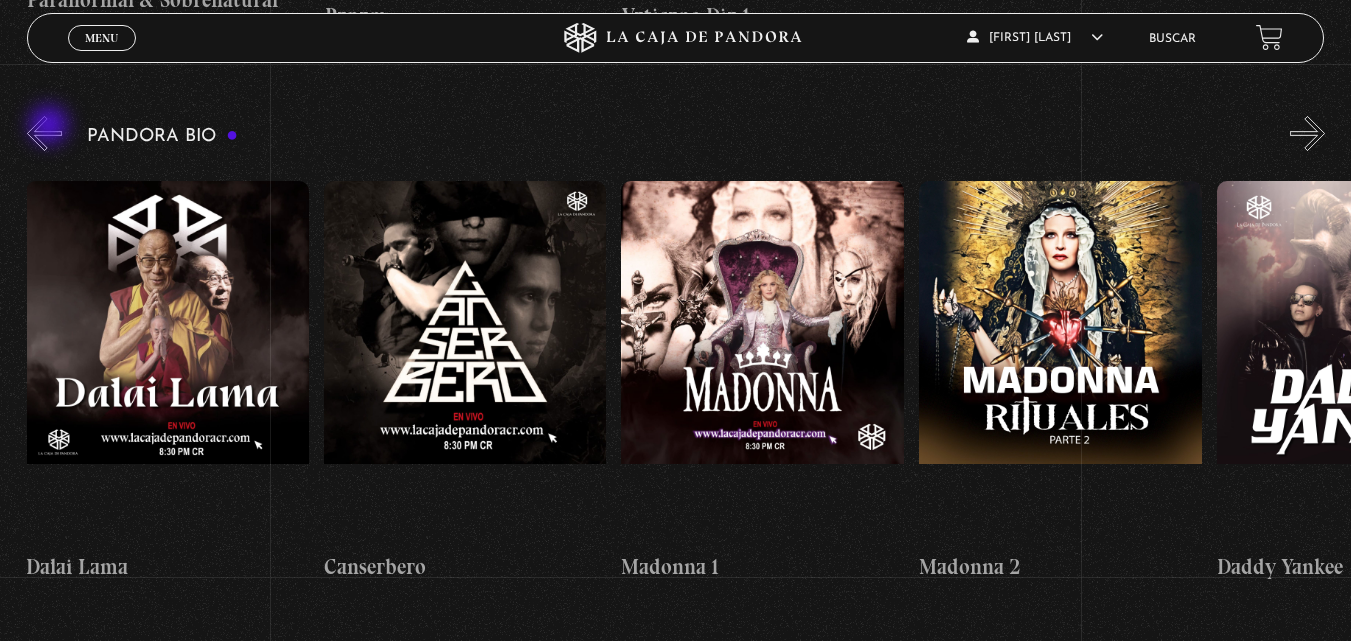 click on "«" at bounding box center (44, 133) 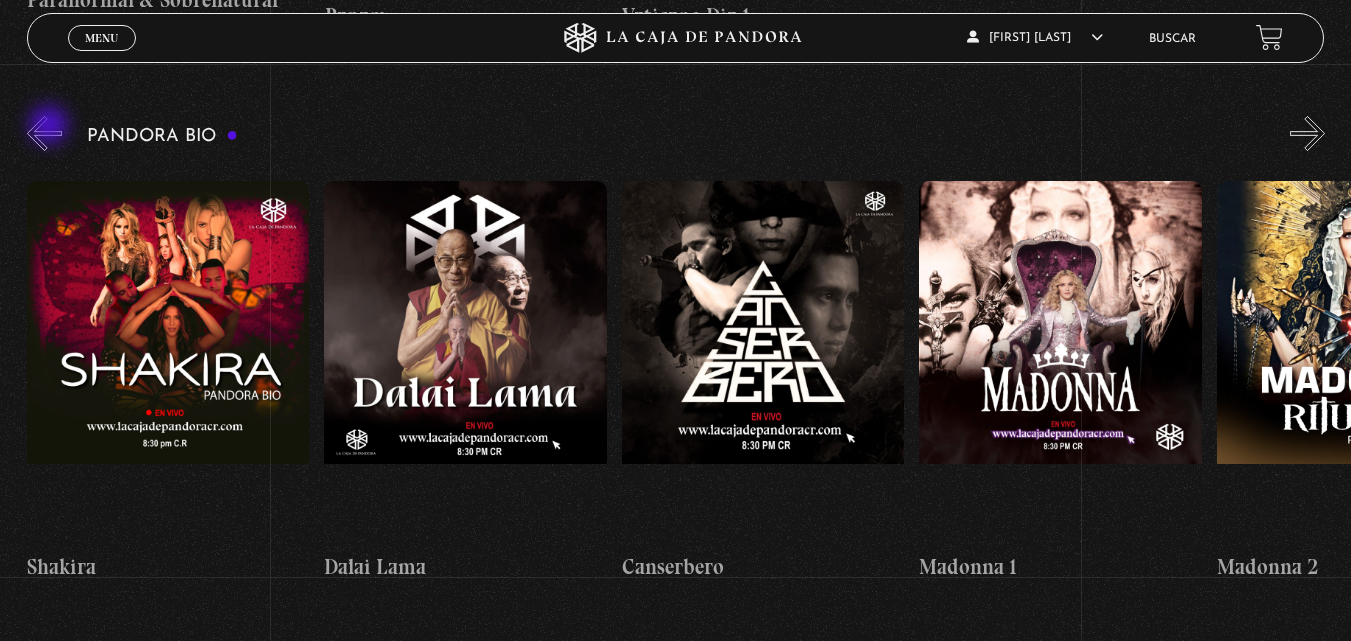click on "«" at bounding box center (44, 133) 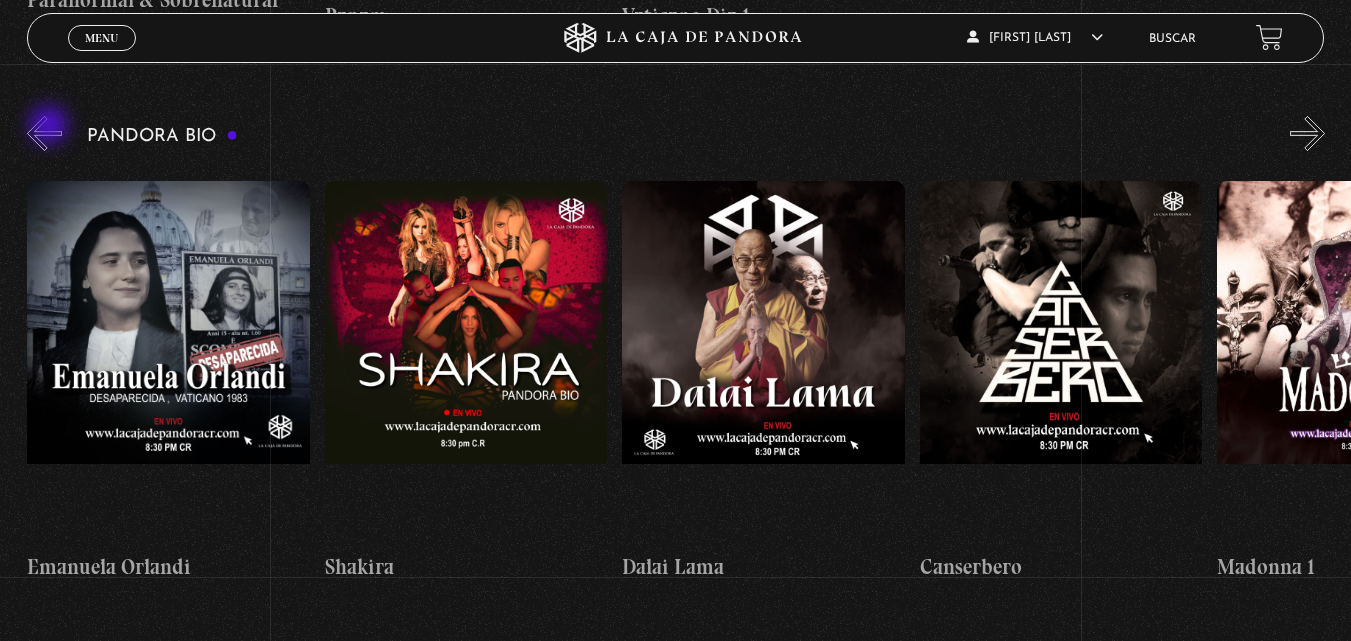 click on "«" at bounding box center (44, 133) 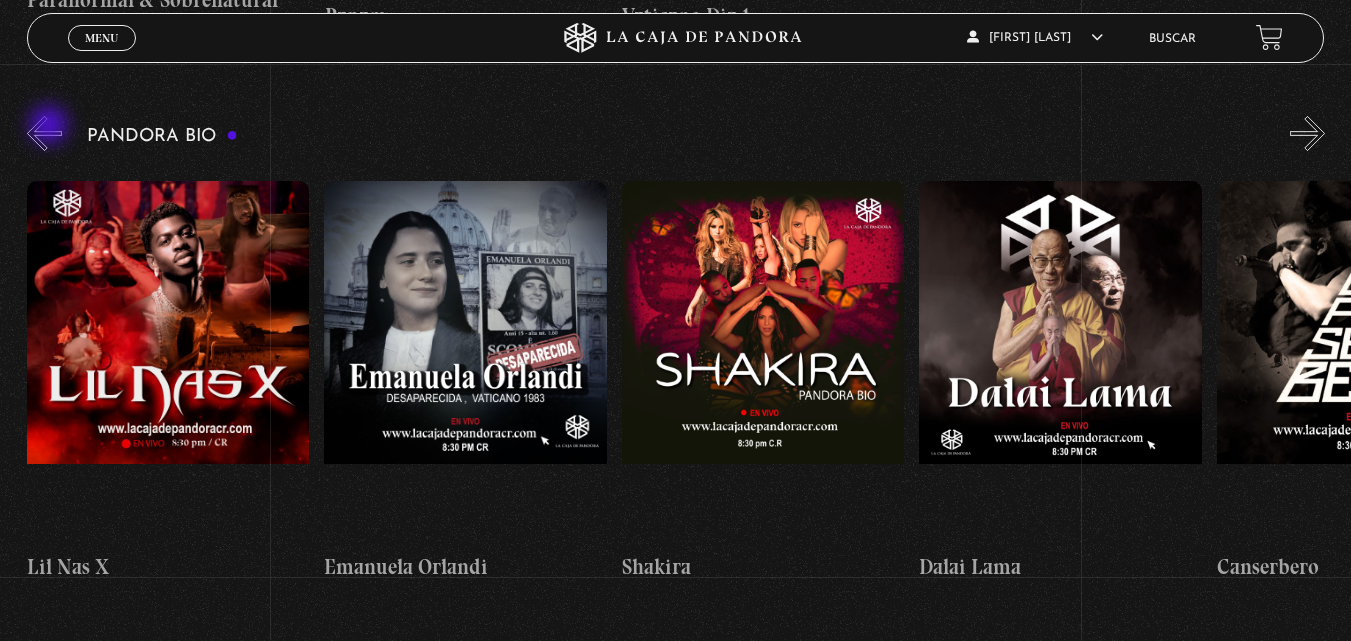 click on "«" at bounding box center [44, 133] 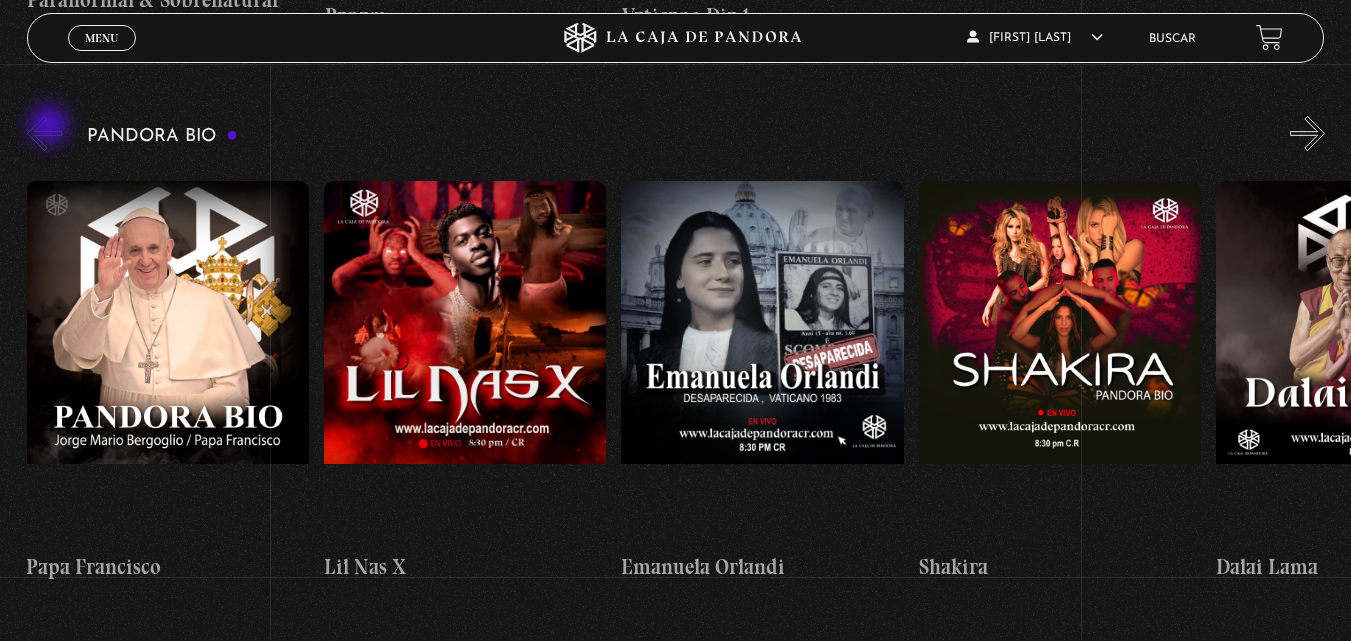 scroll, scrollTop: 0, scrollLeft: 0, axis: both 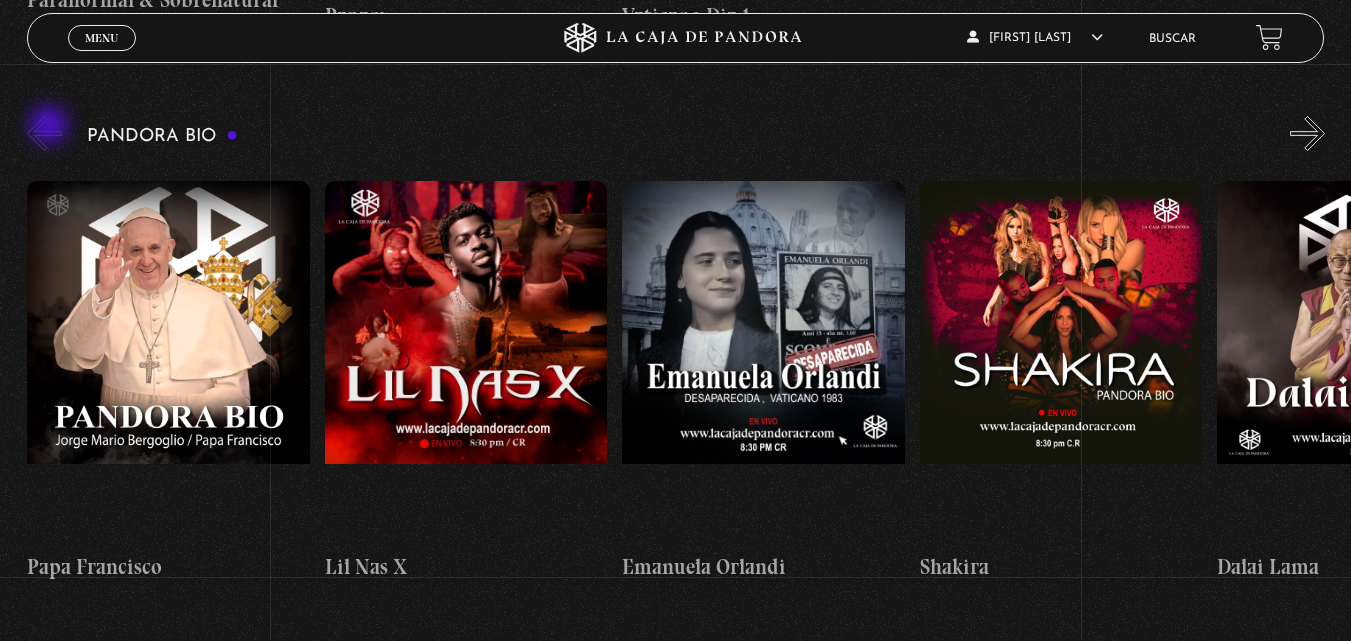 click on "«" at bounding box center [44, 133] 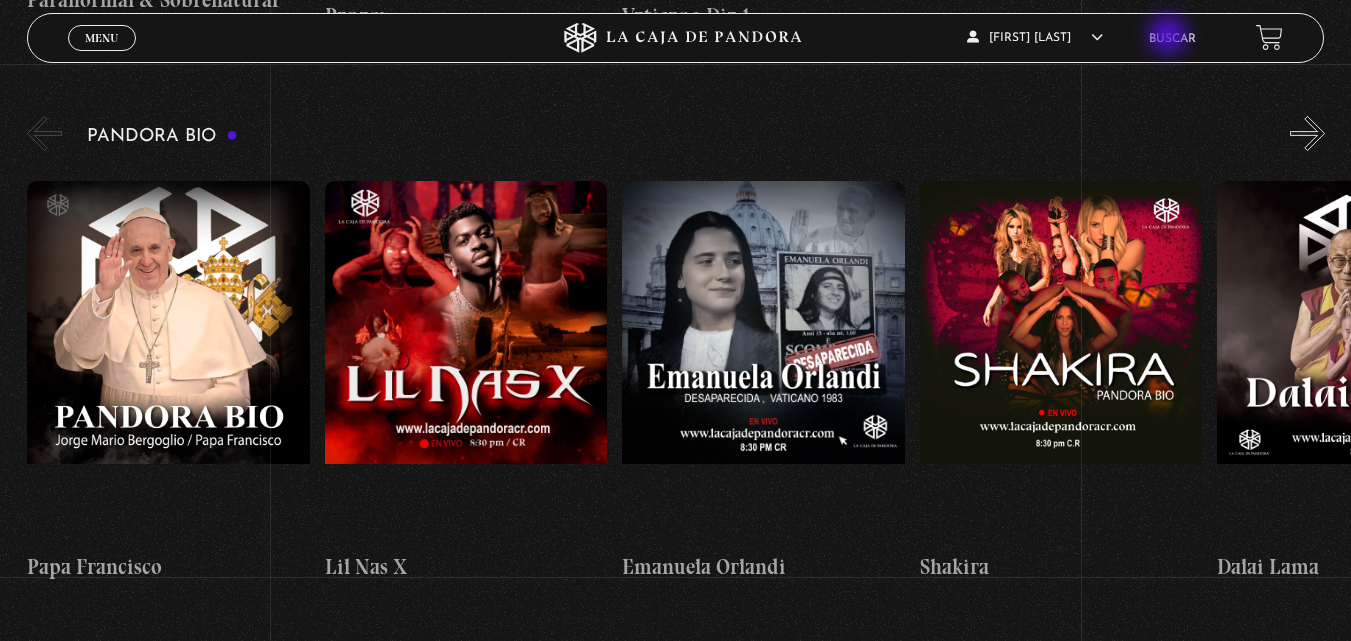click on "Buscar" at bounding box center (1172, 39) 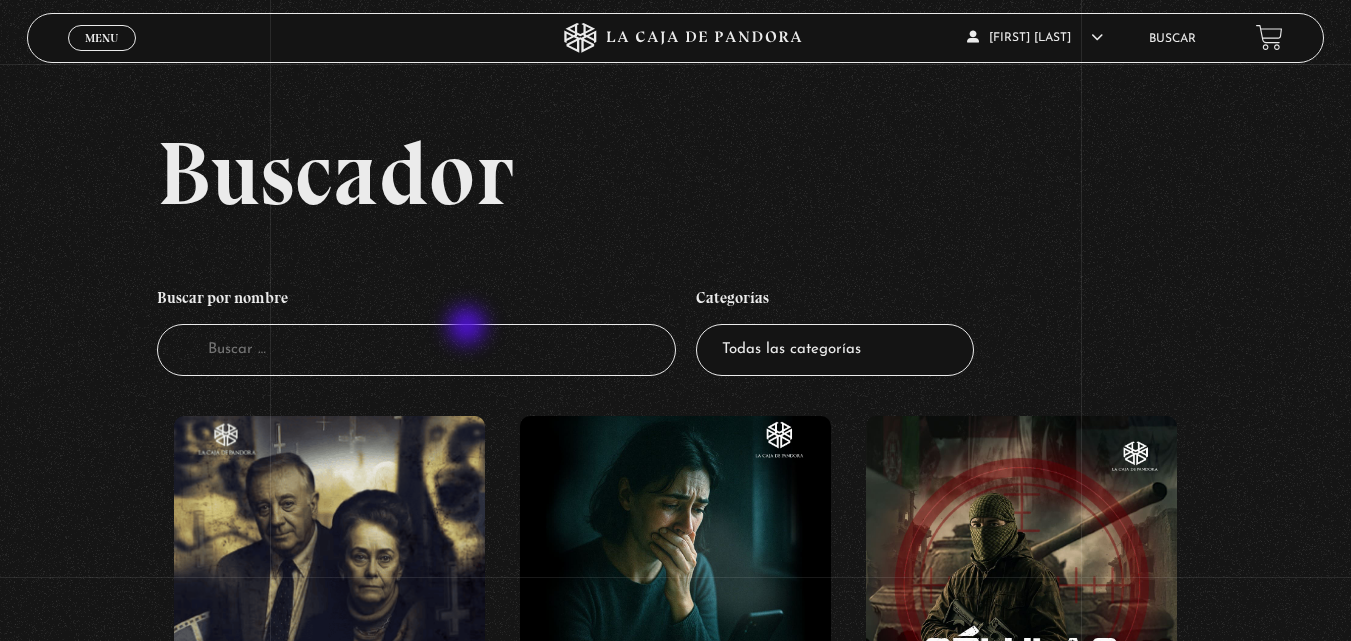 click on "Buscador" at bounding box center (416, 350) 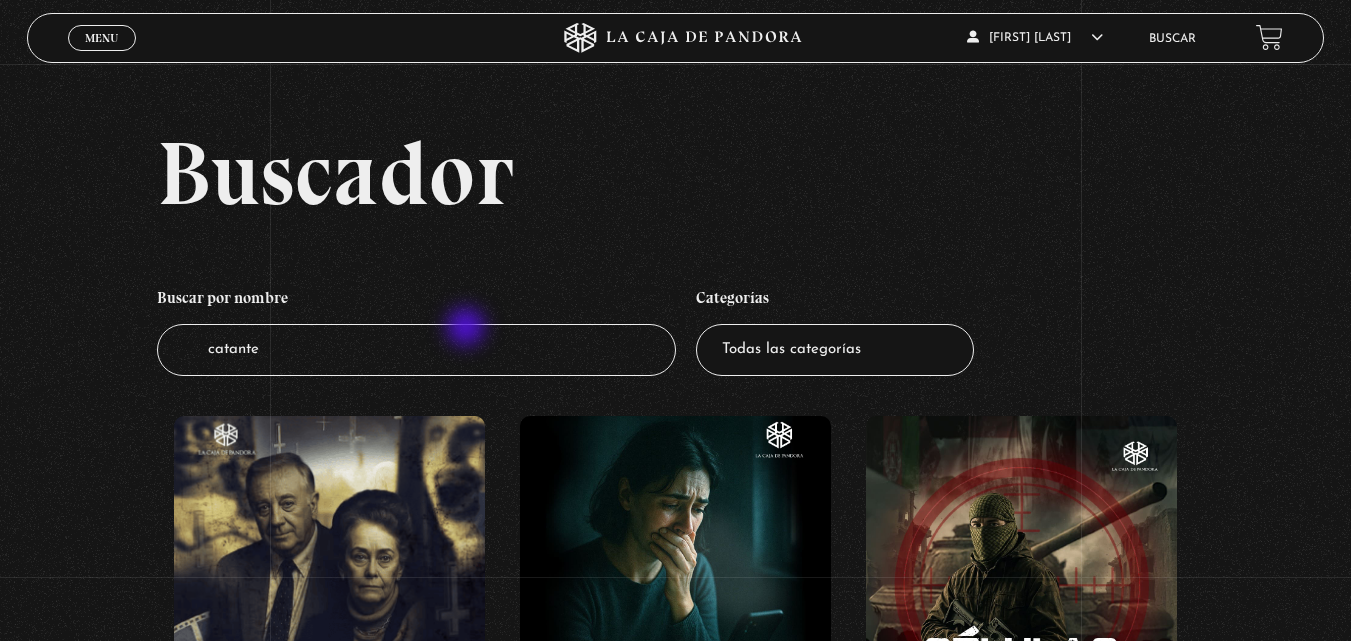 type on "catantes" 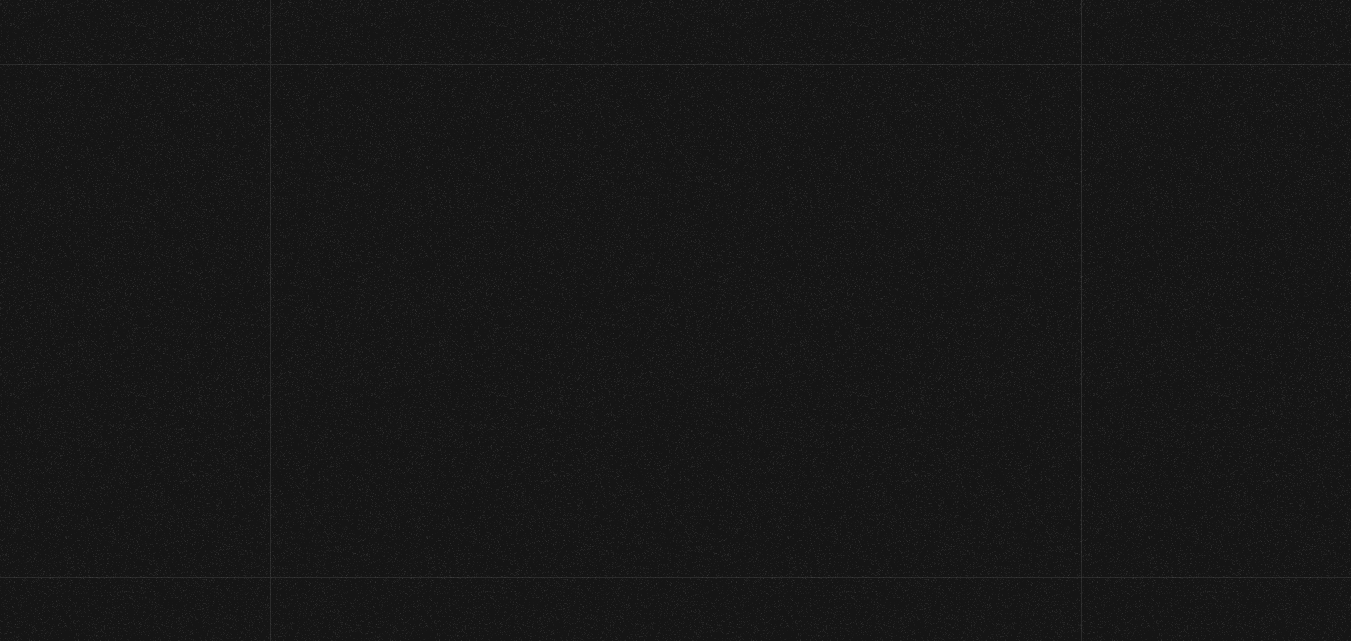 scroll, scrollTop: 0, scrollLeft: 0, axis: both 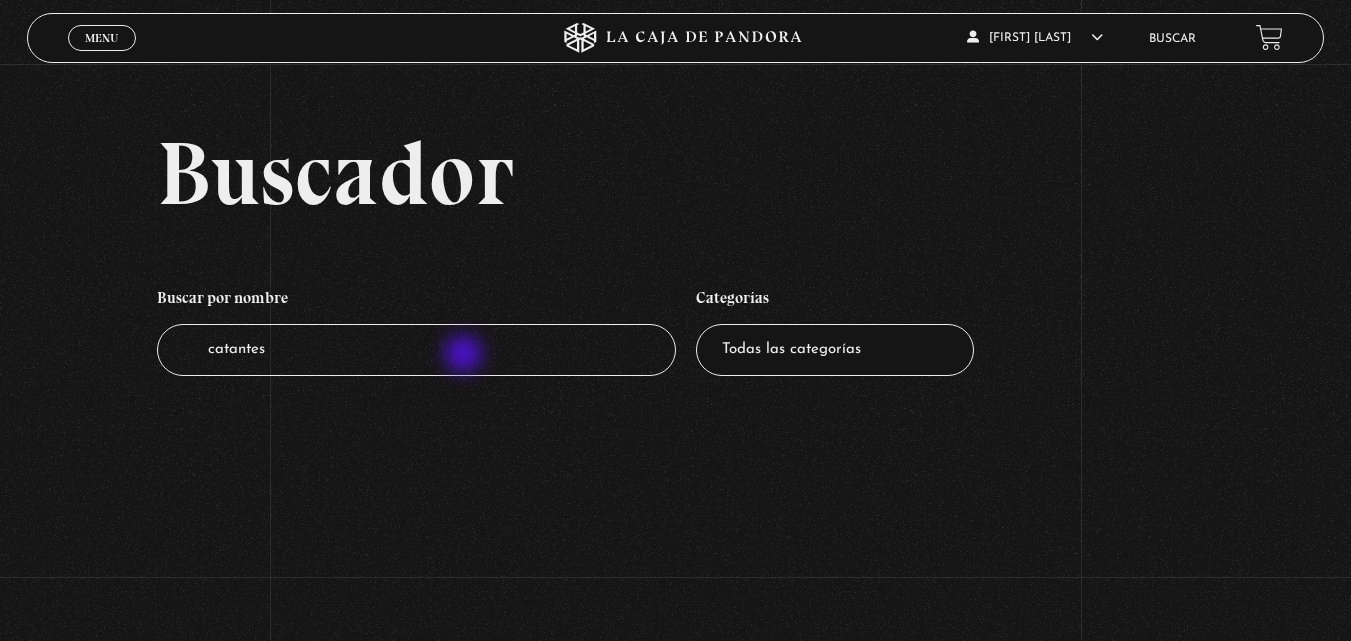 click on "catantes" at bounding box center (416, 350) 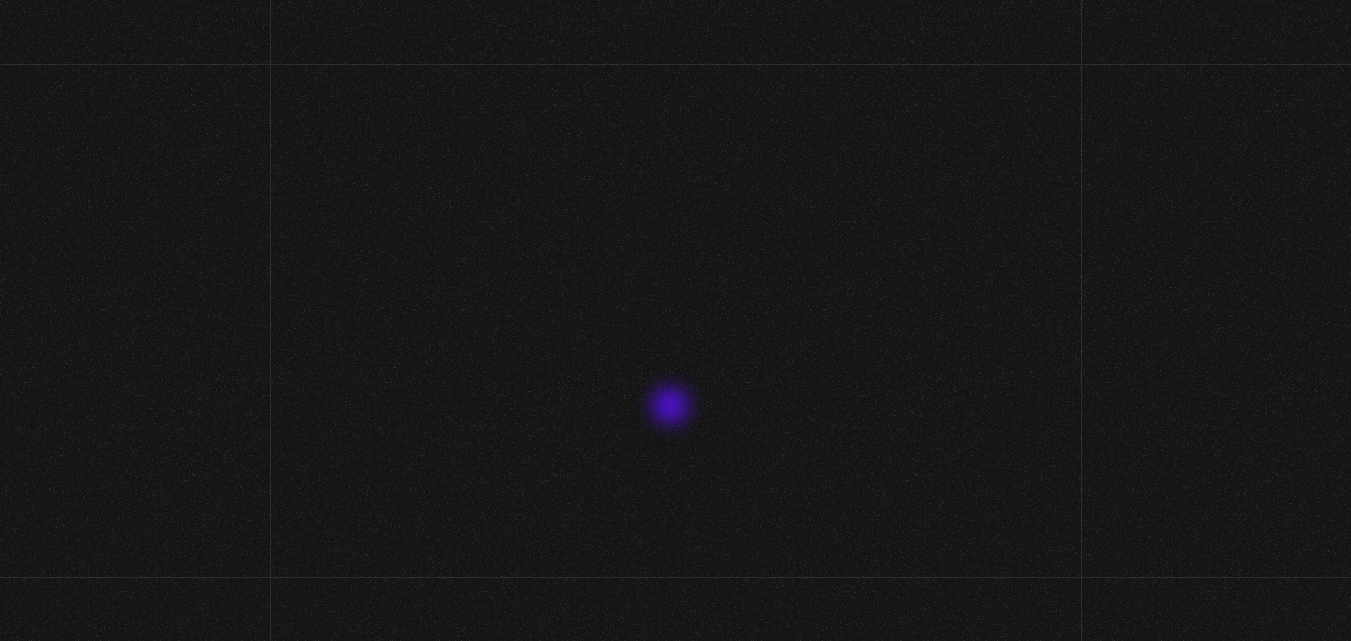 scroll, scrollTop: 0, scrollLeft: 0, axis: both 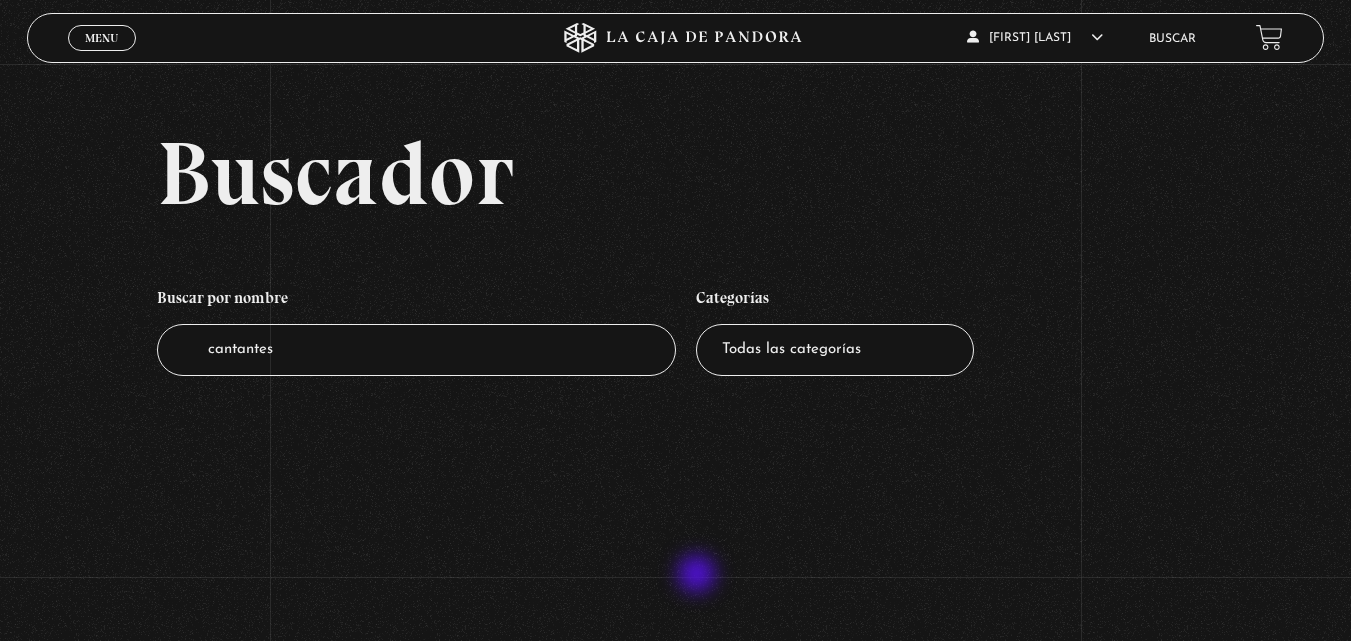 click on "Buscador
Buscar por nombre
Buscador cantantes 		 Categorías
Todas las categorías
11:11 Humanitario  (1)
Amo los Lunes  (2)
Análisis de series y películas  (23)
Asesinos Seriales  (2)
Centinelas  (113)
Charlas  (7)
Entrevistas  (7)
Hacktivismo  (5)
Mercado  (1)
Mundo Espiritual  (20)
Nuevo Orden Mundial NWO  (78)
Pandora Bio  (24)
Pandora Prepper  (23)
Pandora Tour  (3)
Paranormal  (11)
Pastelería  (1)
Peligros en la web  (4)
Regulares  (1)
Teorías de Conspiración  (7)" at bounding box center [675, 320] 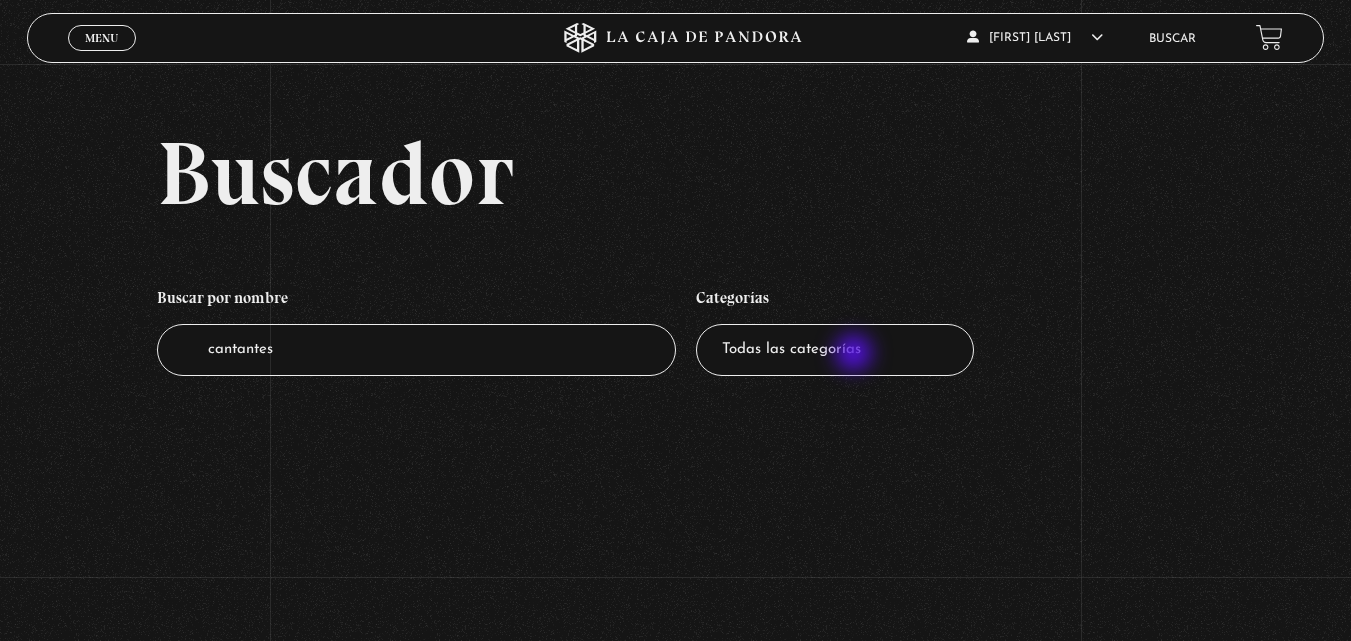 click on "Todas las categorías
11:11 Humanitario  (1)
Amo los Lunes  (2)
Análisis de series y películas  (23)
Asesinos Seriales  (2)
Centinelas  (113)
Charlas  (7)
Entrevistas  (7)
Hacktivismo  (5)
Mercado  (1)
Mundo Espiritual  (20)
Nuevo Orden Mundial NWO  (78)
Pandora Bio  (24)
Pandora Prepper  (23)
Pandora Tour  (3)
Paranormal  (11)
Pastelería  (1)
Peligros en la web  (4)
Regulares  (1)
Teorías de Conspiración  (7)" at bounding box center [835, 350] 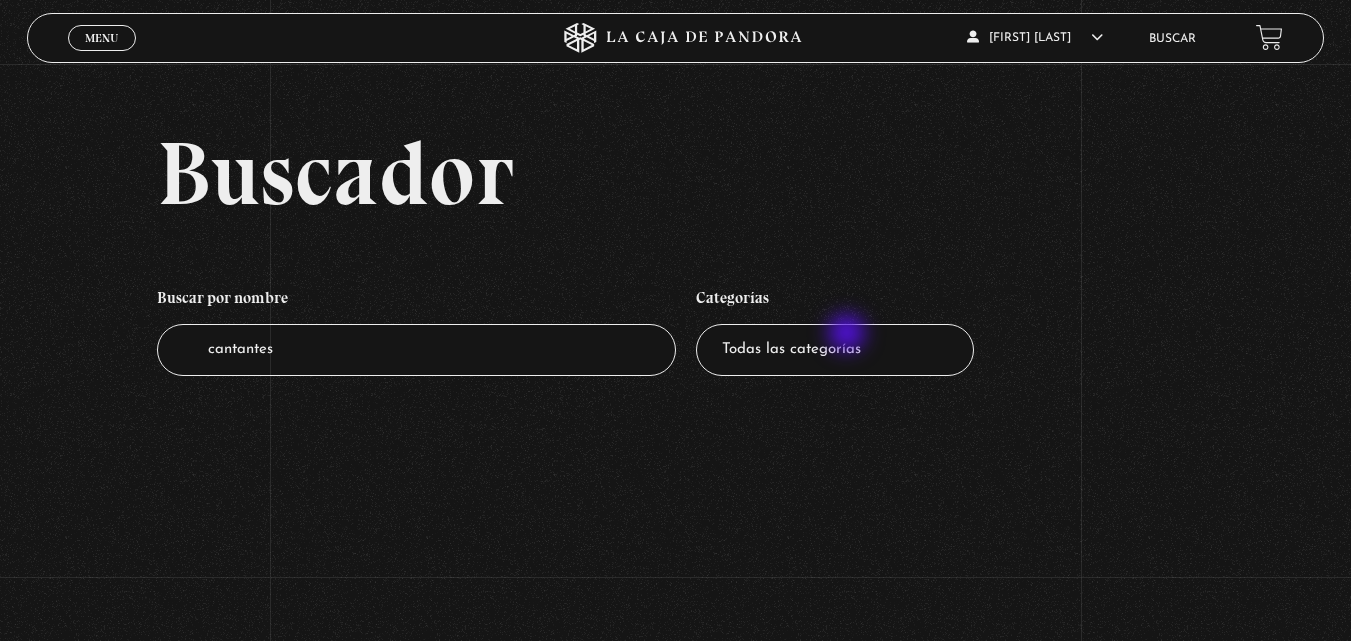 select on "peligros-en-la-web" 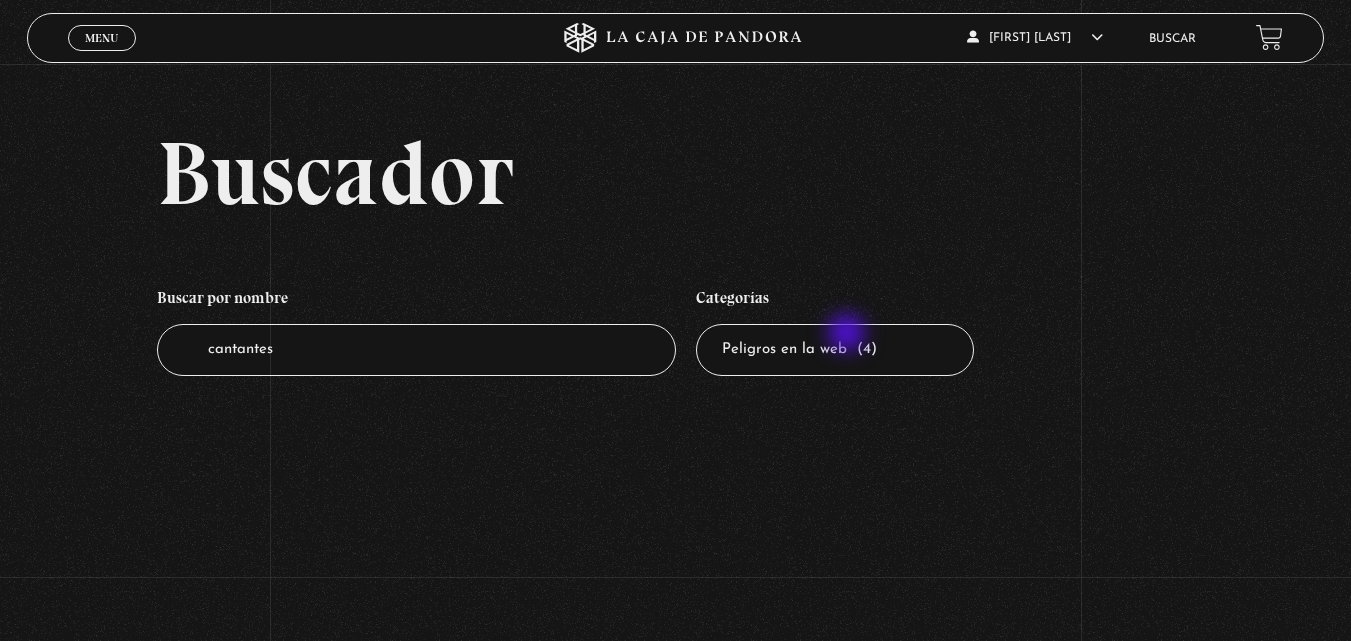 click on "Todas las categorías
11:11 Humanitario  (1)
Amo los Lunes  (2)
Análisis de series y películas  (23)
Asesinos Seriales  (2)
Centinelas  (113)
Charlas  (7)
Entrevistas  (7)
Hacktivismo  (5)
Mercado  (1)
Mundo Espiritual  (20)
Nuevo Orden Mundial NWO  (78)
Pandora Bio  (24)
Pandora Prepper  (23)
Pandora Tour  (3)
Paranormal  (11)
Pastelería  (1)
Peligros en la web  (4)
Regulares  (1)
Teorías de Conspiración  (7)" at bounding box center [835, 350] 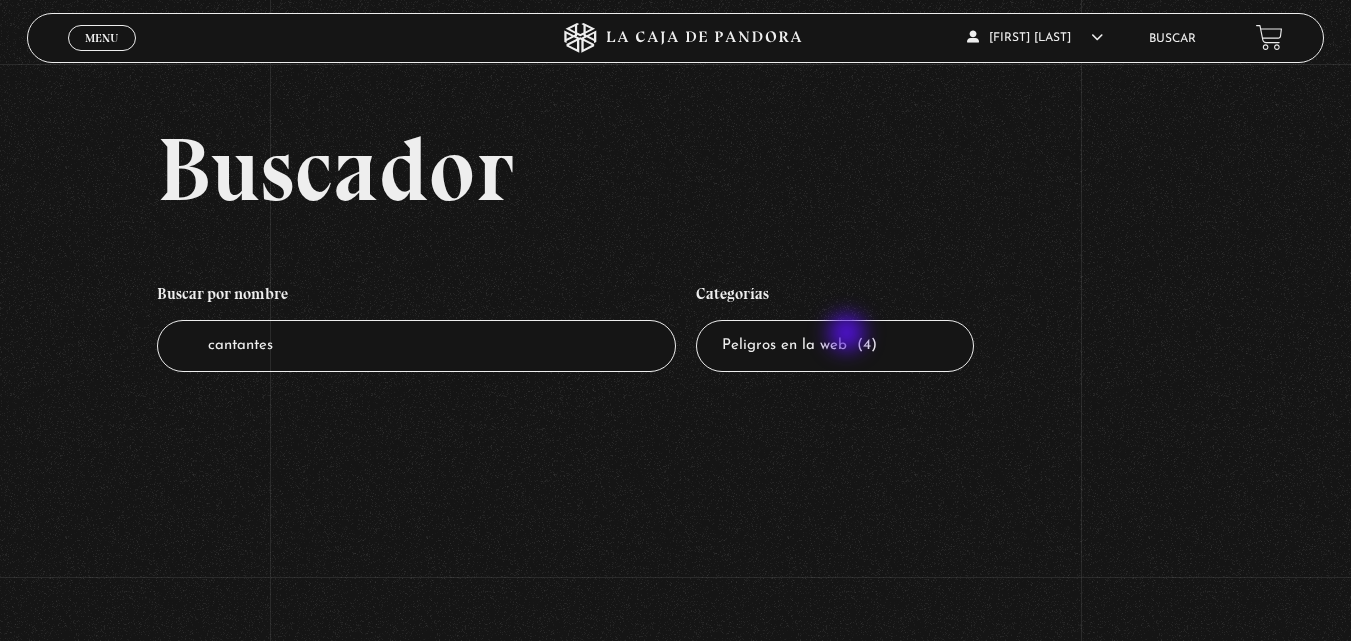 scroll, scrollTop: 6, scrollLeft: 0, axis: vertical 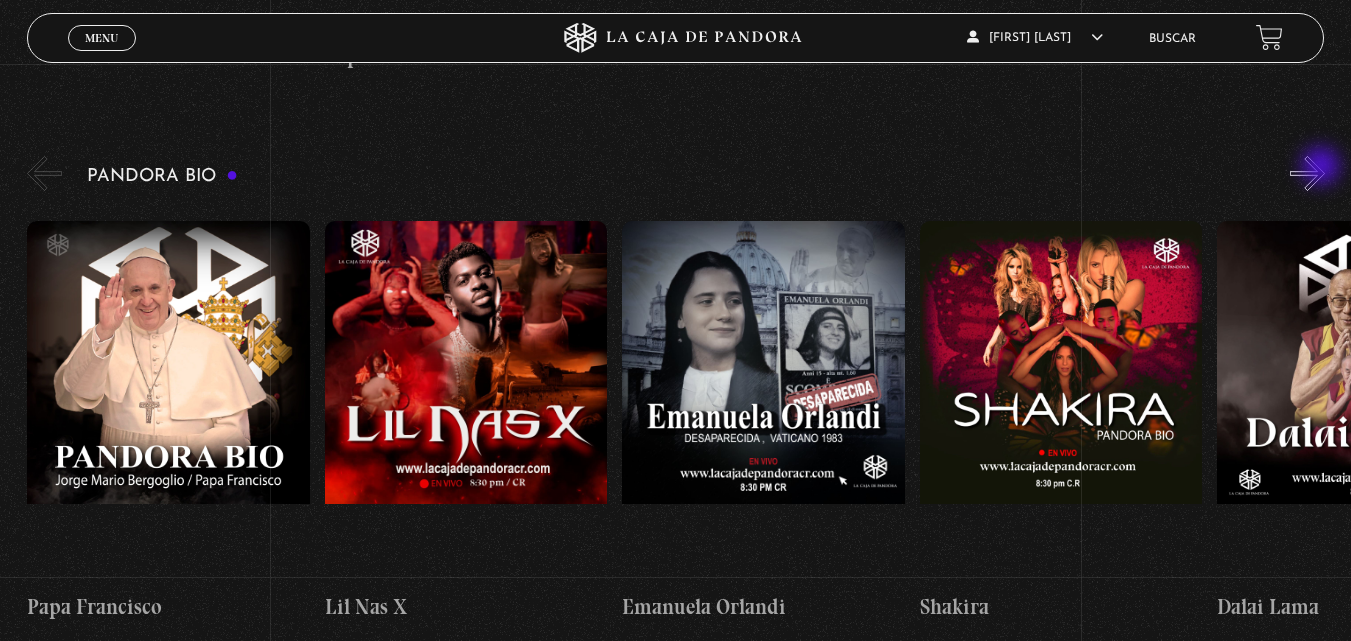 click on "»" at bounding box center [1307, 173] 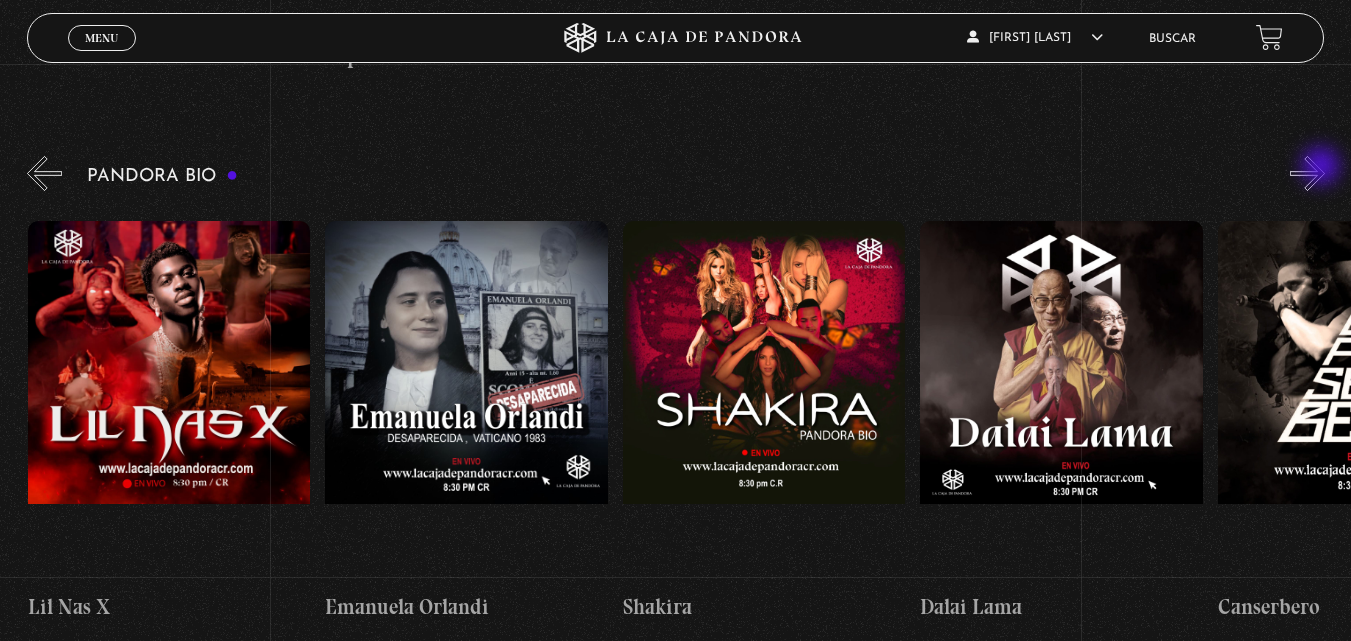scroll, scrollTop: 0, scrollLeft: 298, axis: horizontal 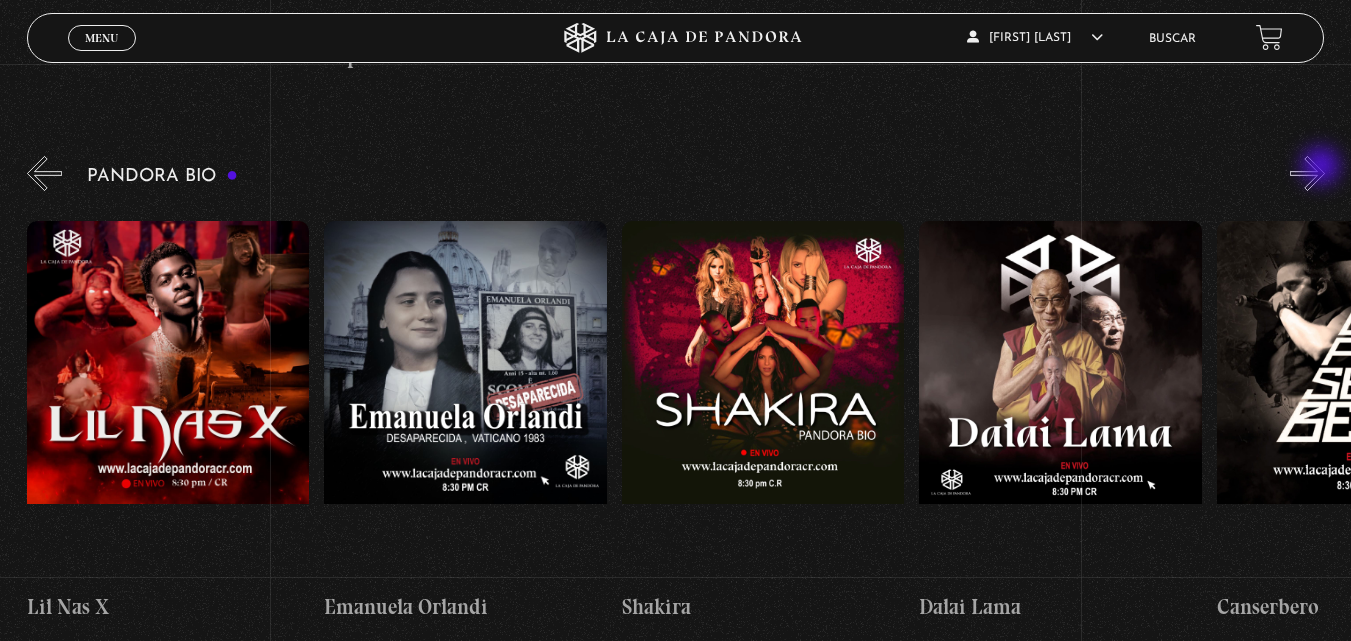 click on "»" at bounding box center (1307, 173) 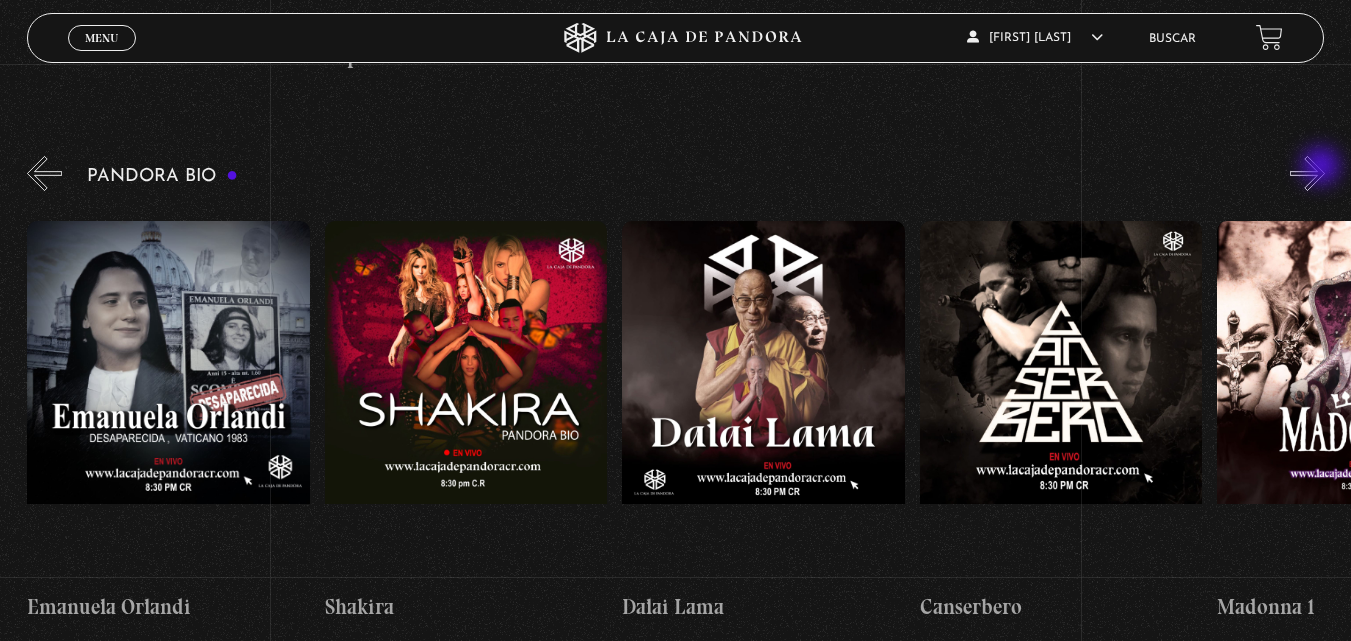 click on "»" at bounding box center (1307, 173) 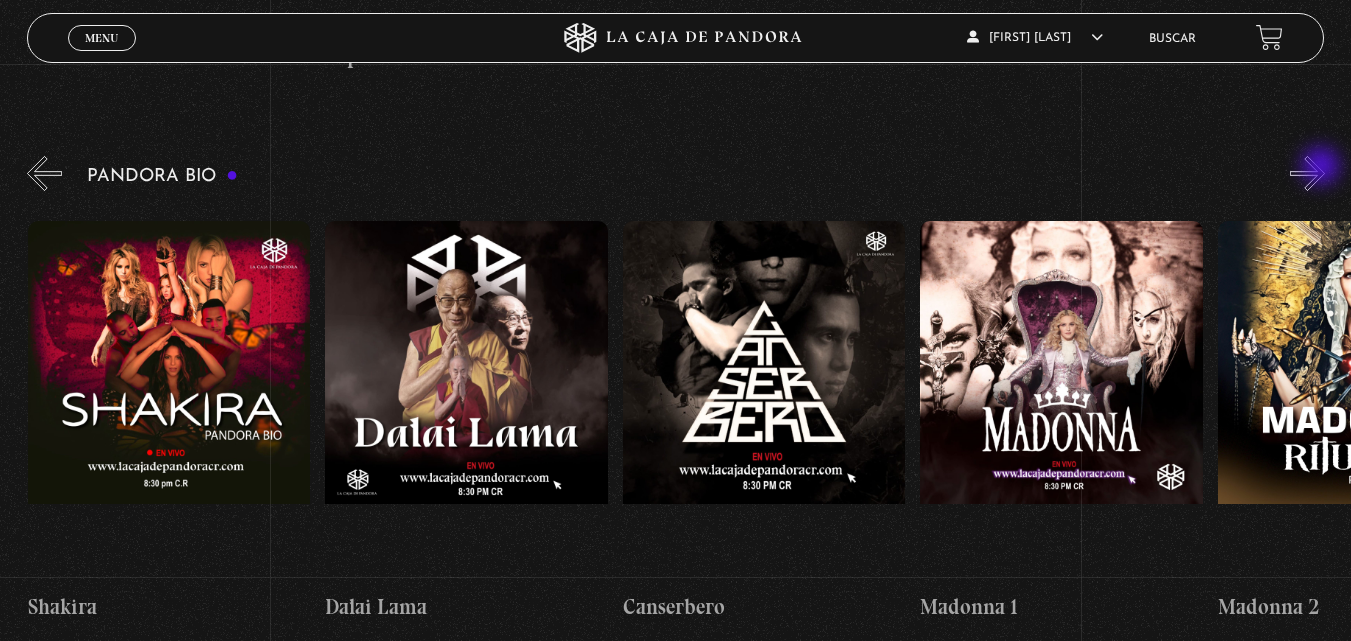 click on "»" at bounding box center (1307, 173) 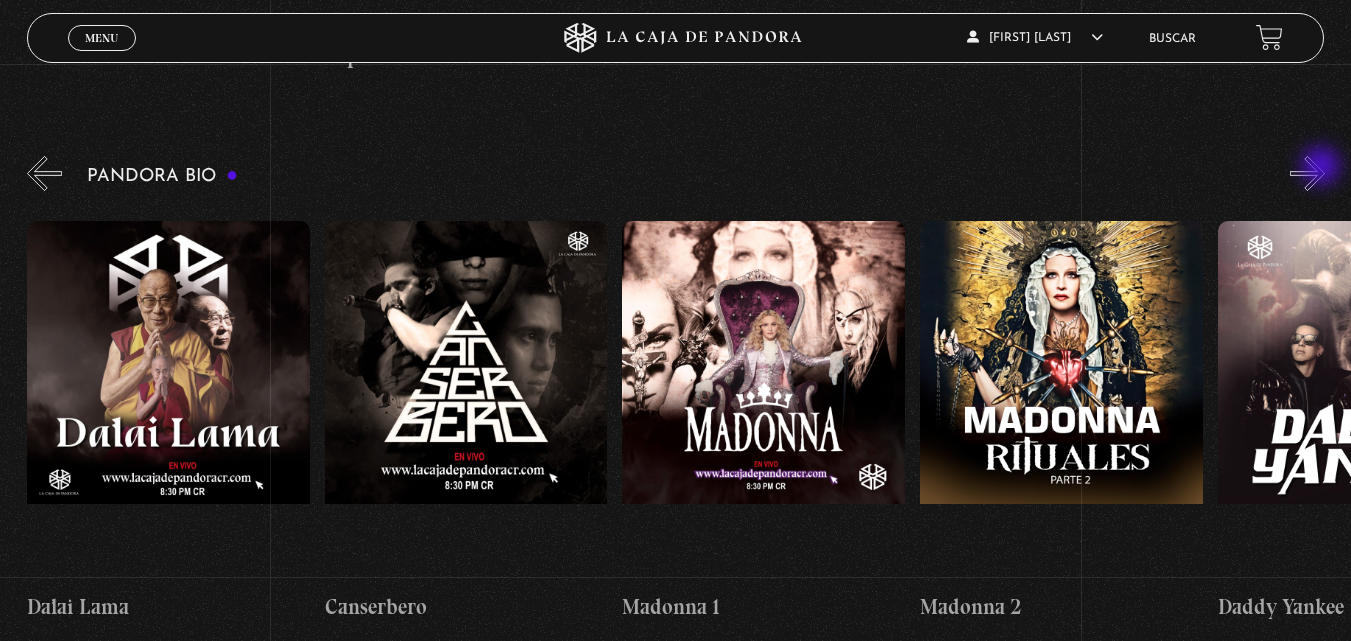 click on "»" at bounding box center (1307, 173) 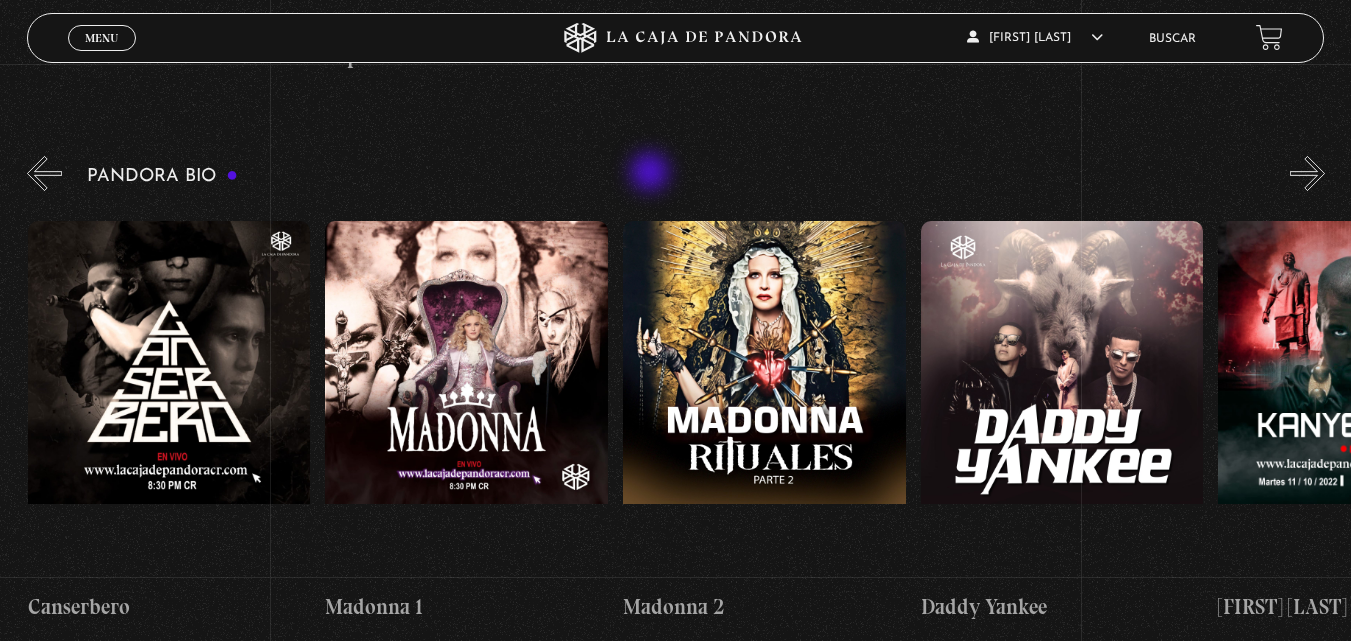 scroll, scrollTop: 0, scrollLeft: 1488, axis: horizontal 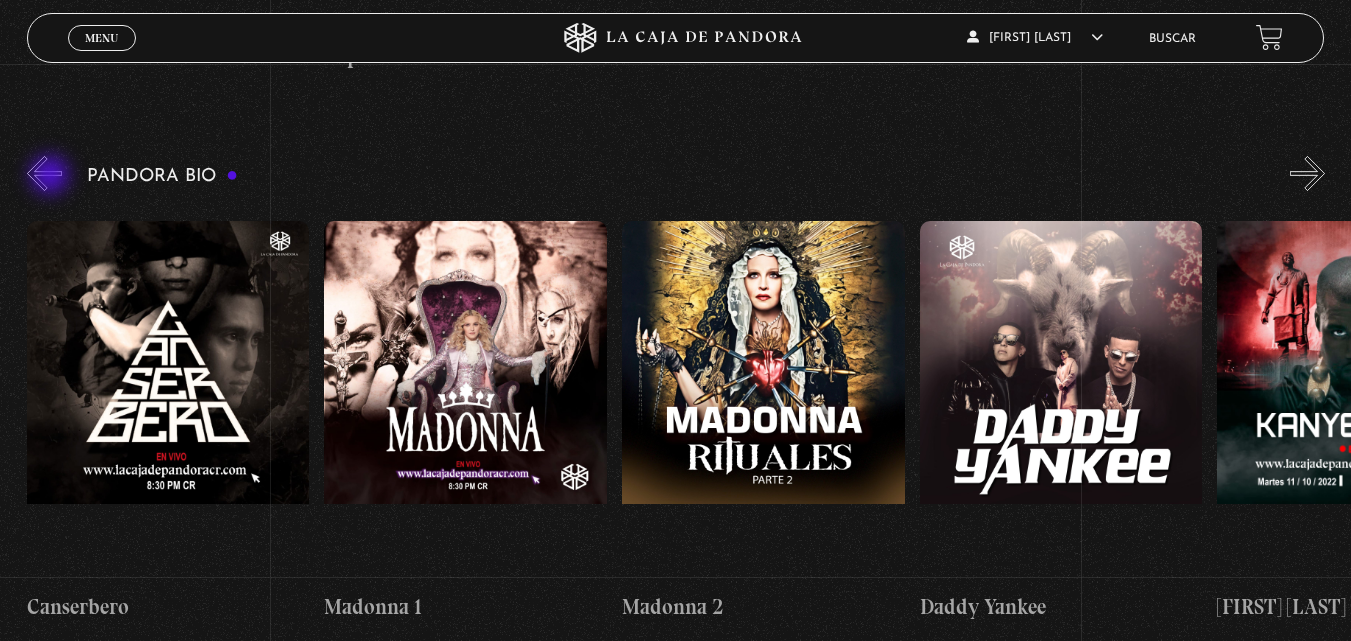 click on "«" at bounding box center (44, 173) 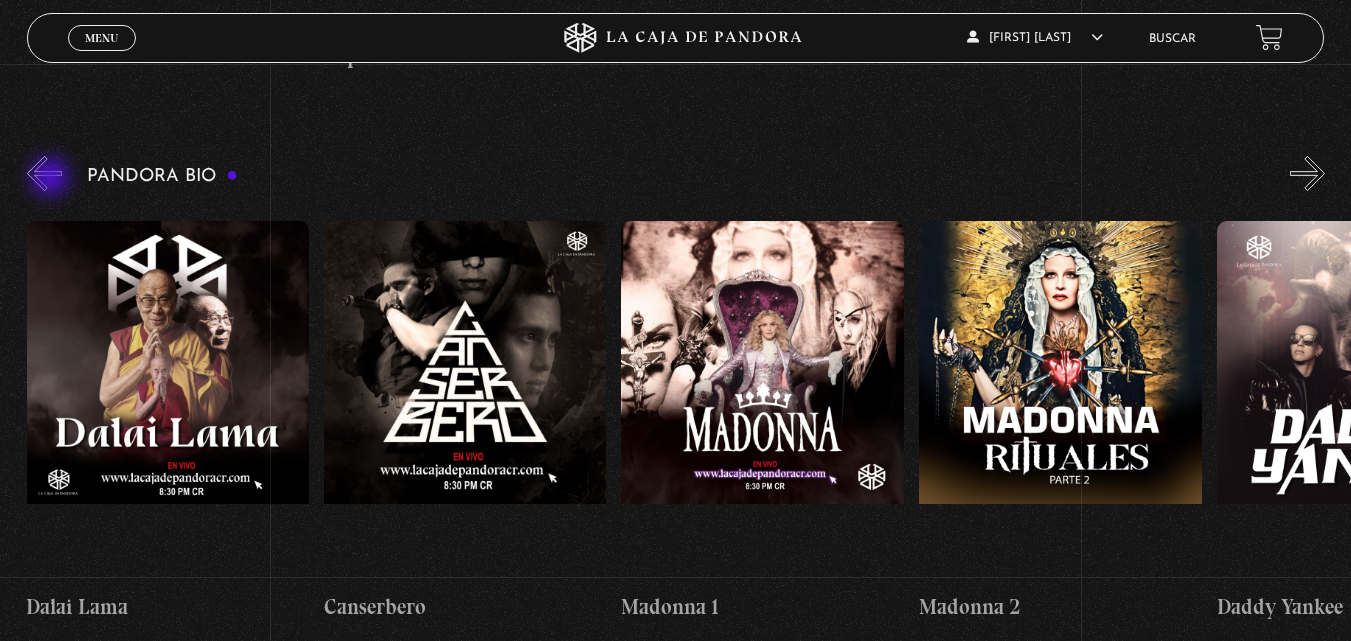 click on "«" at bounding box center (44, 173) 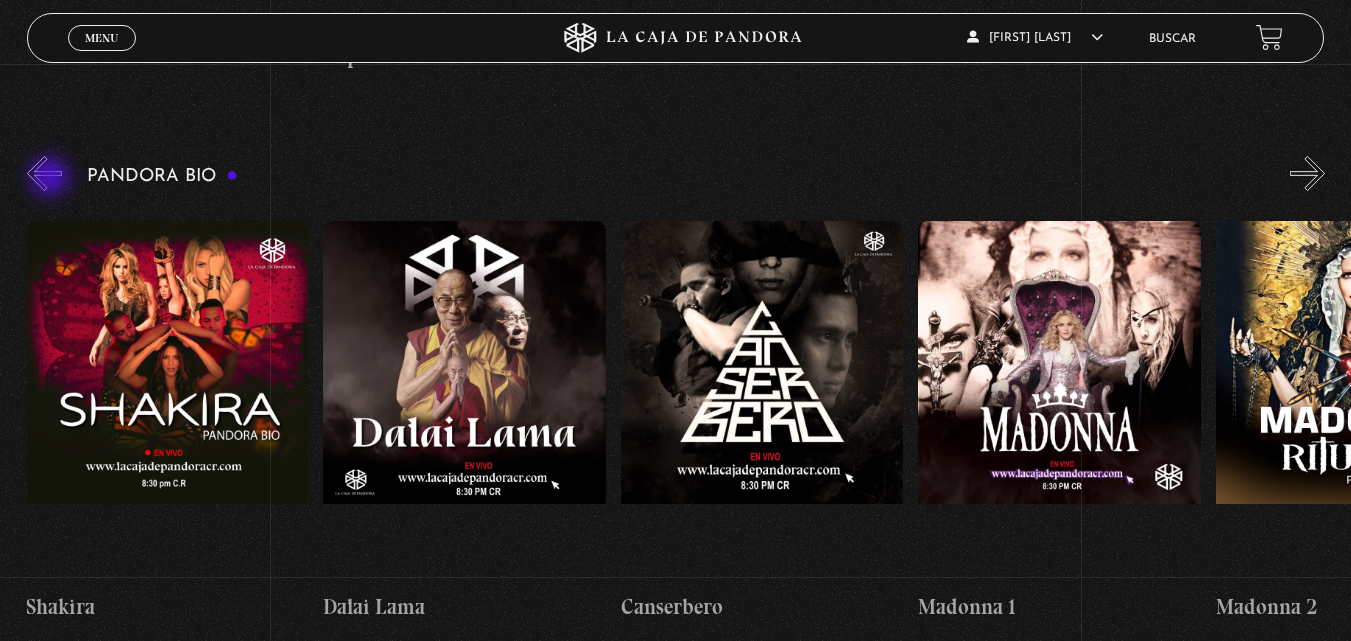 click on "«" at bounding box center (44, 173) 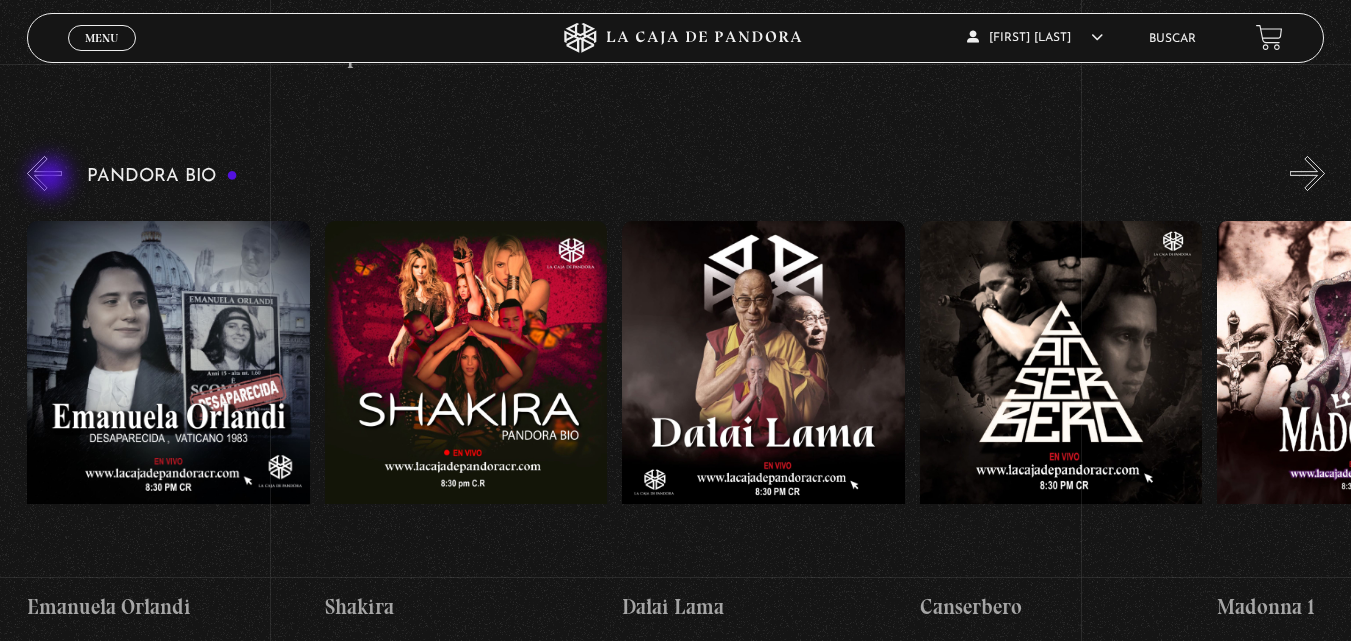click on "«" at bounding box center [44, 173] 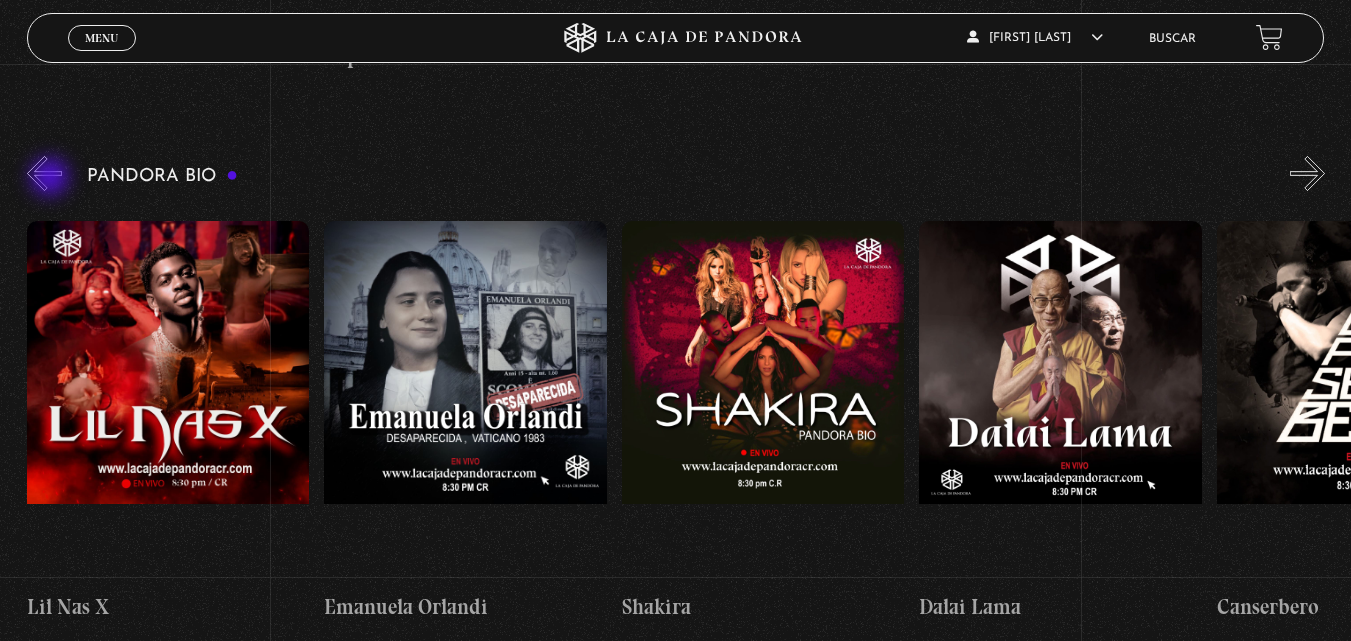 click on "«" at bounding box center (44, 173) 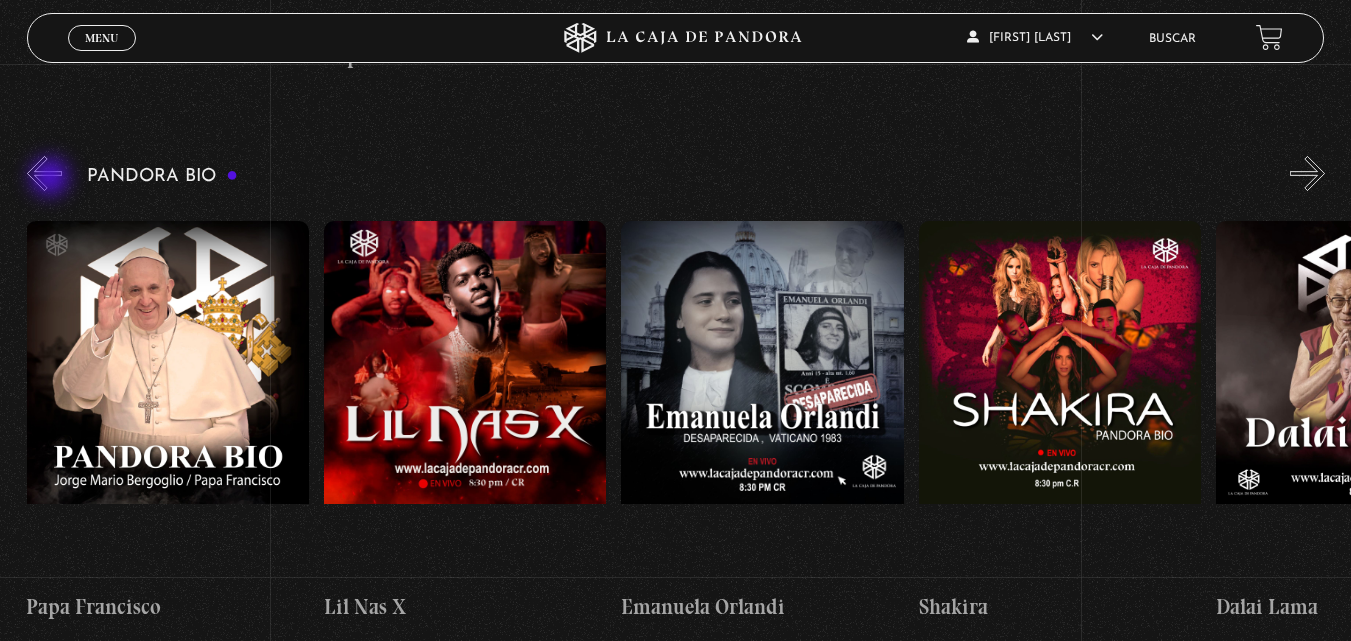 scroll, scrollTop: 0, scrollLeft: 0, axis: both 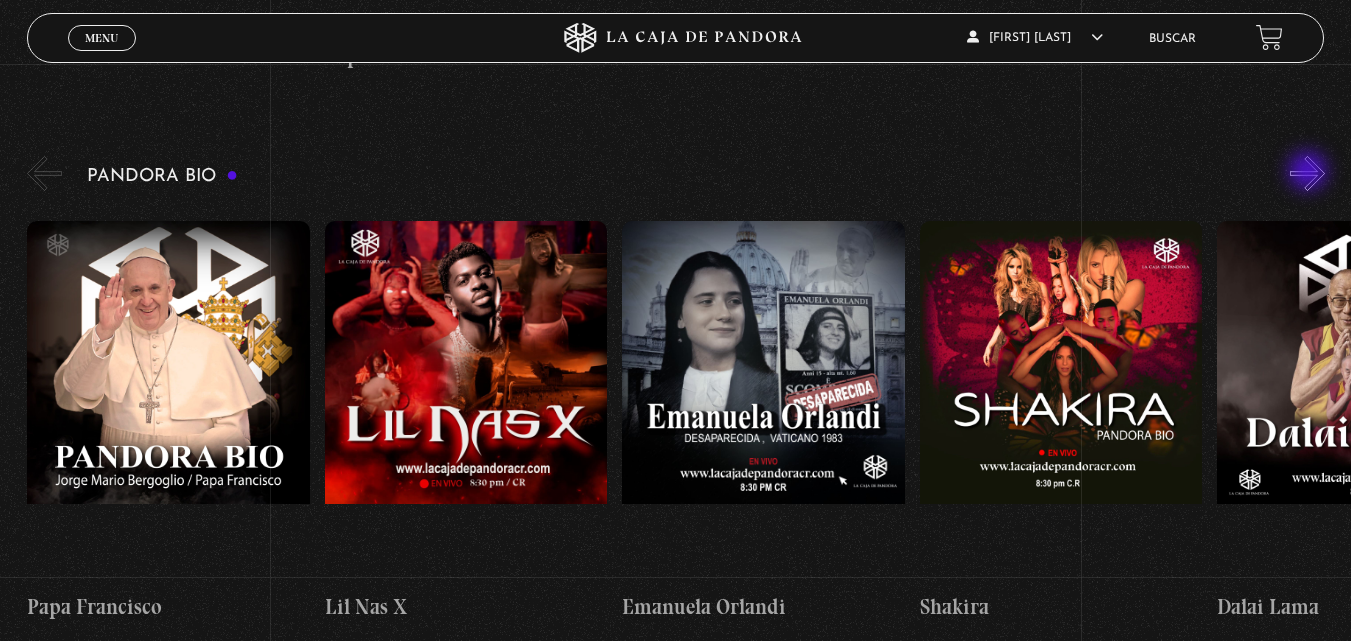 click on "»" at bounding box center (1307, 173) 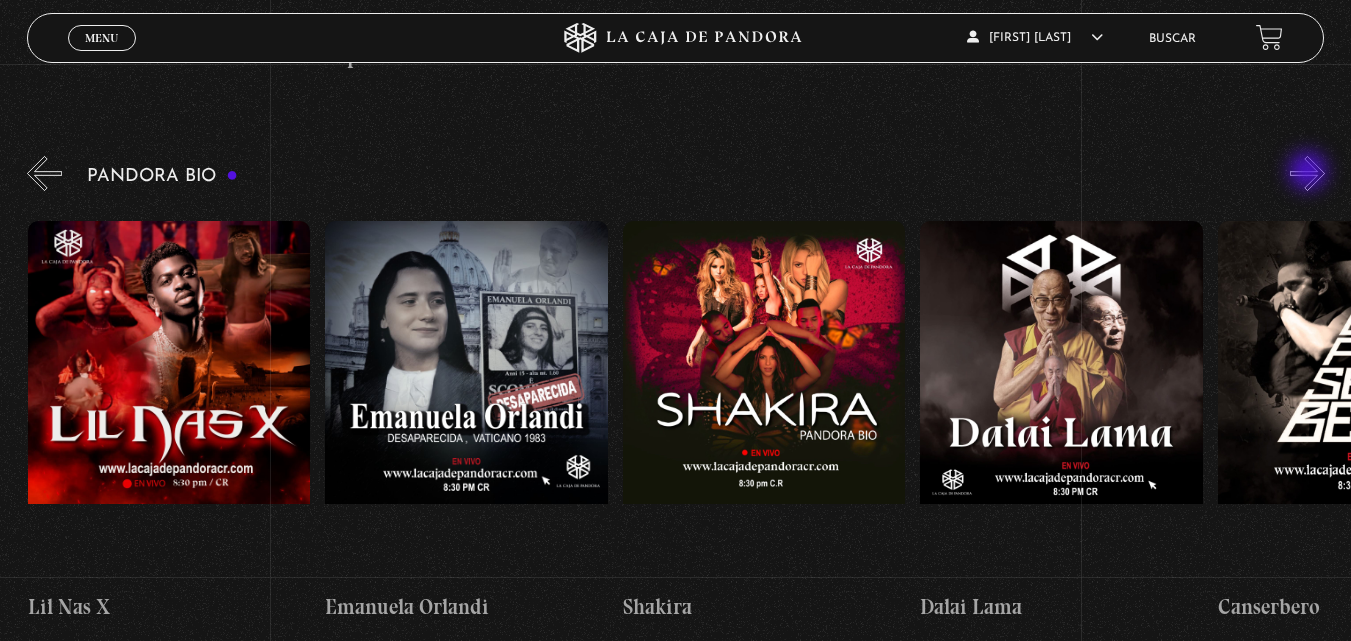 click on "»" at bounding box center (1307, 173) 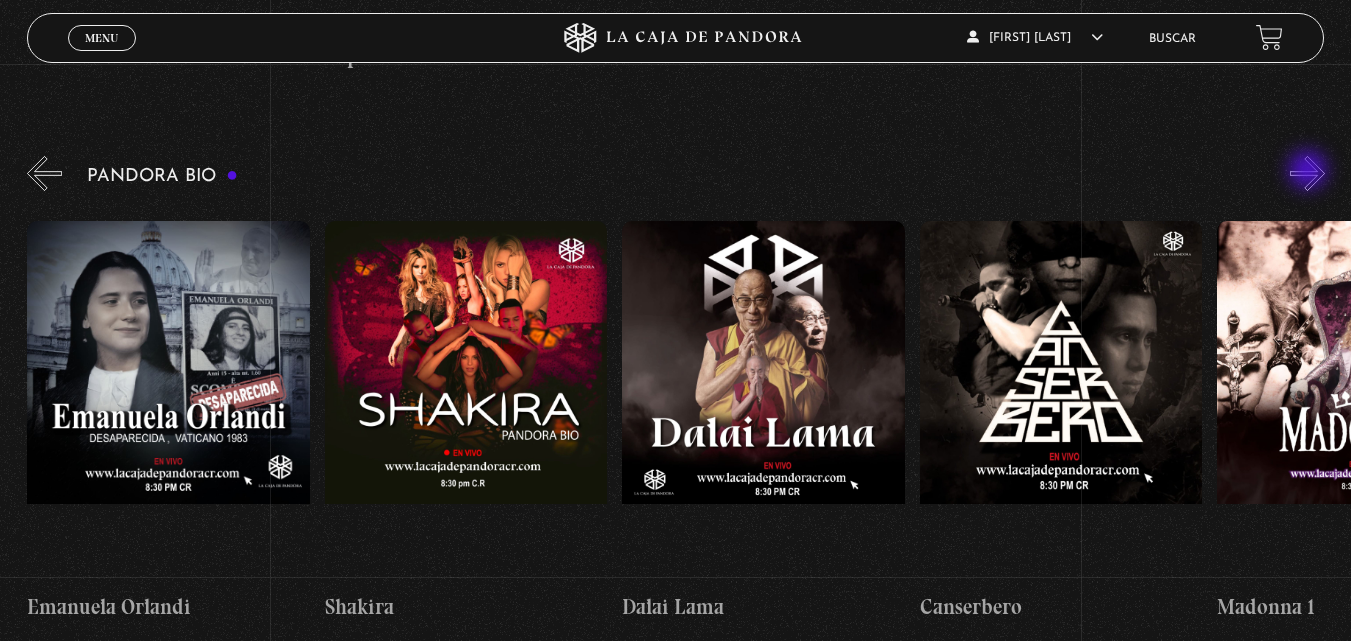 click on "»" at bounding box center [1307, 173] 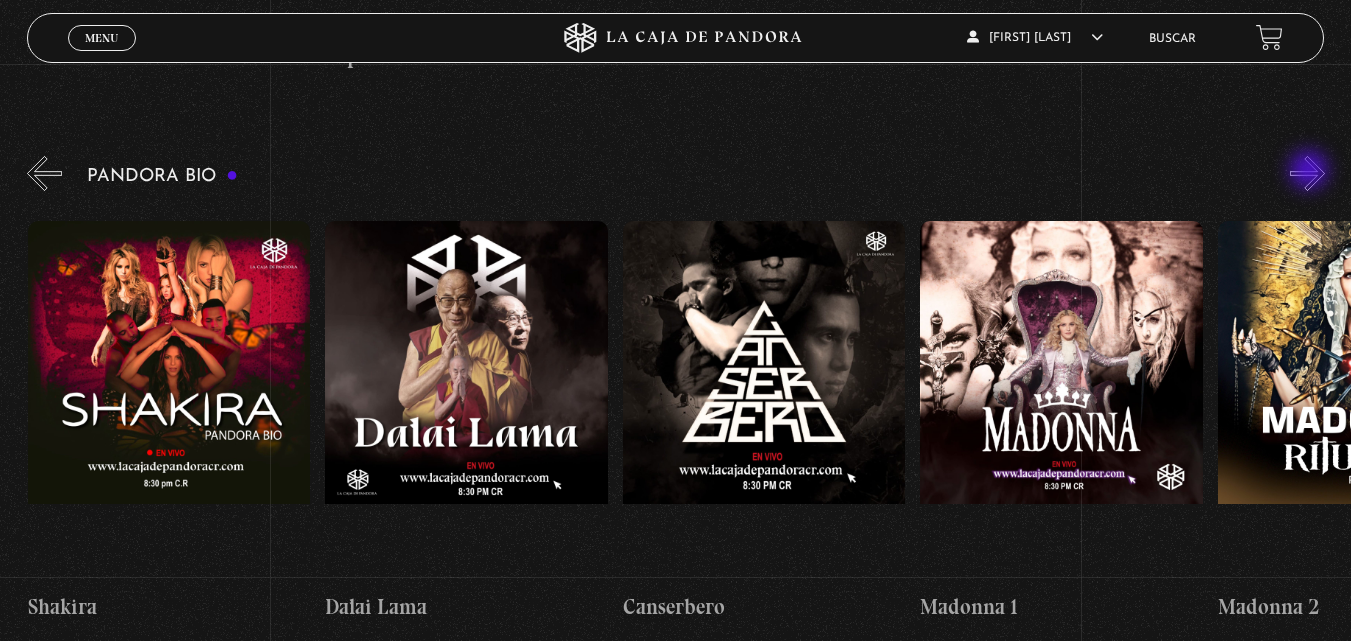 click on "»" at bounding box center (1307, 173) 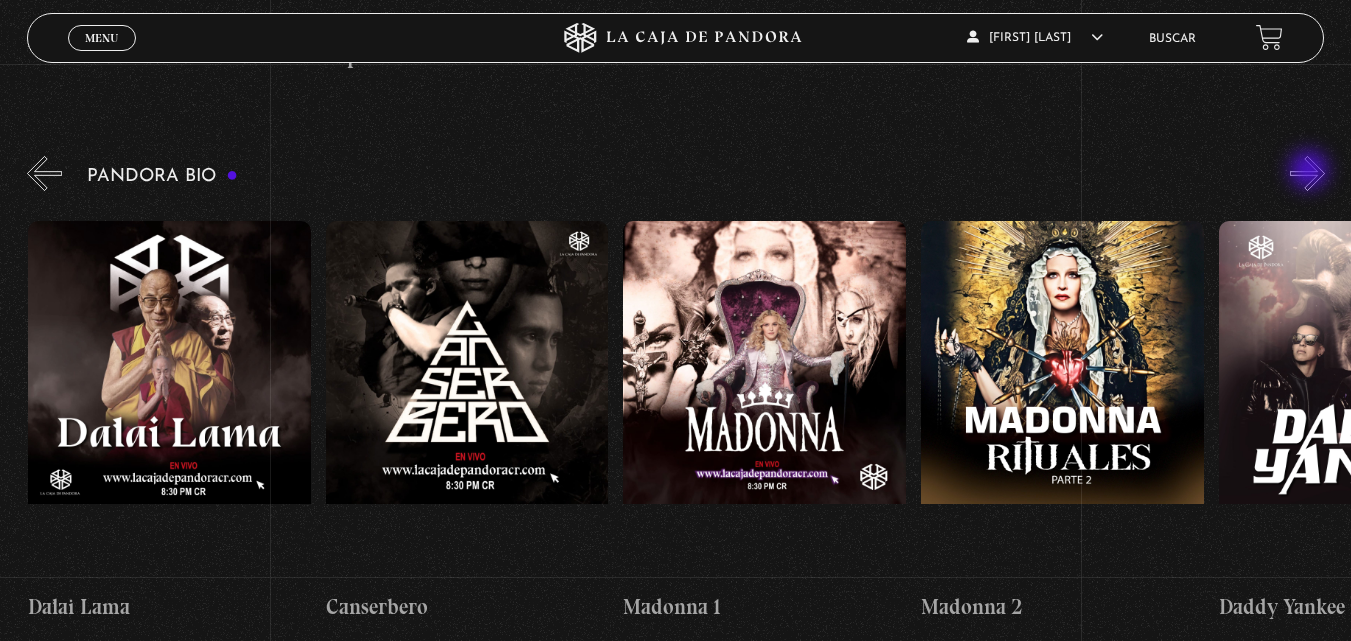 click on "»" at bounding box center (1307, 173) 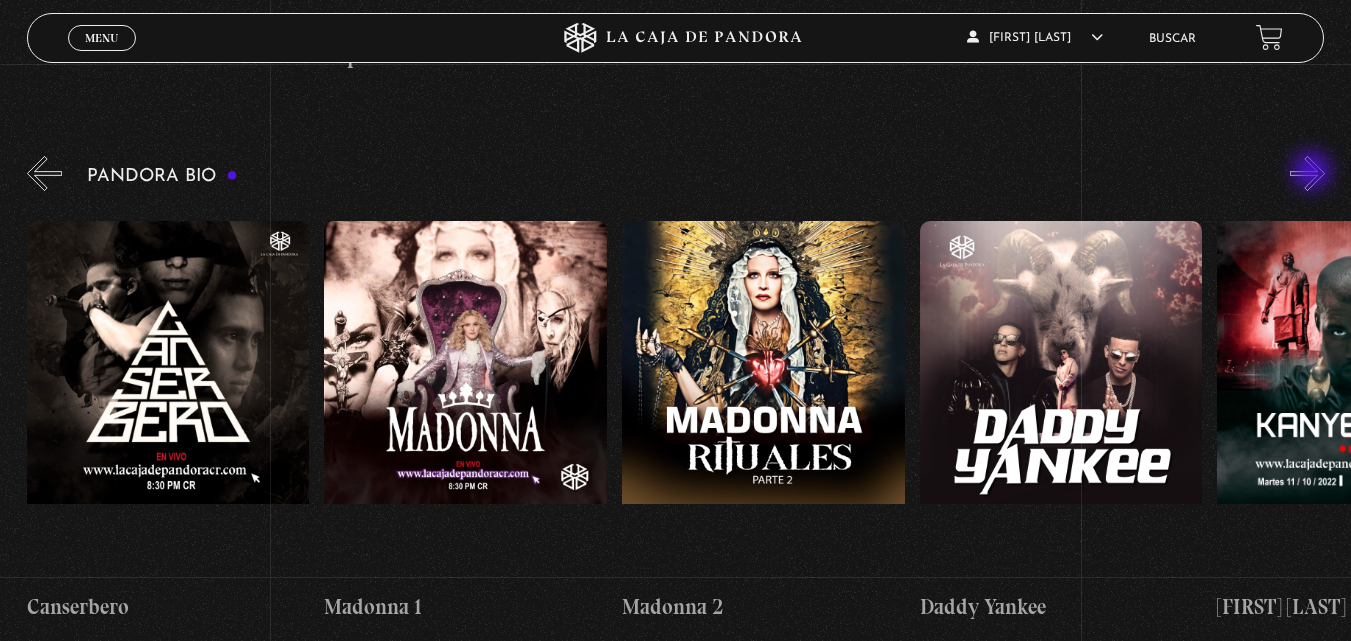 click on "»" at bounding box center [1307, 173] 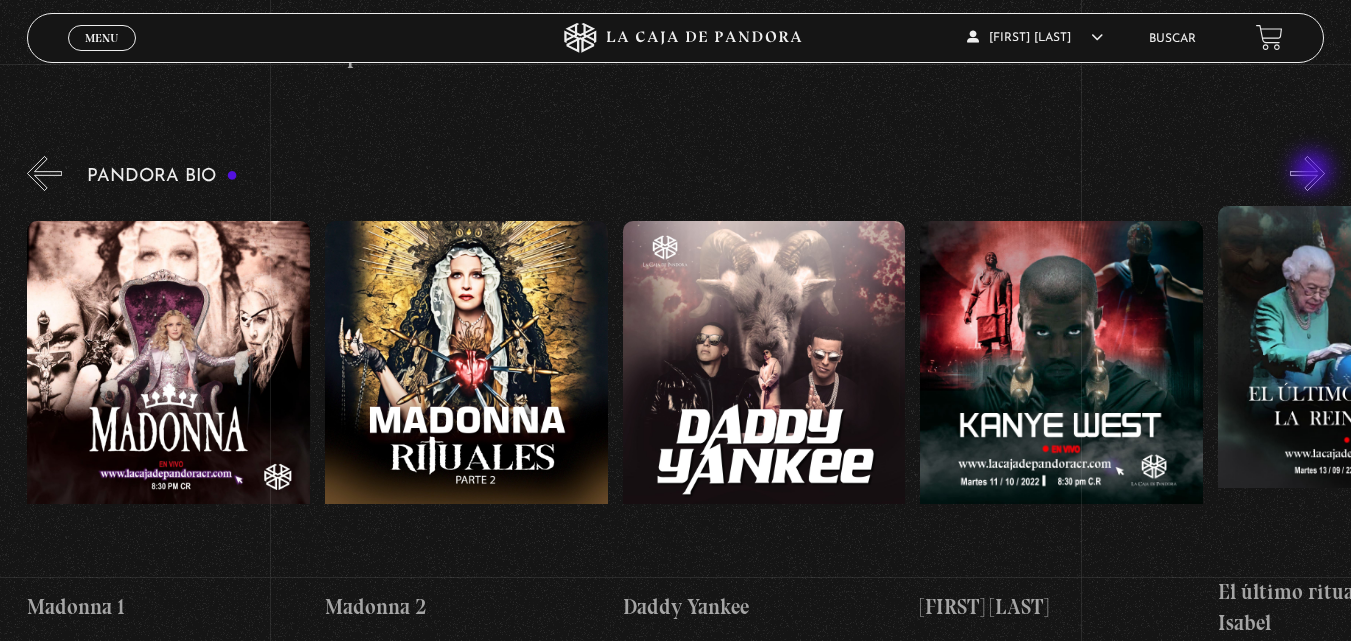 scroll, scrollTop: 0, scrollLeft: 1785, axis: horizontal 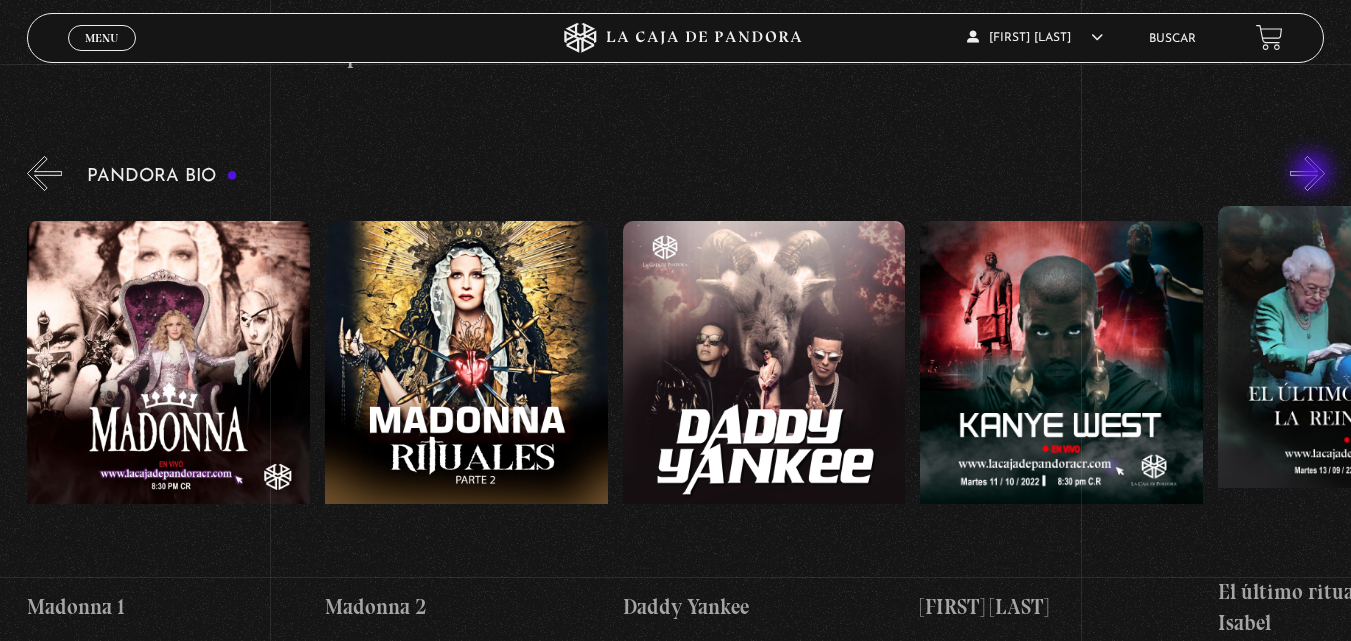 click on "»" at bounding box center (1307, 173) 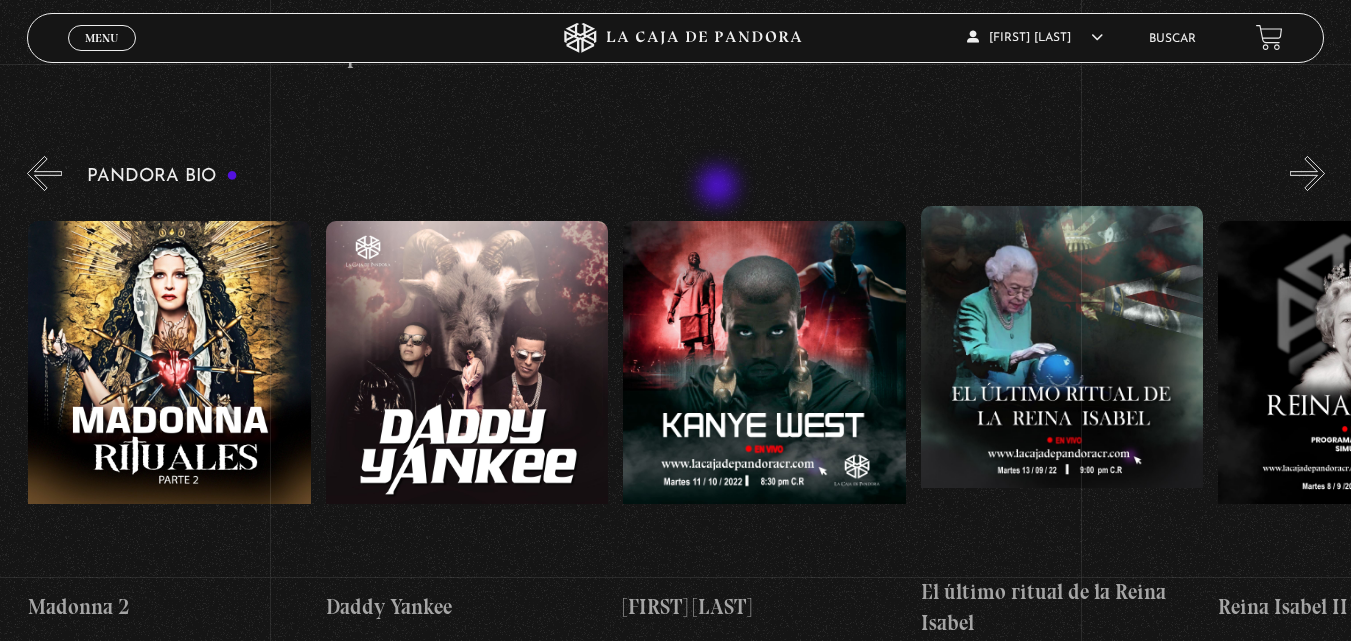 scroll, scrollTop: 0, scrollLeft: 2083, axis: horizontal 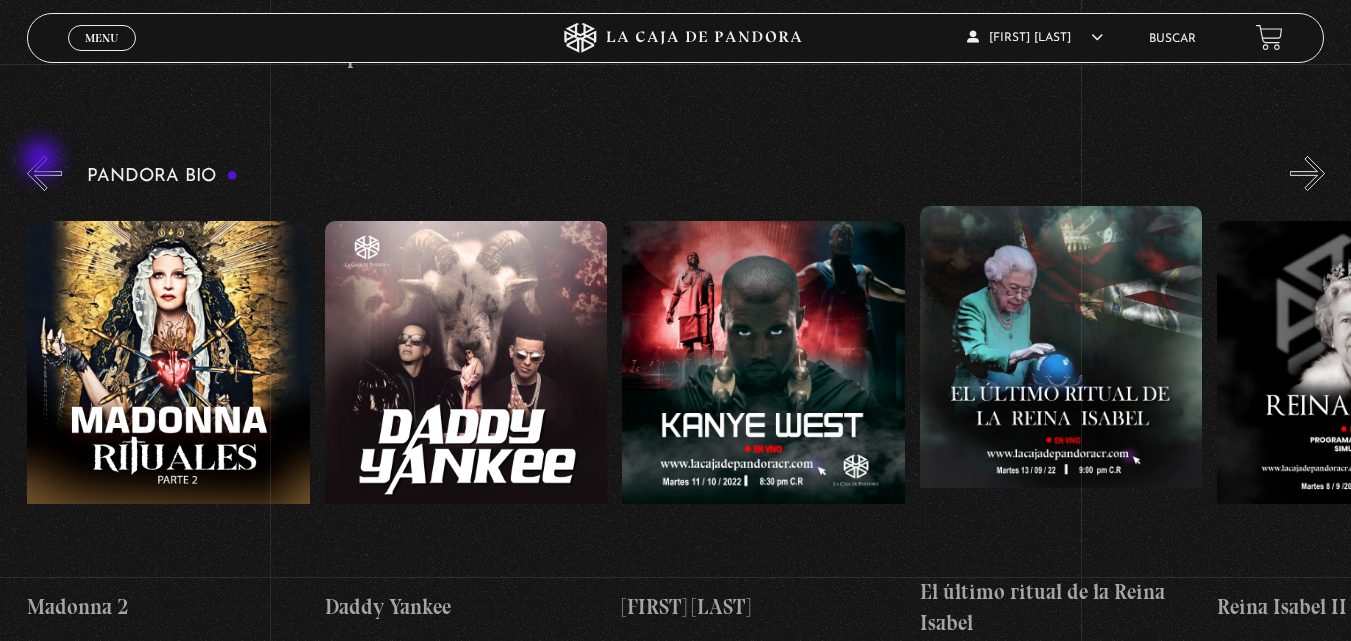 click on "«" at bounding box center [44, 173] 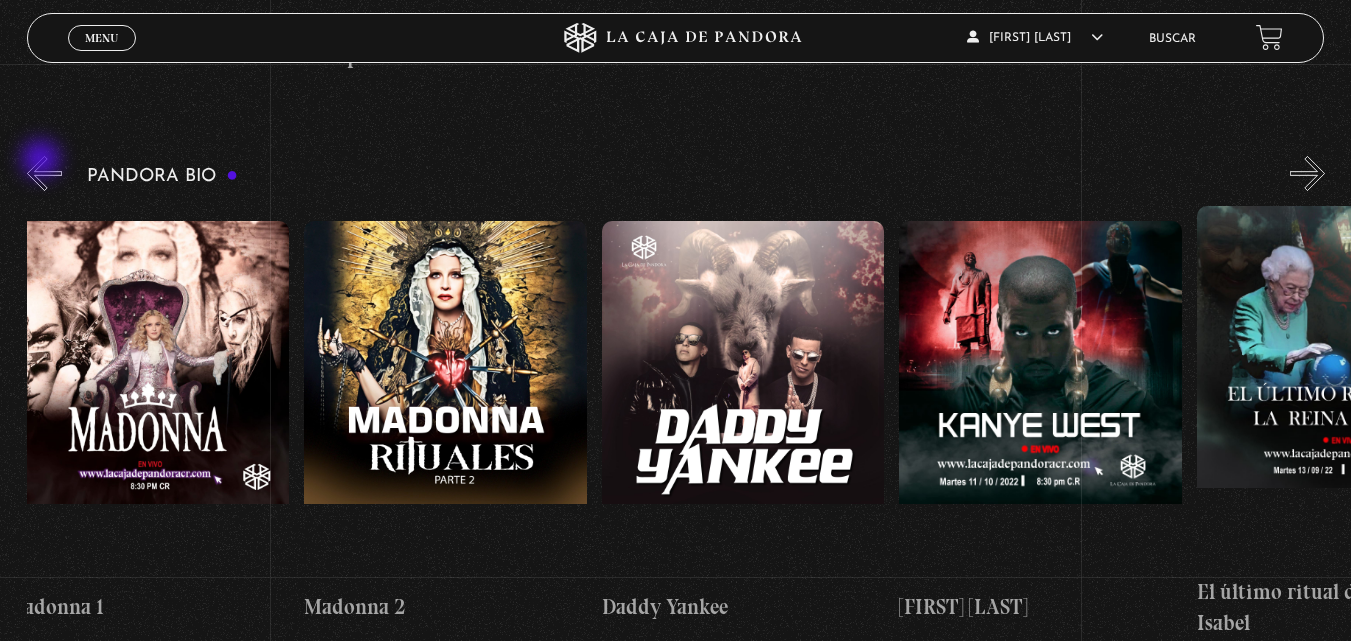 click on "«" at bounding box center (44, 173) 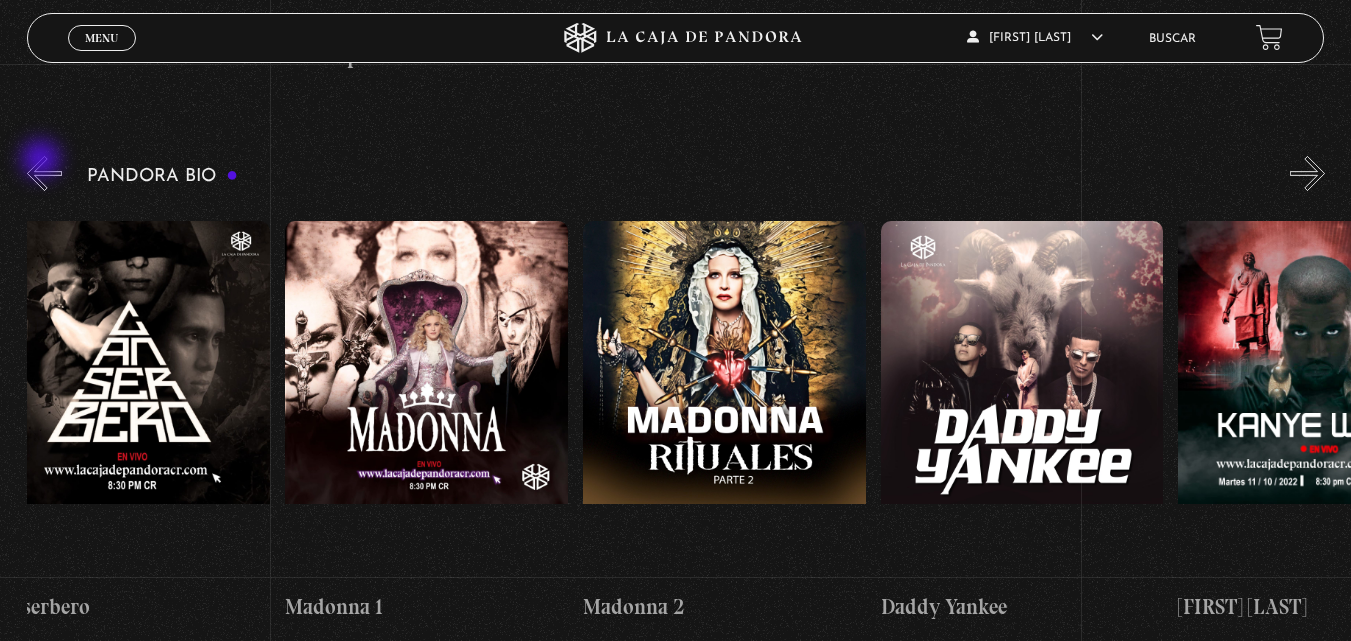 click on "«" at bounding box center [44, 173] 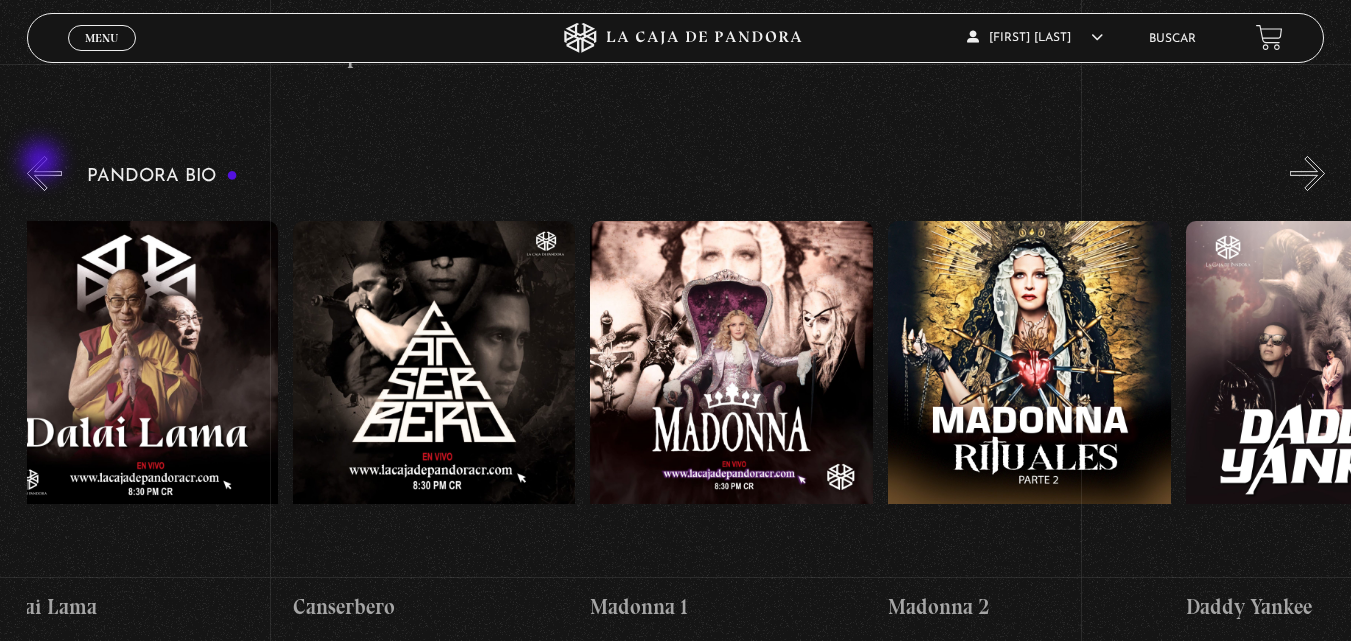 click on "«" at bounding box center (44, 173) 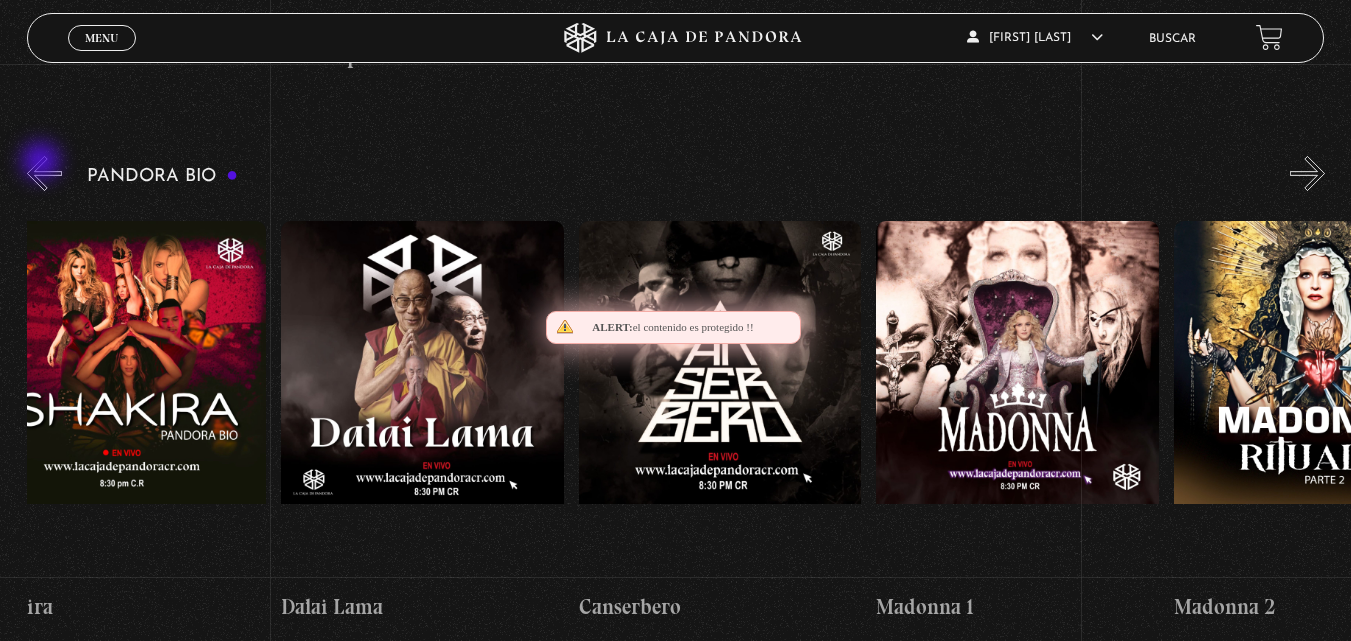 click on "«" at bounding box center [44, 173] 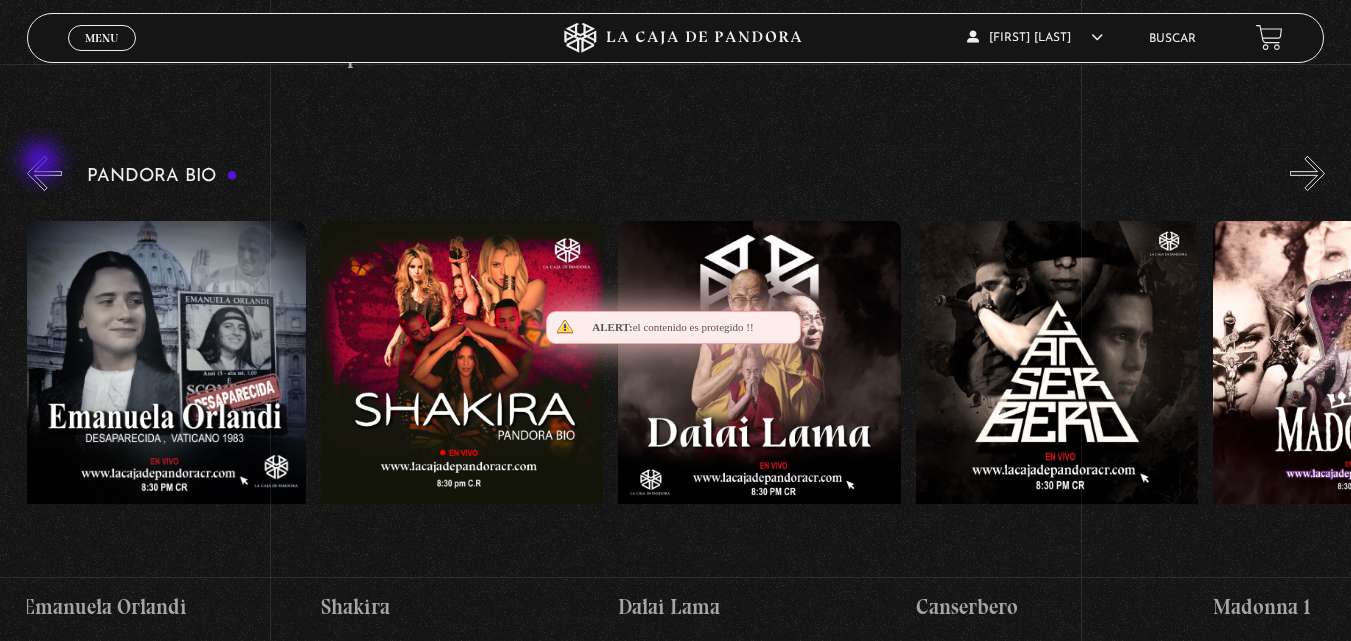 click on "«" at bounding box center (44, 173) 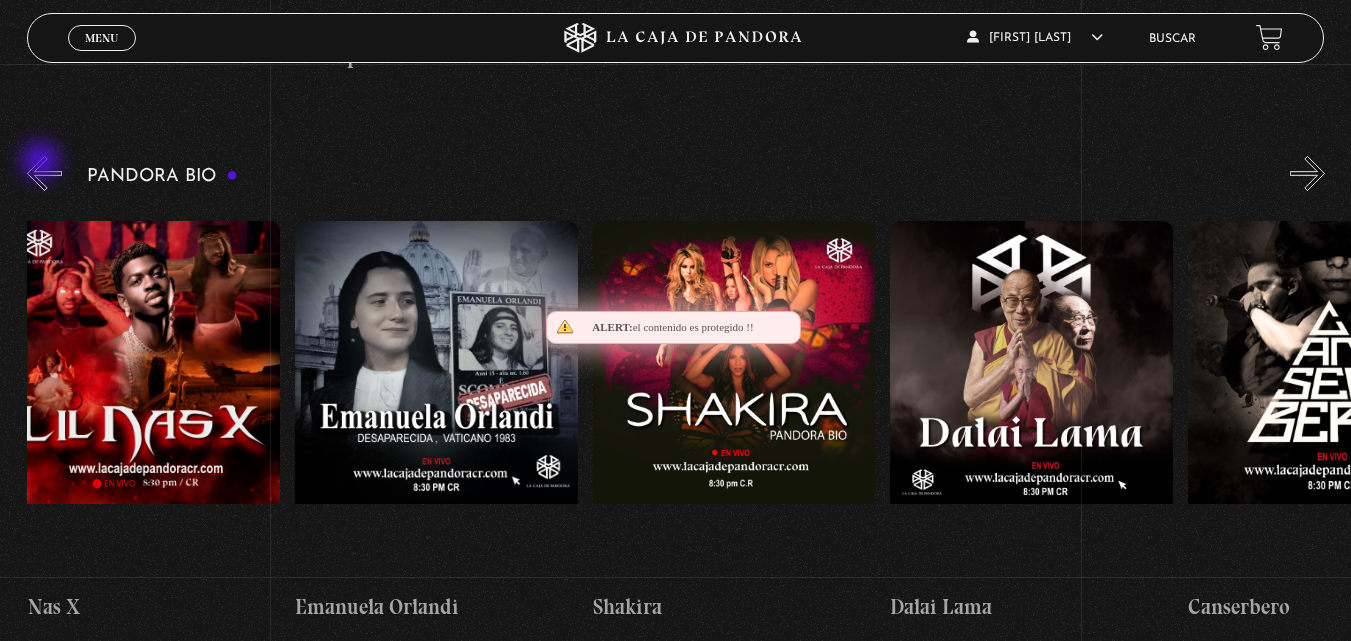 scroll, scrollTop: 0, scrollLeft: 298, axis: horizontal 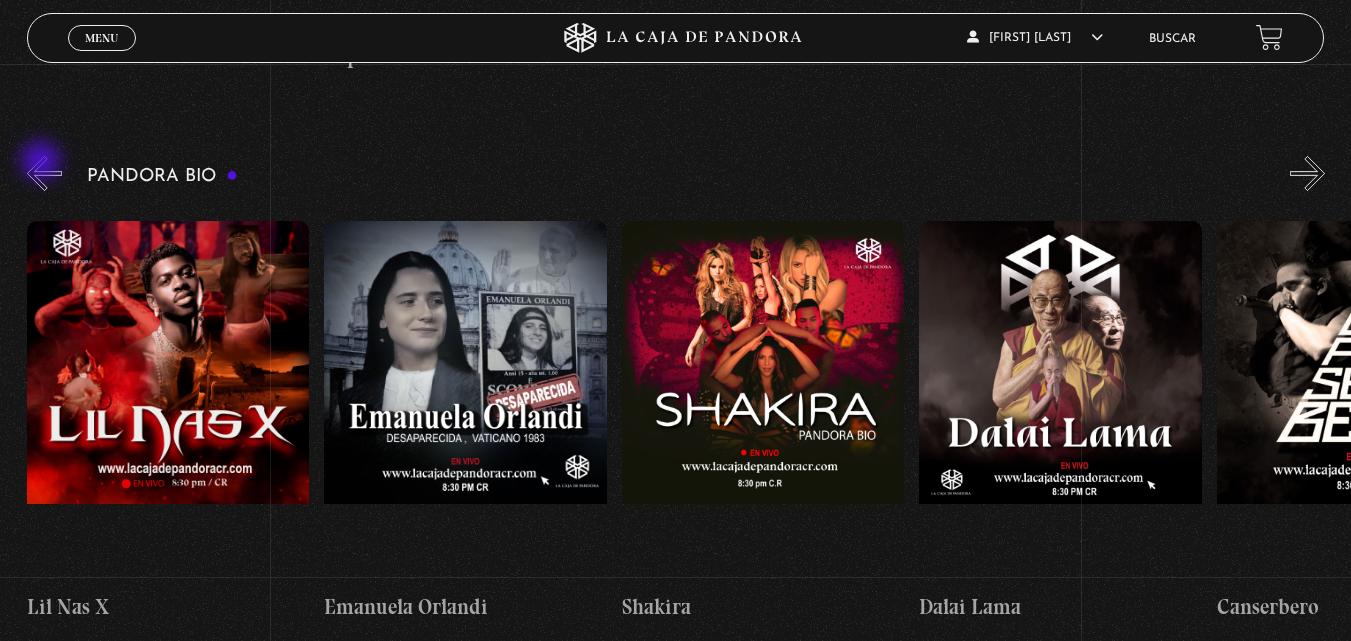 click on "«" at bounding box center (44, 173) 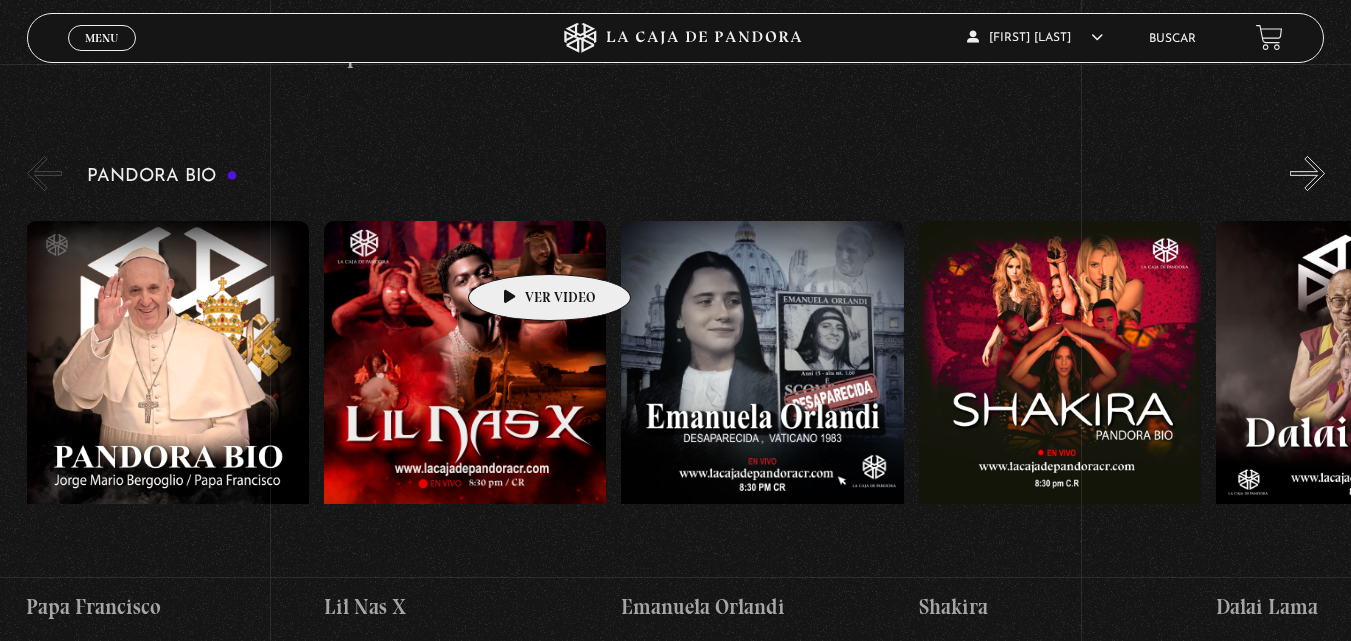 scroll, scrollTop: 0, scrollLeft: 0, axis: both 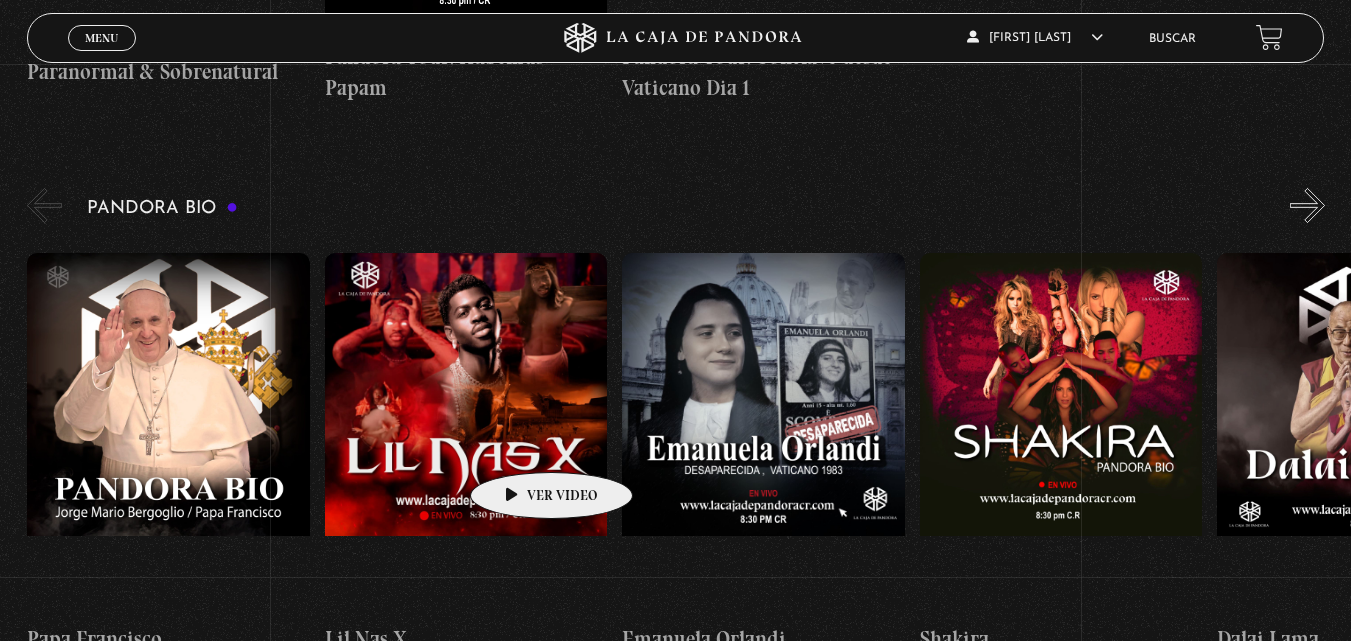 click at bounding box center [466, 433] 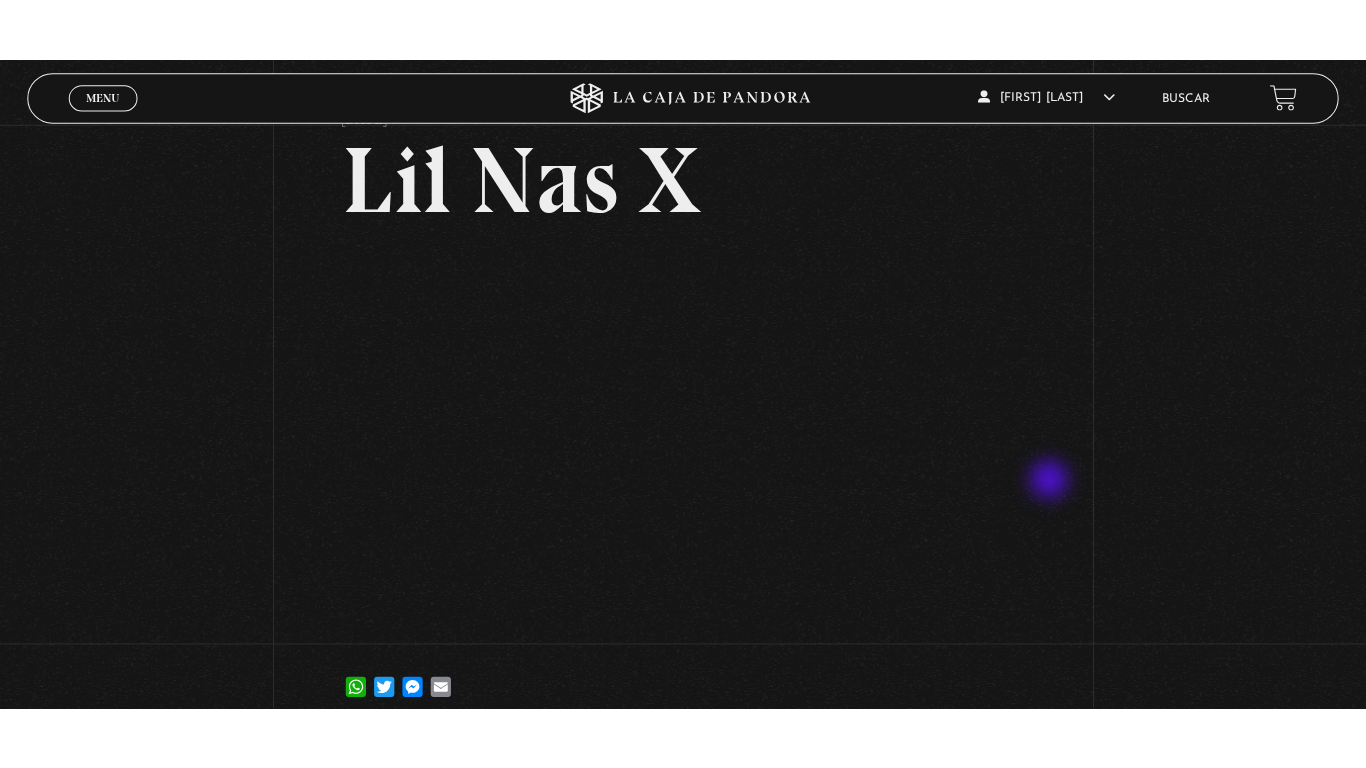 scroll, scrollTop: 88, scrollLeft: 0, axis: vertical 